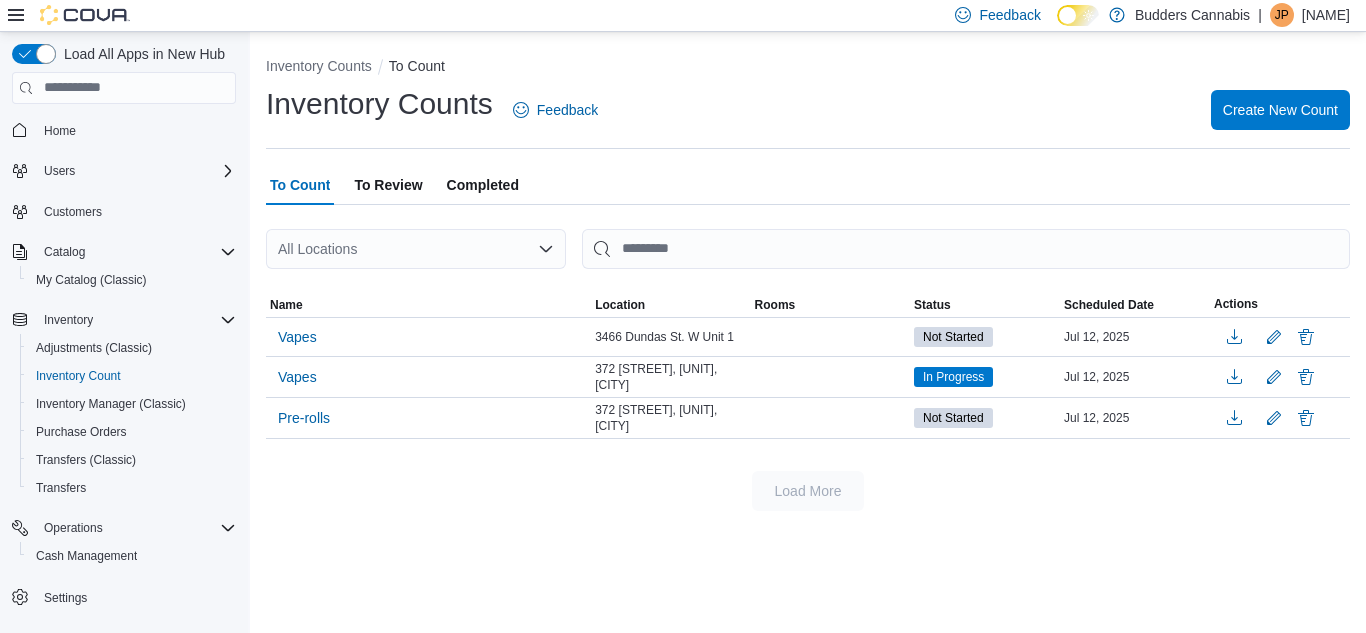 scroll, scrollTop: 0, scrollLeft: 0, axis: both 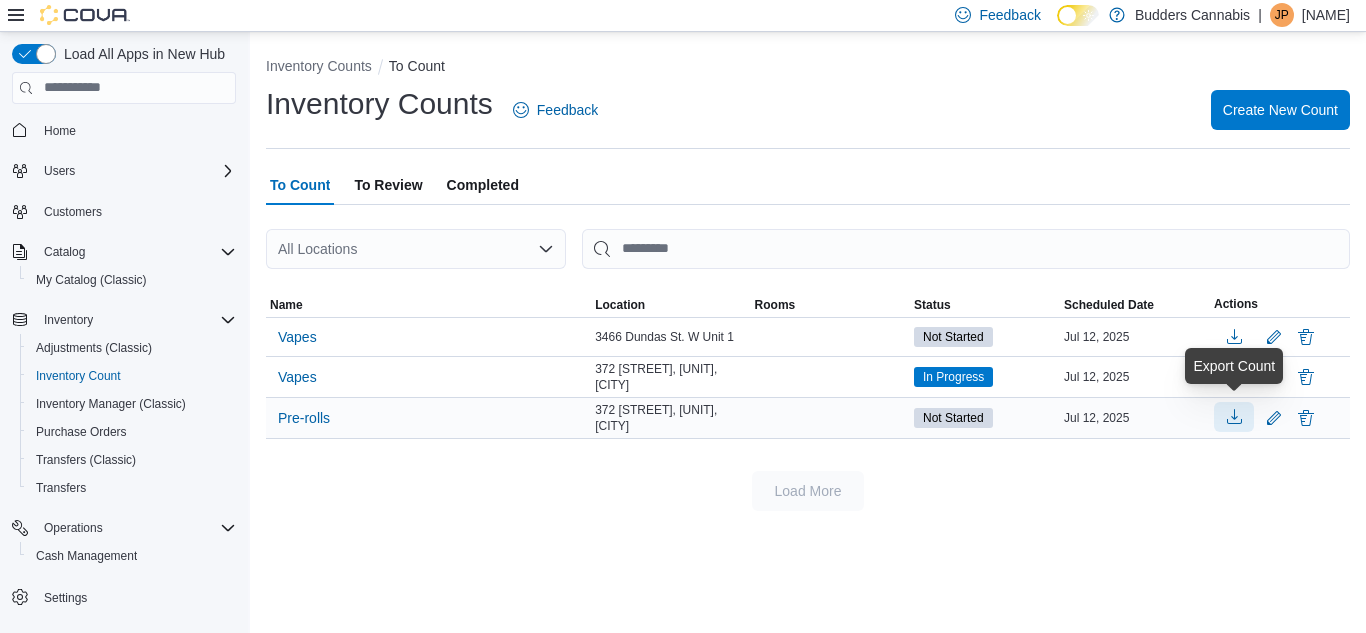 click at bounding box center (1234, 417) 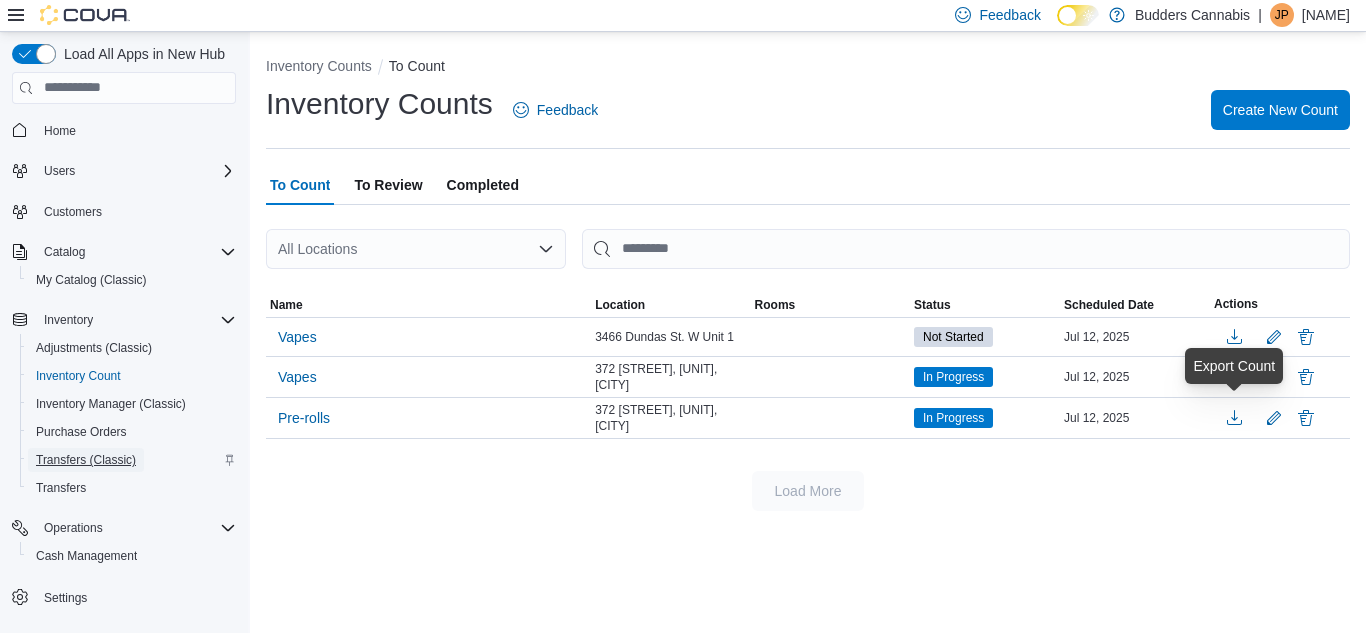 click on "Transfers (Classic)" at bounding box center [86, 460] 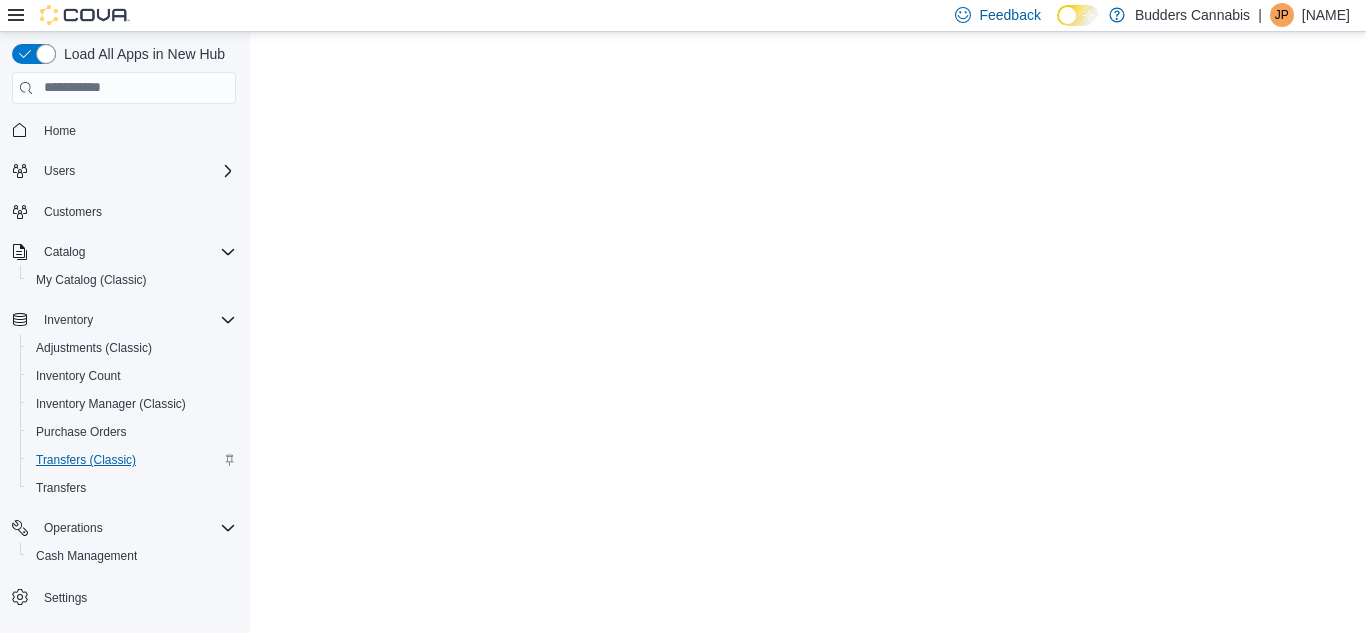 scroll, scrollTop: 0, scrollLeft: 0, axis: both 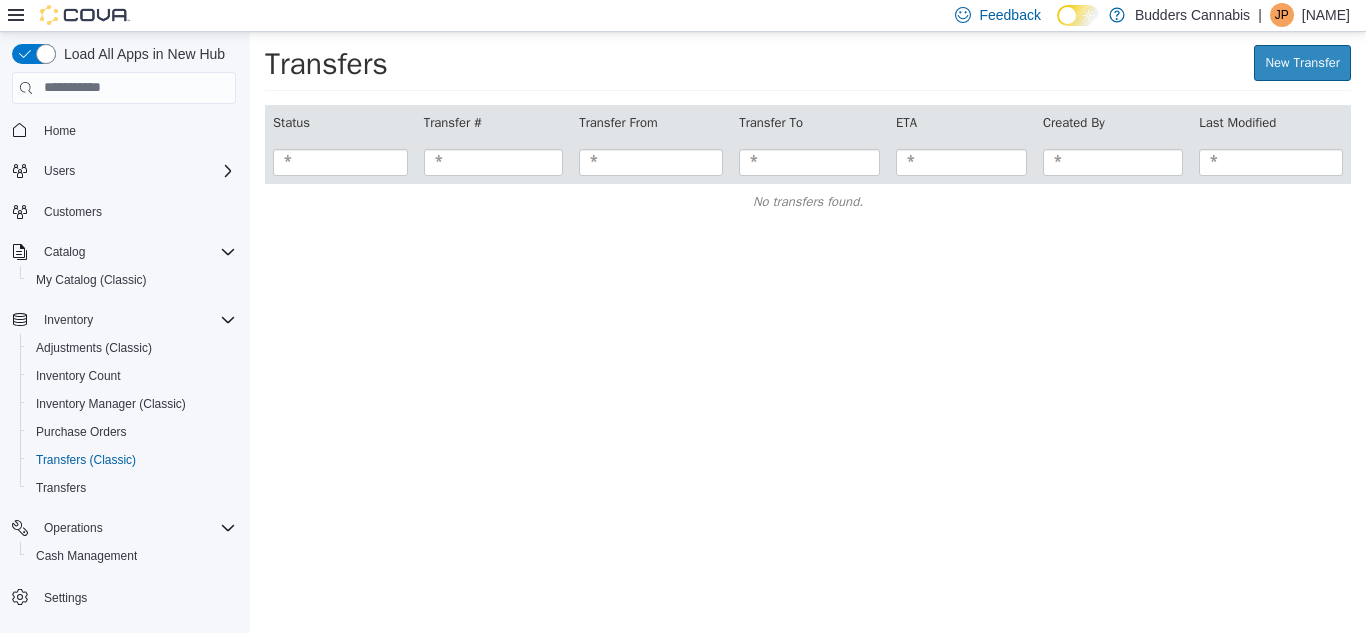 click on "×
Transfers
New Transfer
Status Transfer # Transfer From Transfer To ETA Created By Last Modified No transfers found. Load More" at bounding box center (808, 135) 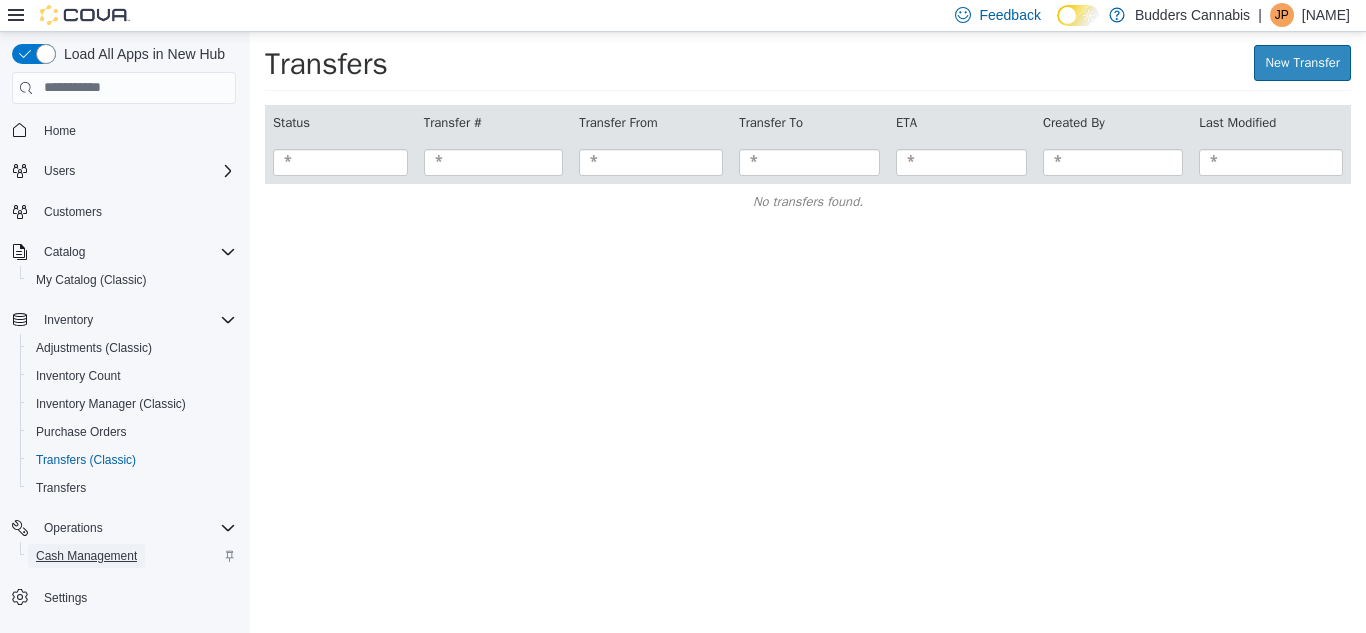 click on "Cash Management" at bounding box center (86, 556) 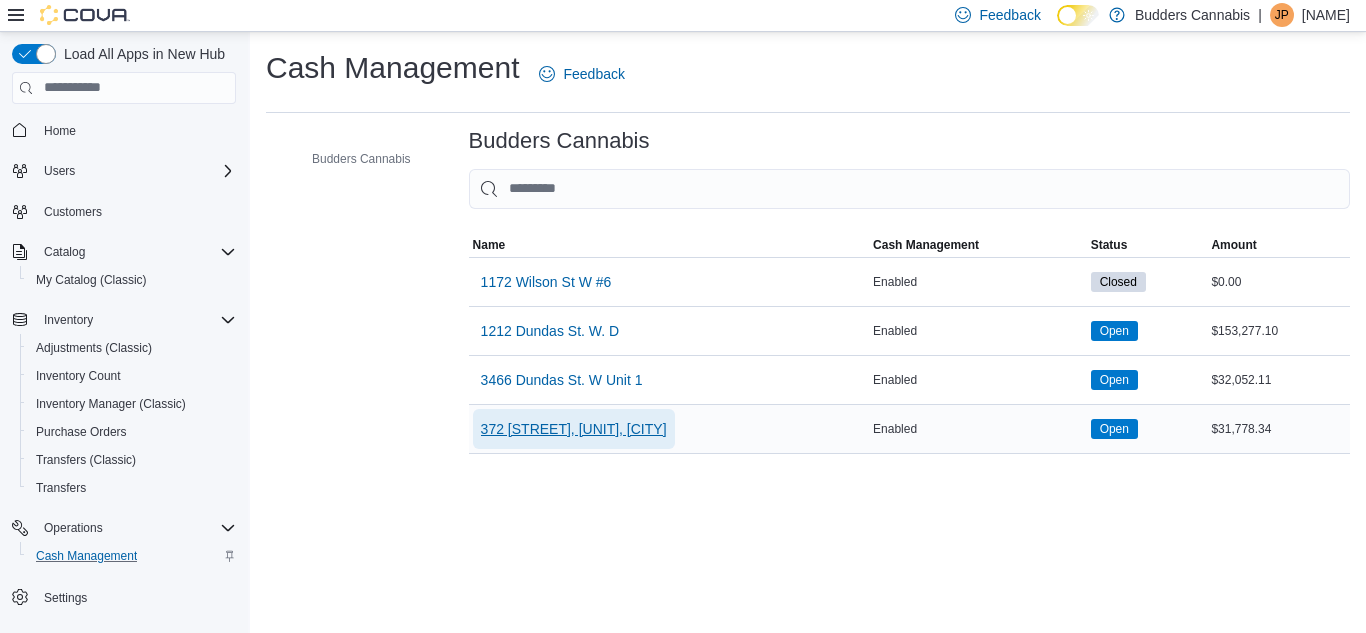 click on "372 [STREET], [UNIT], [CITY]" at bounding box center [574, 429] 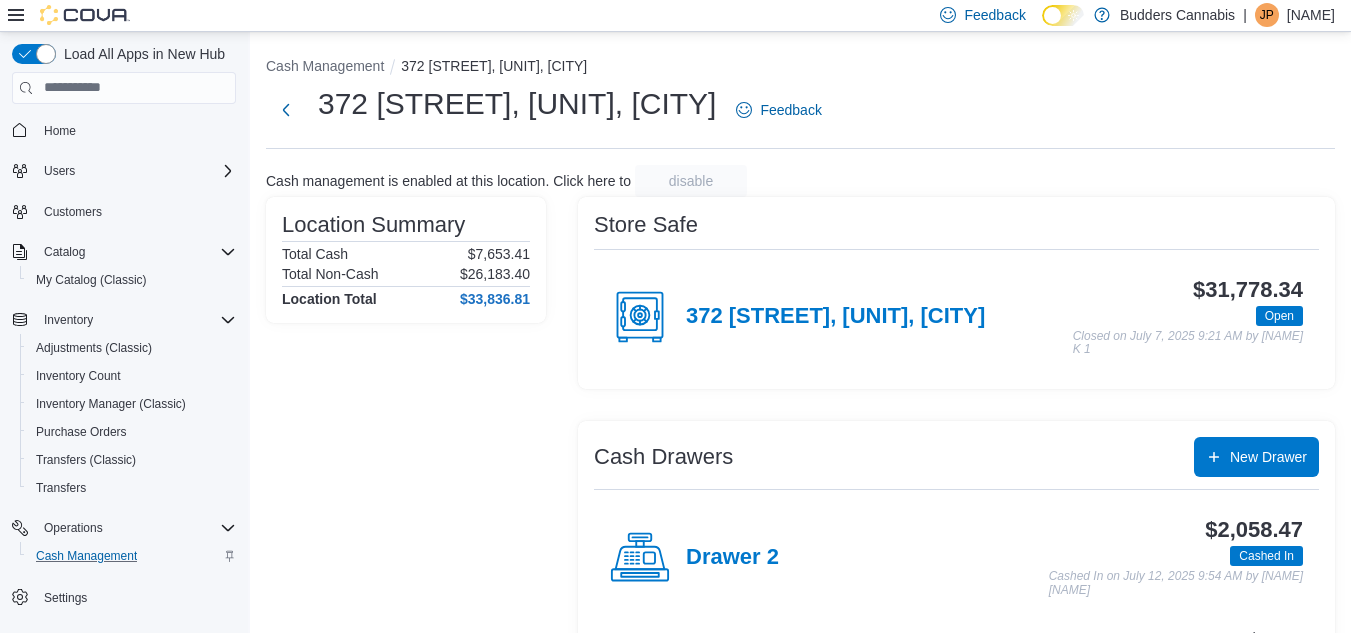 click on "Drawer 2" at bounding box center (732, 558) 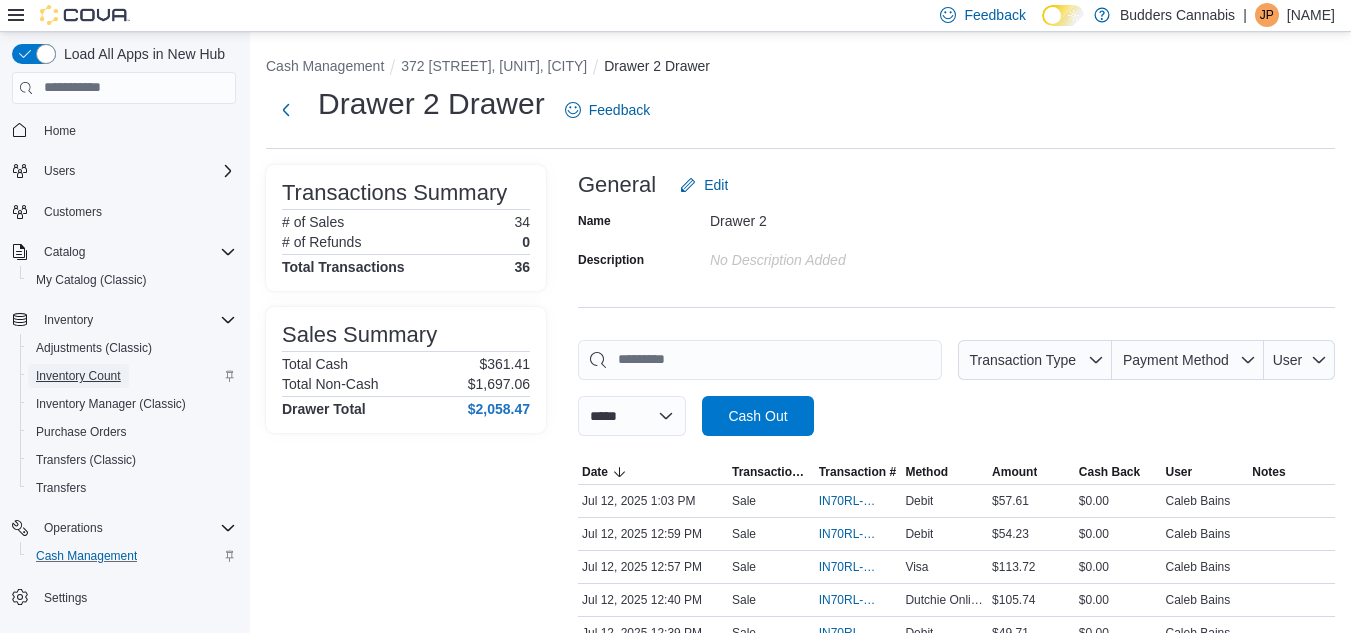 click on "Inventory Count" at bounding box center [78, 376] 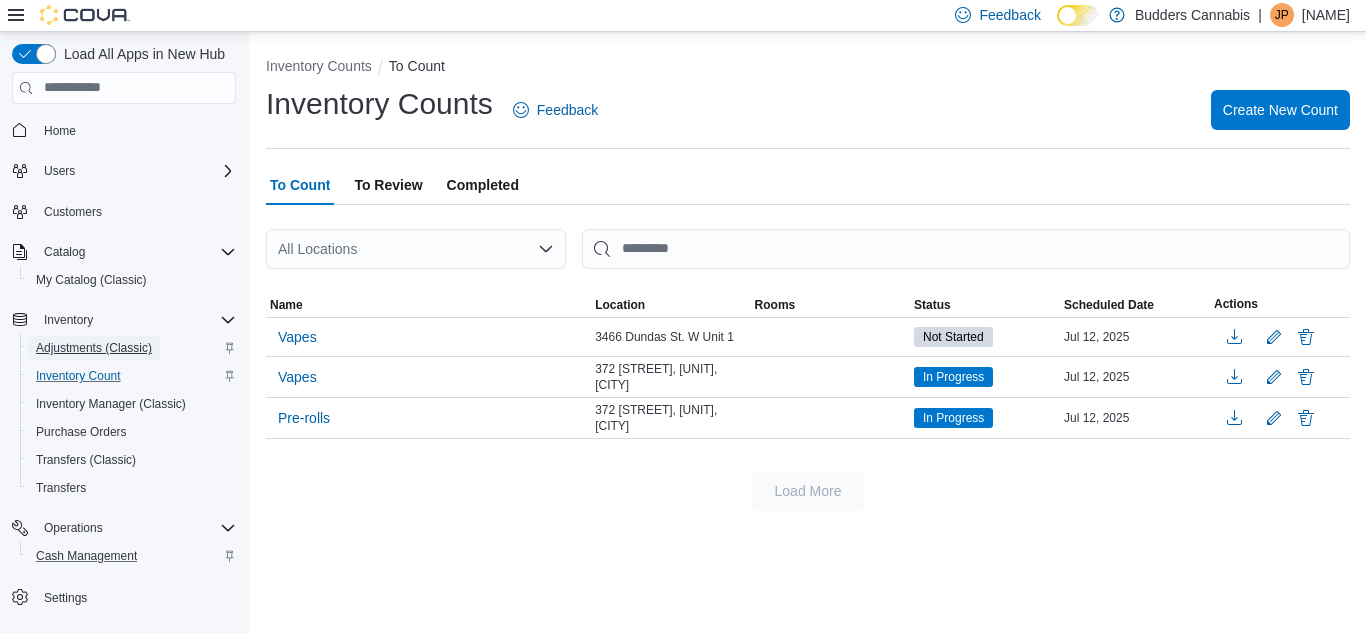 click on "Adjustments (Classic)" at bounding box center [94, 348] 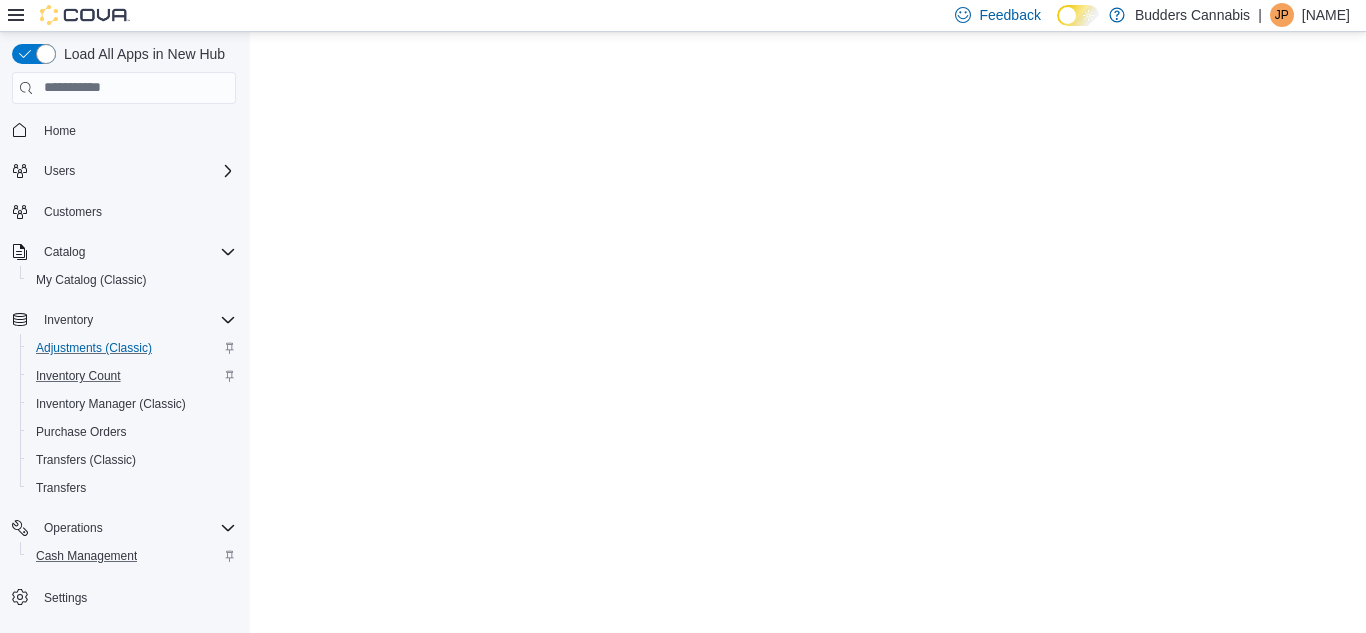 scroll, scrollTop: 0, scrollLeft: 0, axis: both 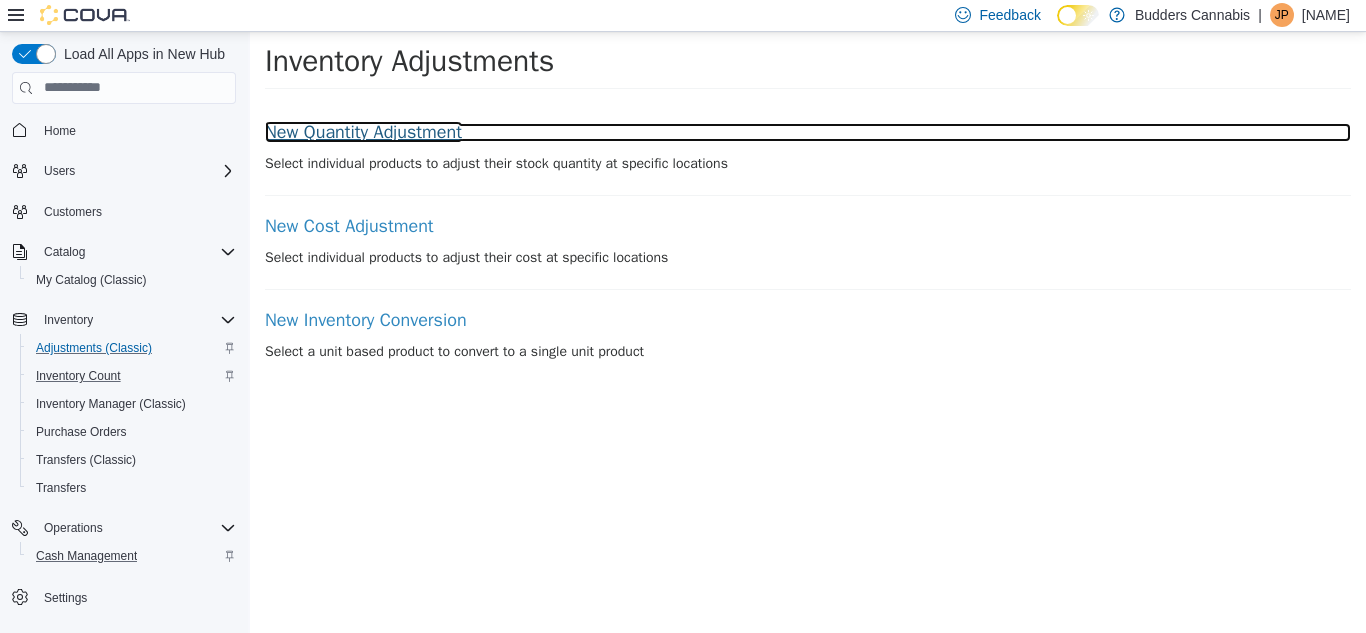 click on "New Quantity Adjustment" at bounding box center [808, 132] 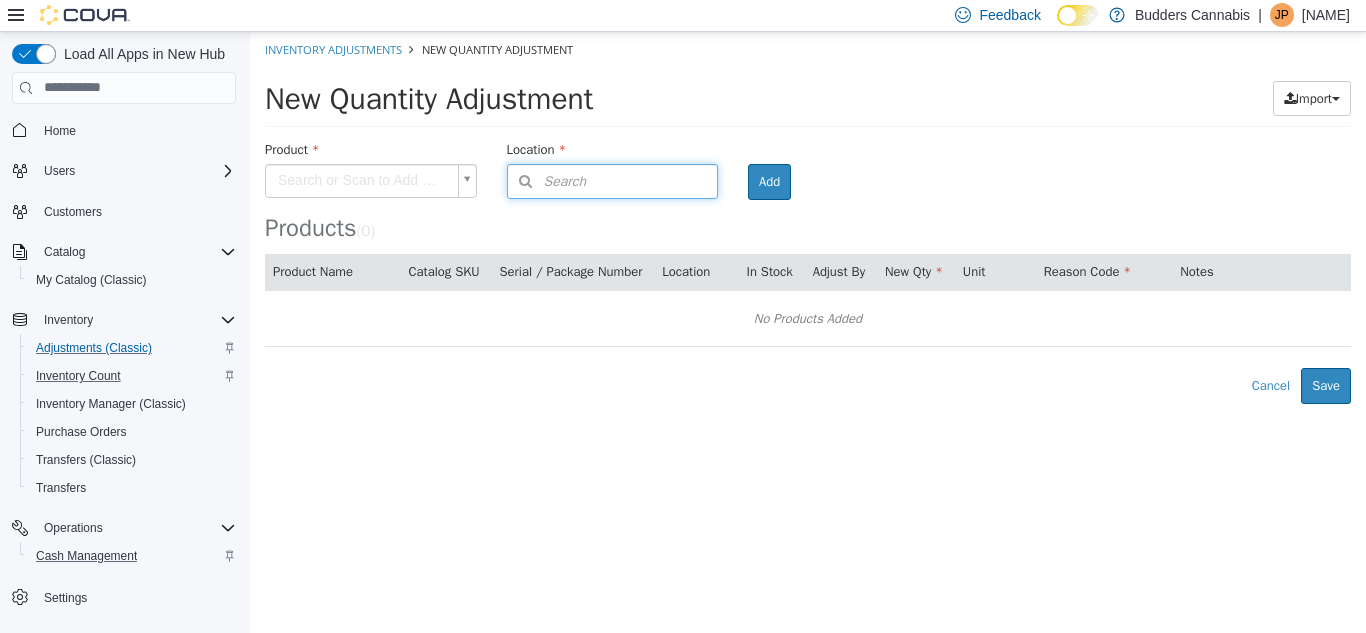 click on "Search" at bounding box center [547, 180] 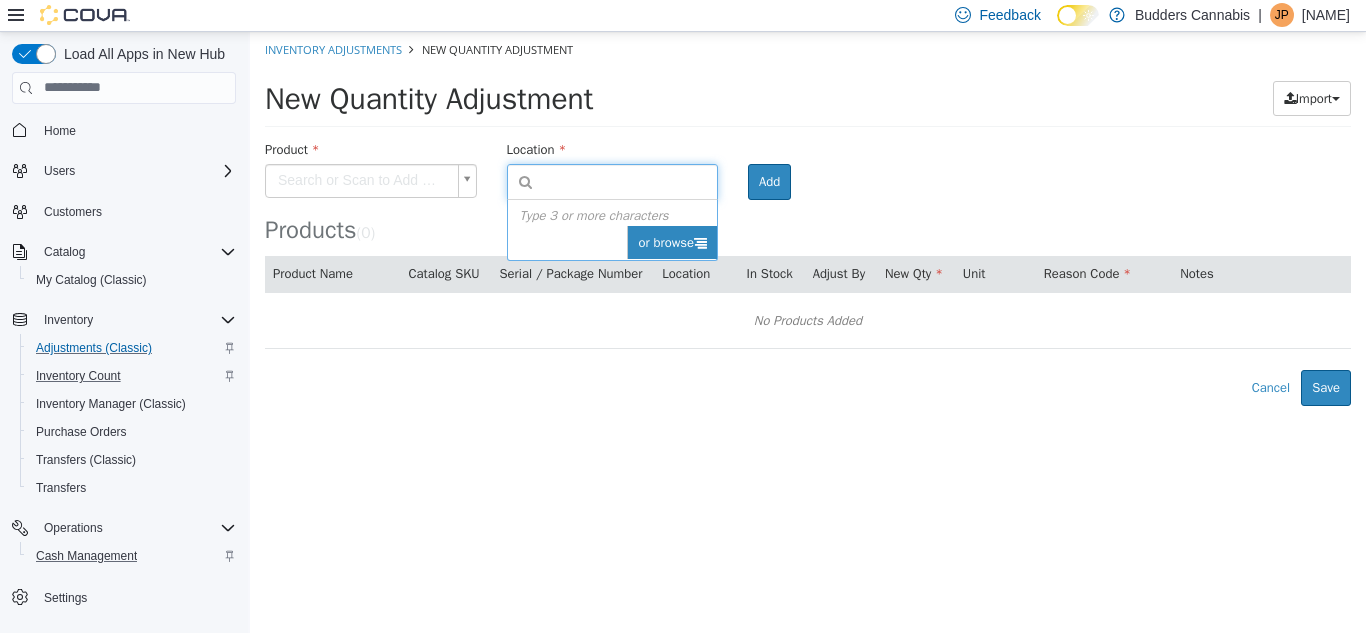 click on "or browse" at bounding box center (672, 242) 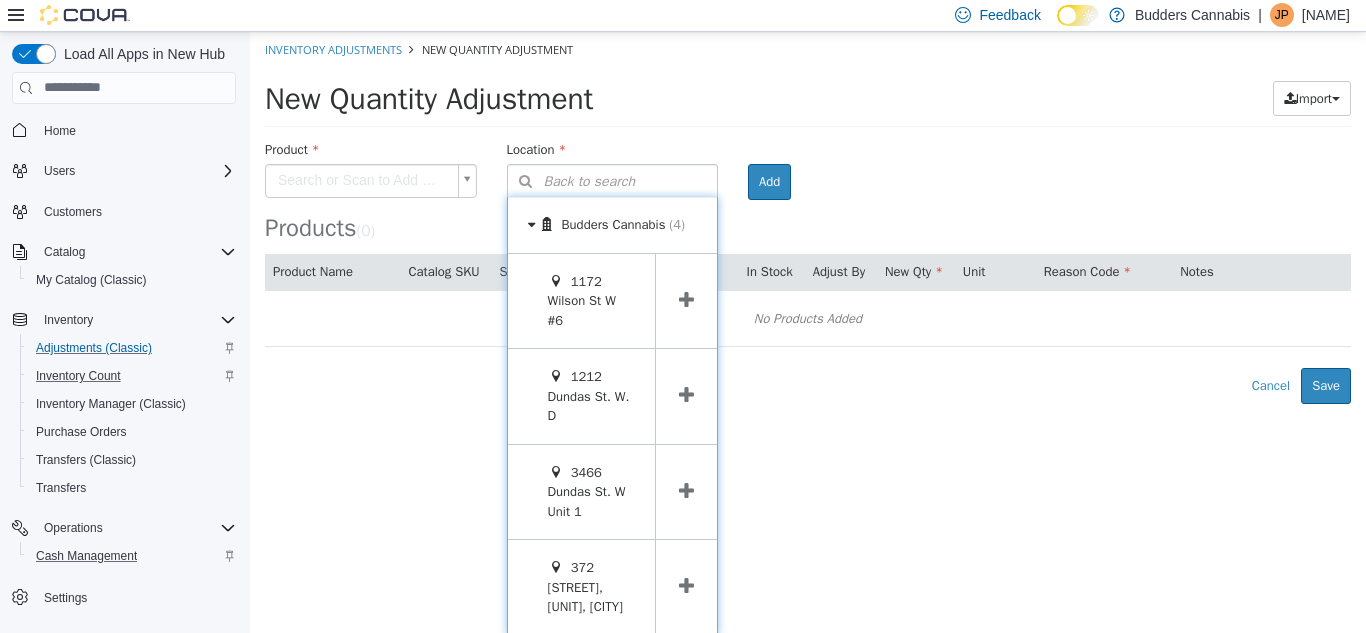 click at bounding box center (686, 586) 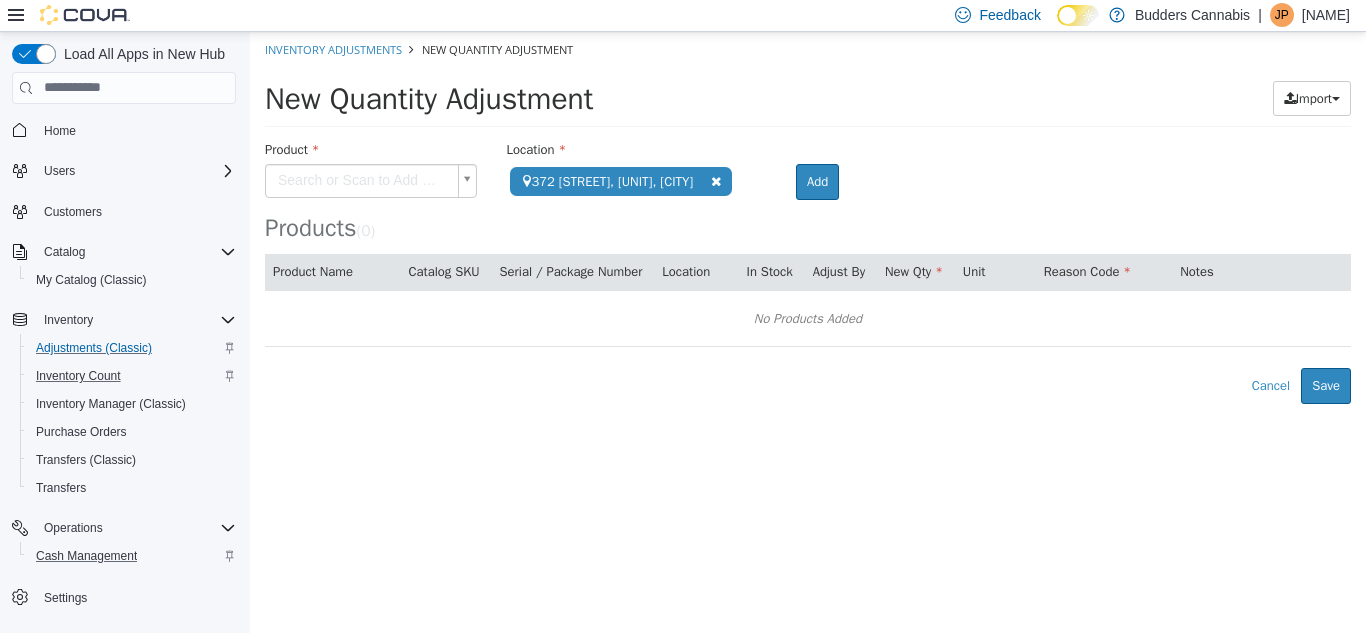 click on "**********" at bounding box center [808, 217] 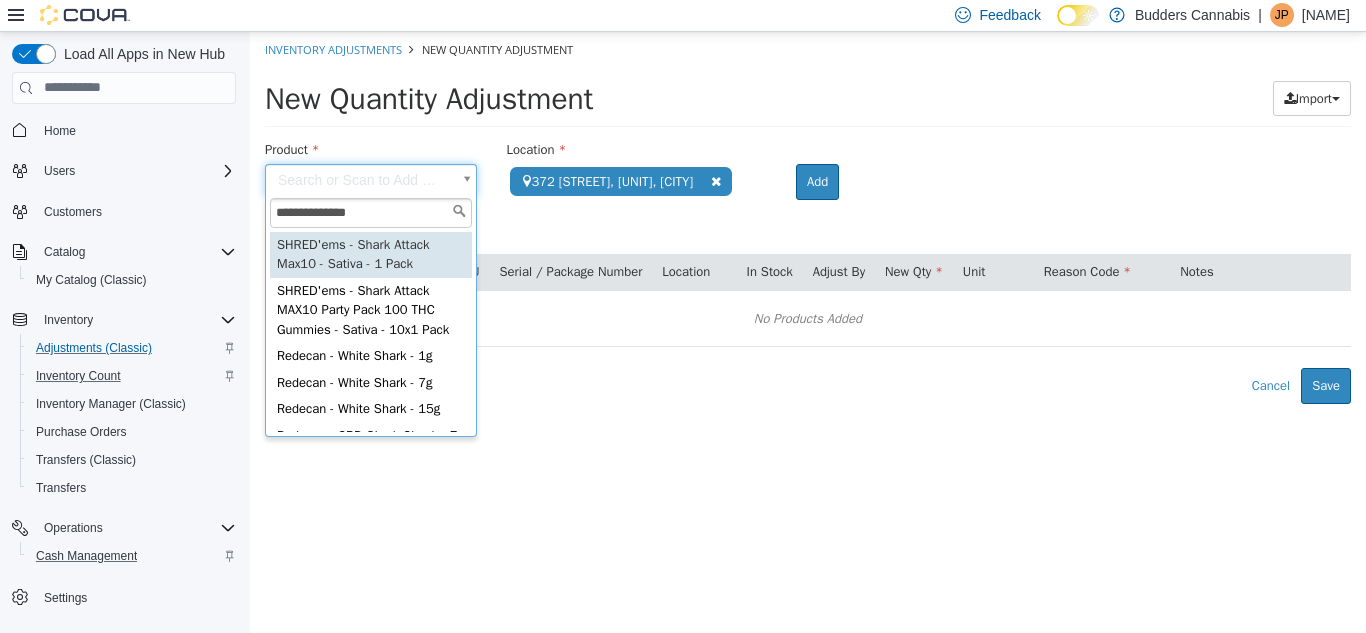 type on "**********" 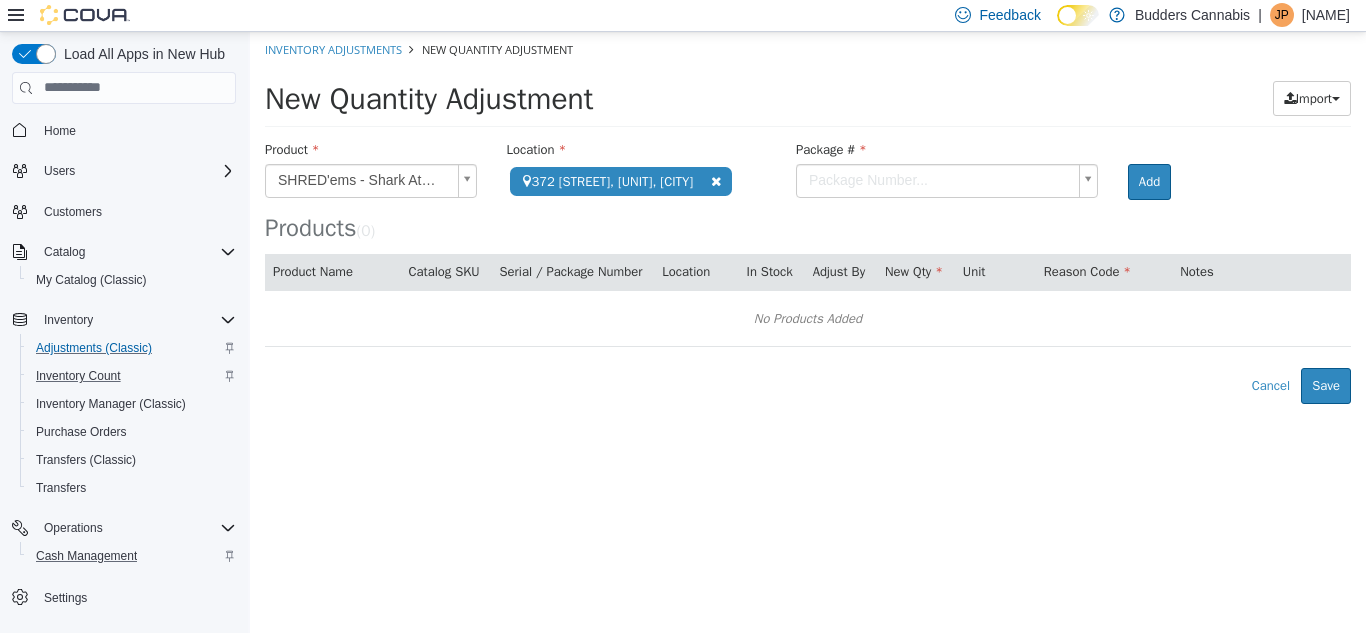 click on "**********" at bounding box center (808, 217) 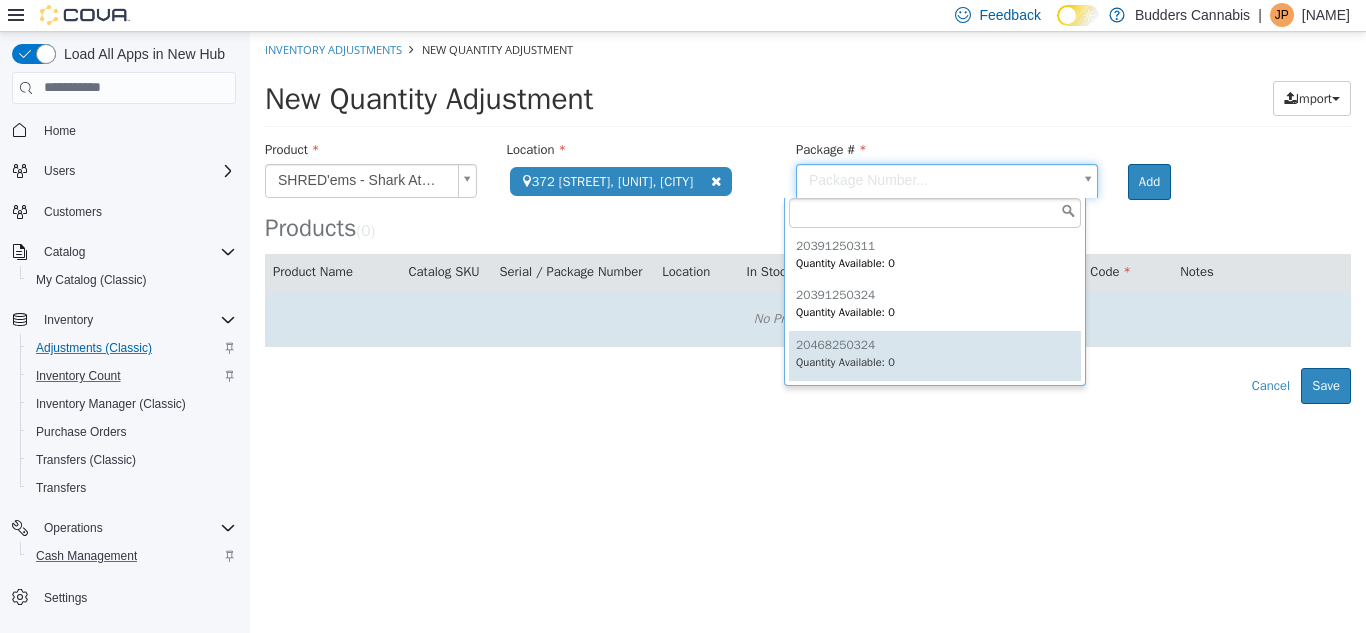 type on "**********" 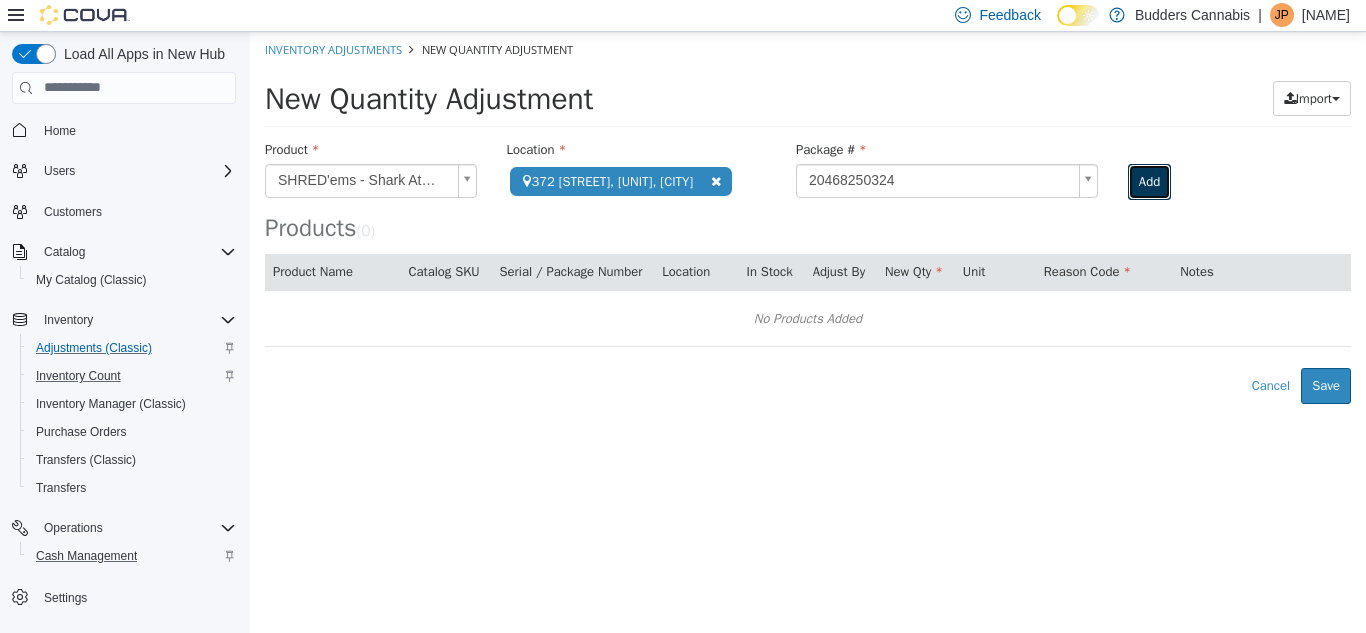 click on "Add" at bounding box center [1149, 181] 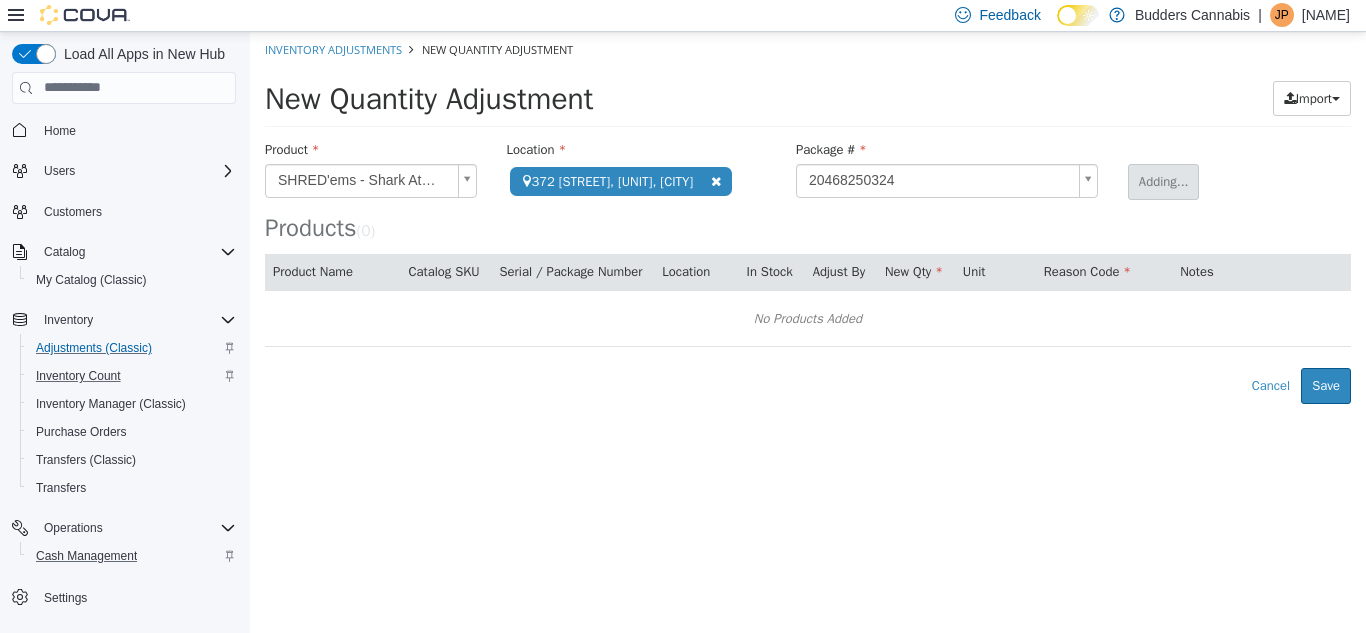 type 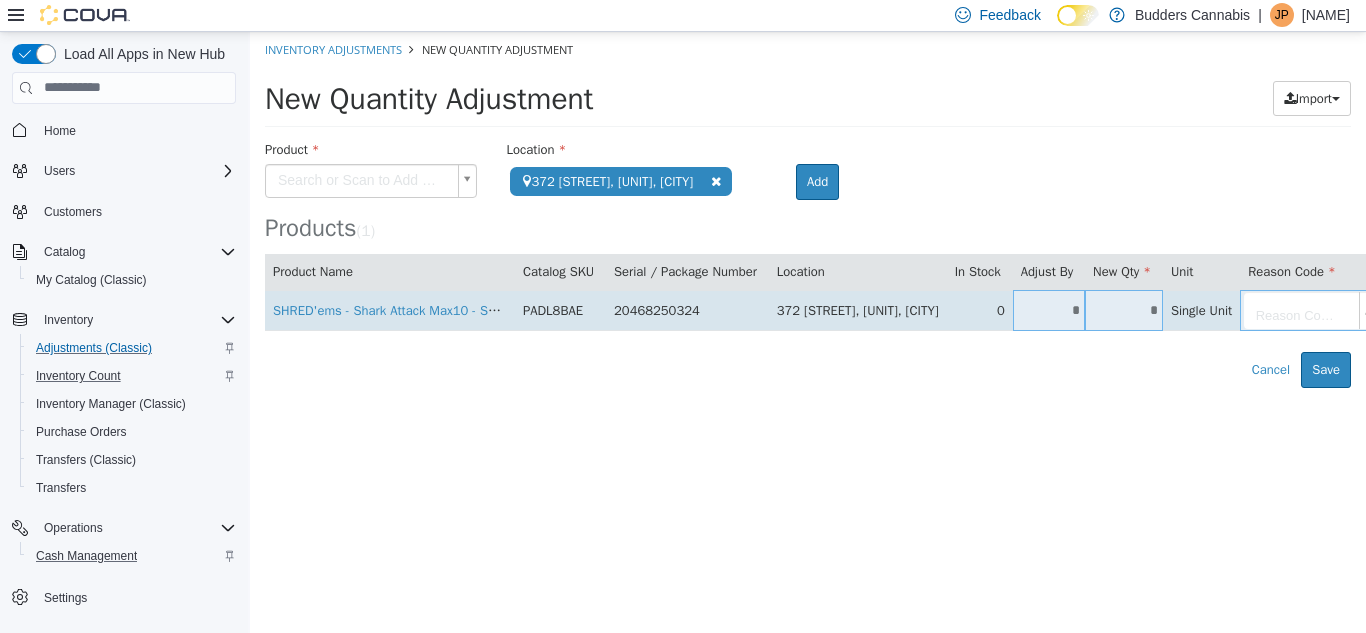 click on "*" at bounding box center (1049, 309) 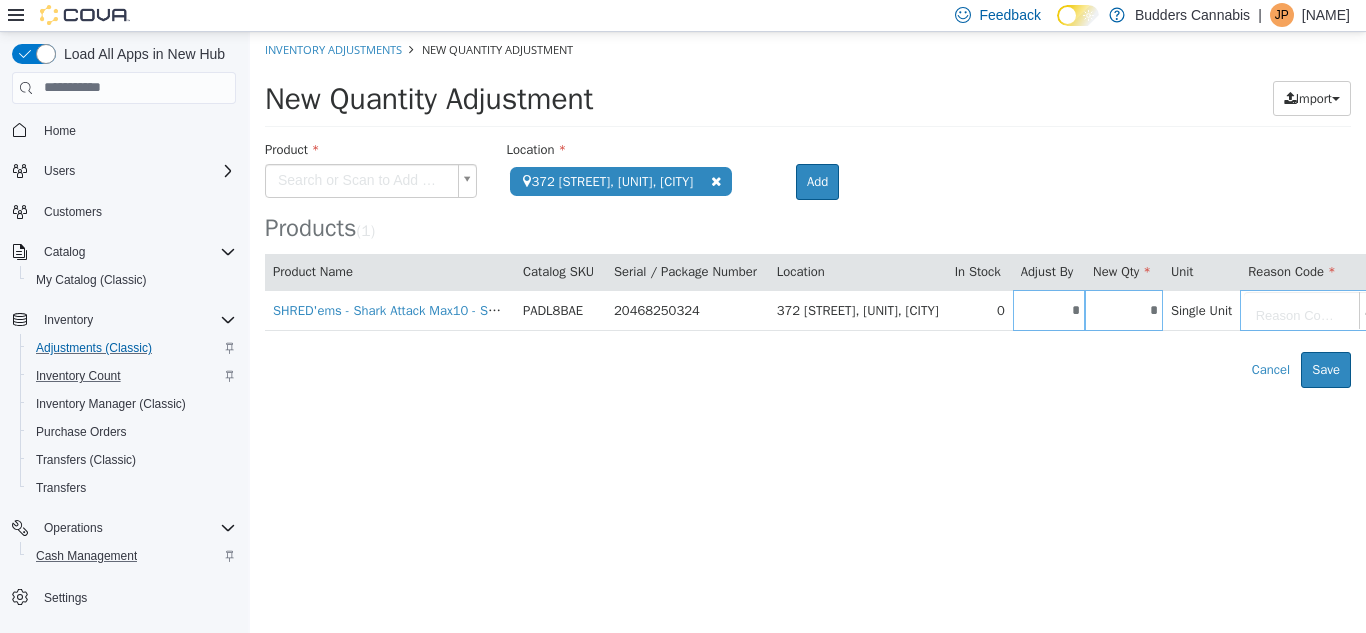 type on "*" 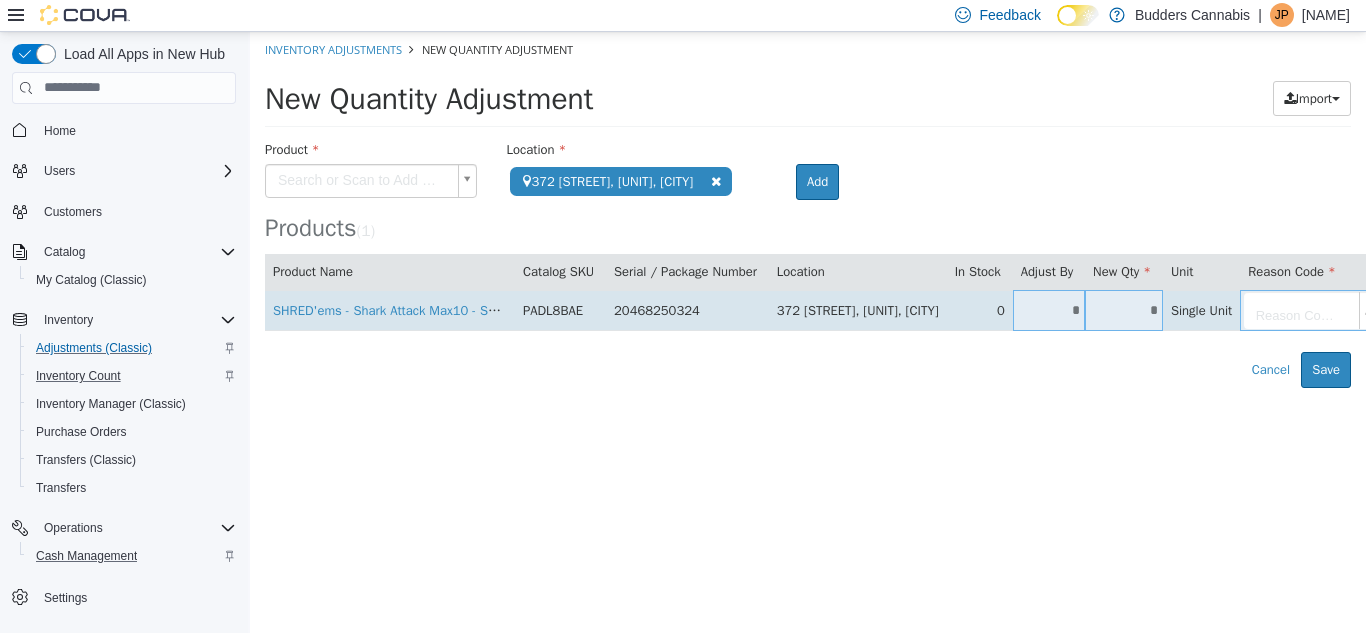 drag, startPoint x: 1118, startPoint y: 425, endPoint x: 1237, endPoint y: 326, distance: 154.79665 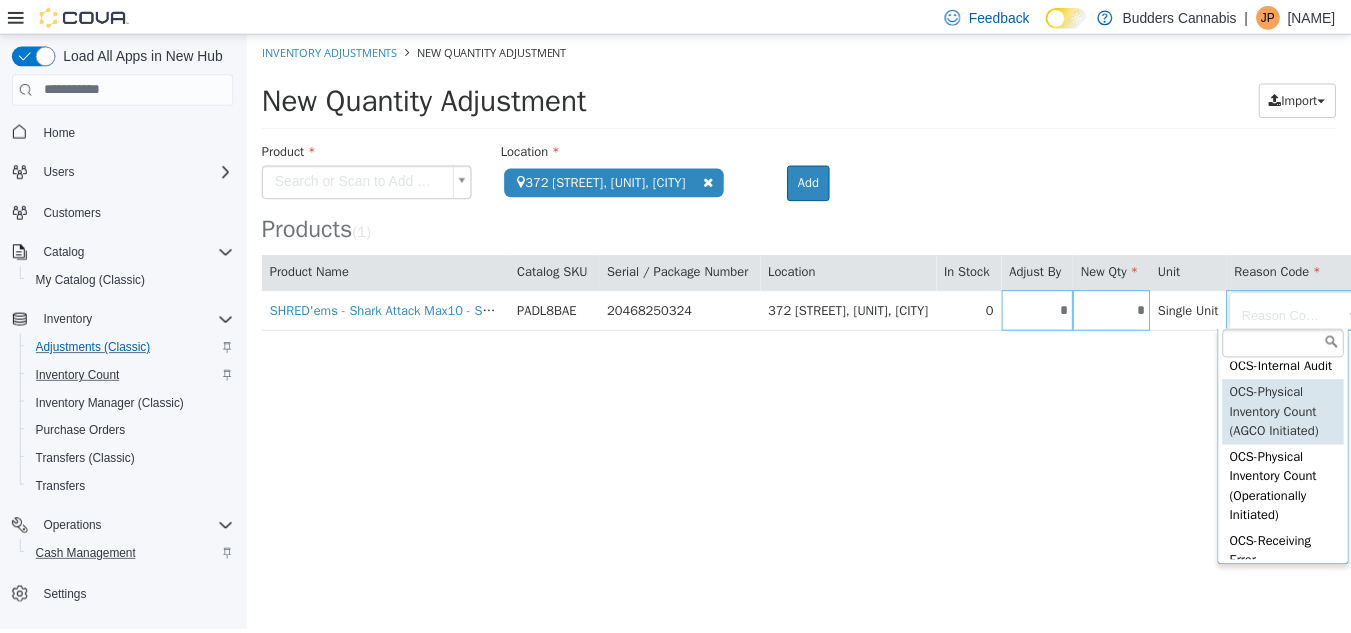 scroll, scrollTop: 511, scrollLeft: 0, axis: vertical 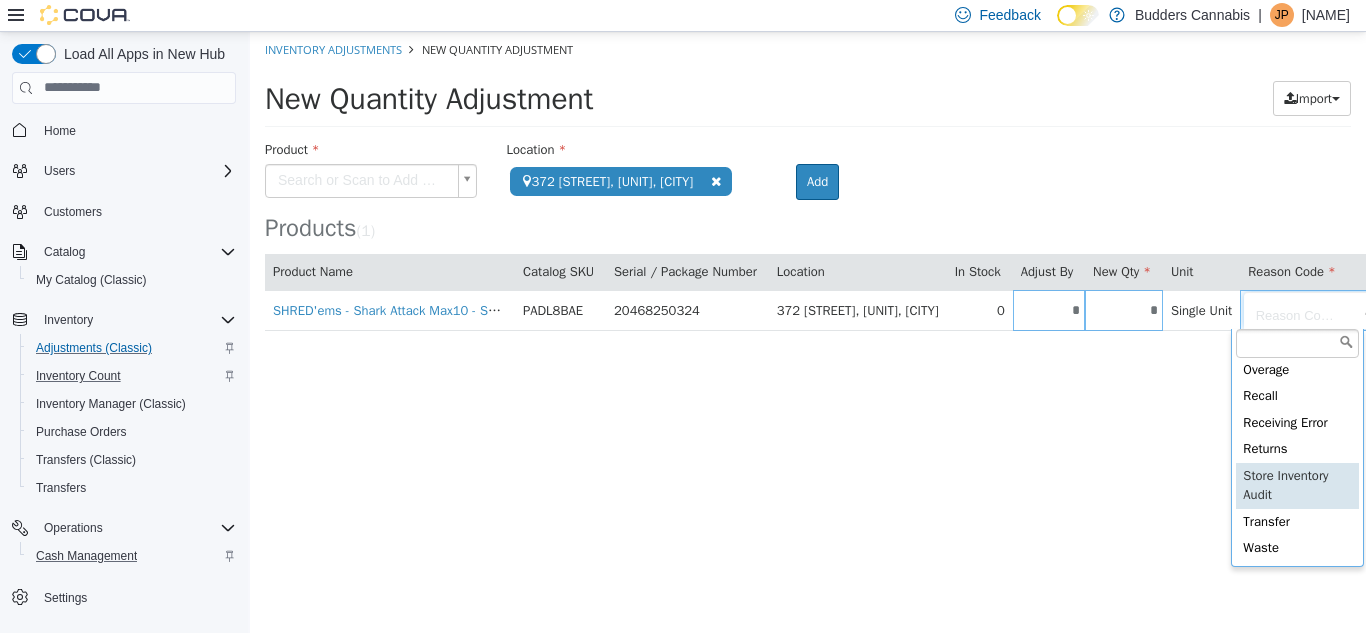 type on "**********" 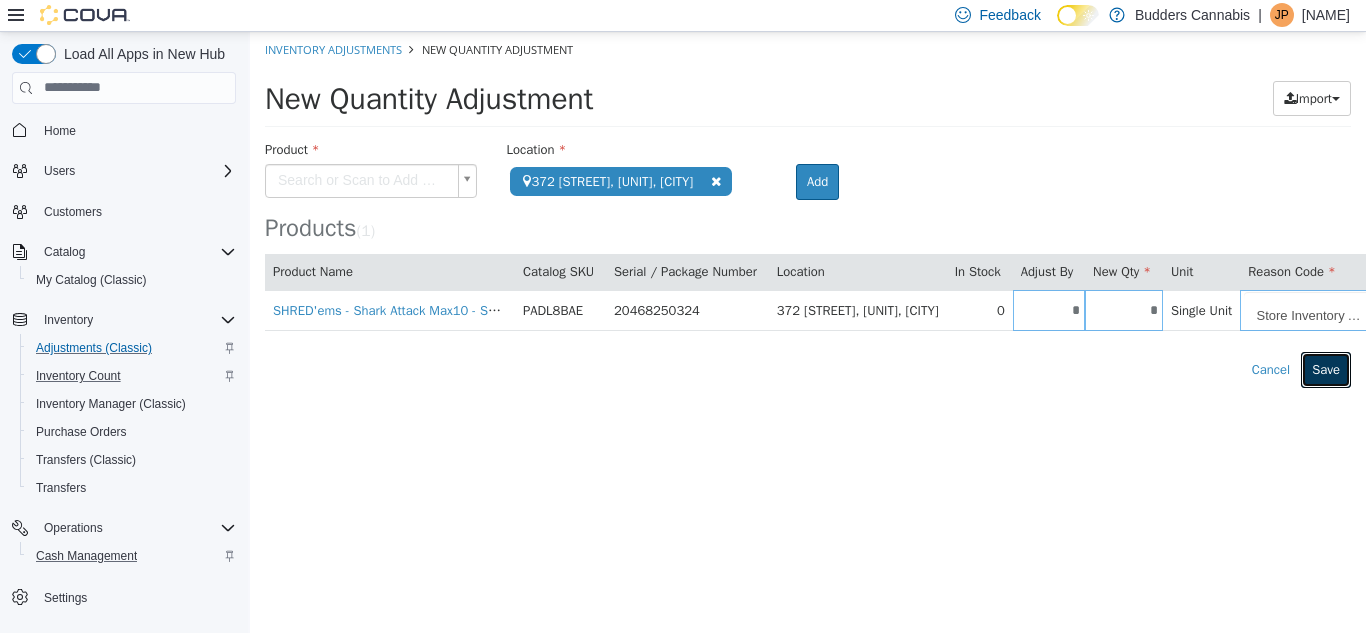 click on "Save" at bounding box center (1326, 369) 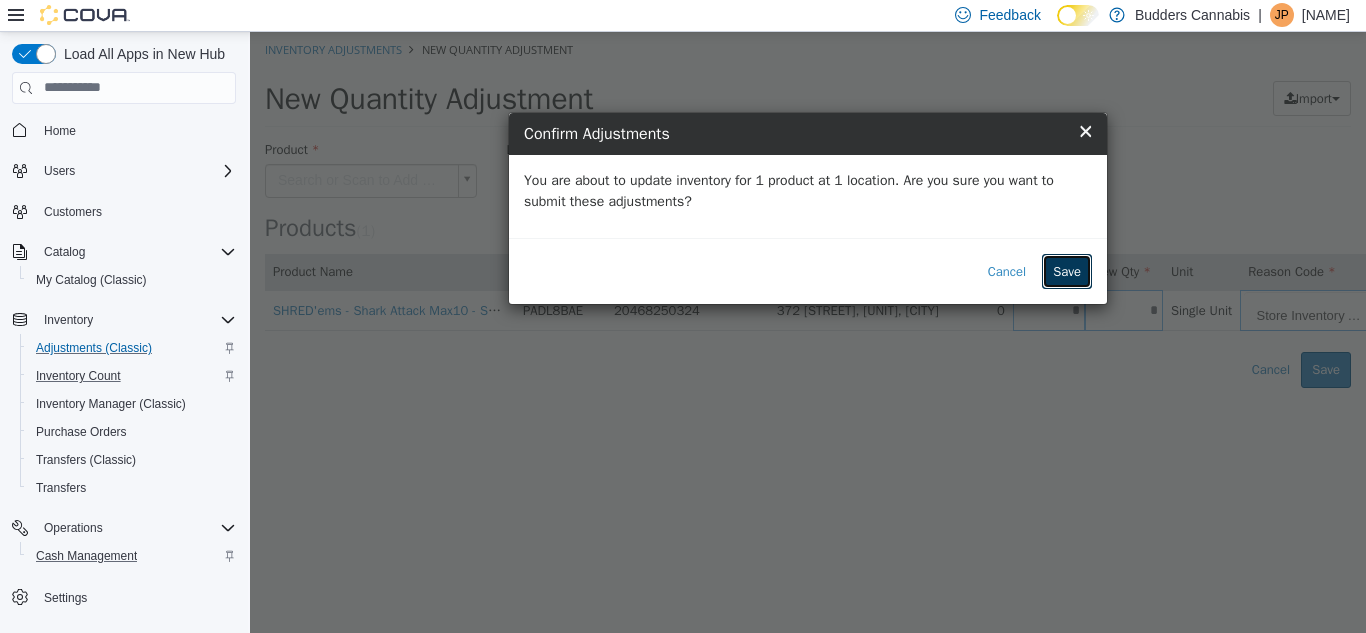 click on "Save" at bounding box center [1067, 271] 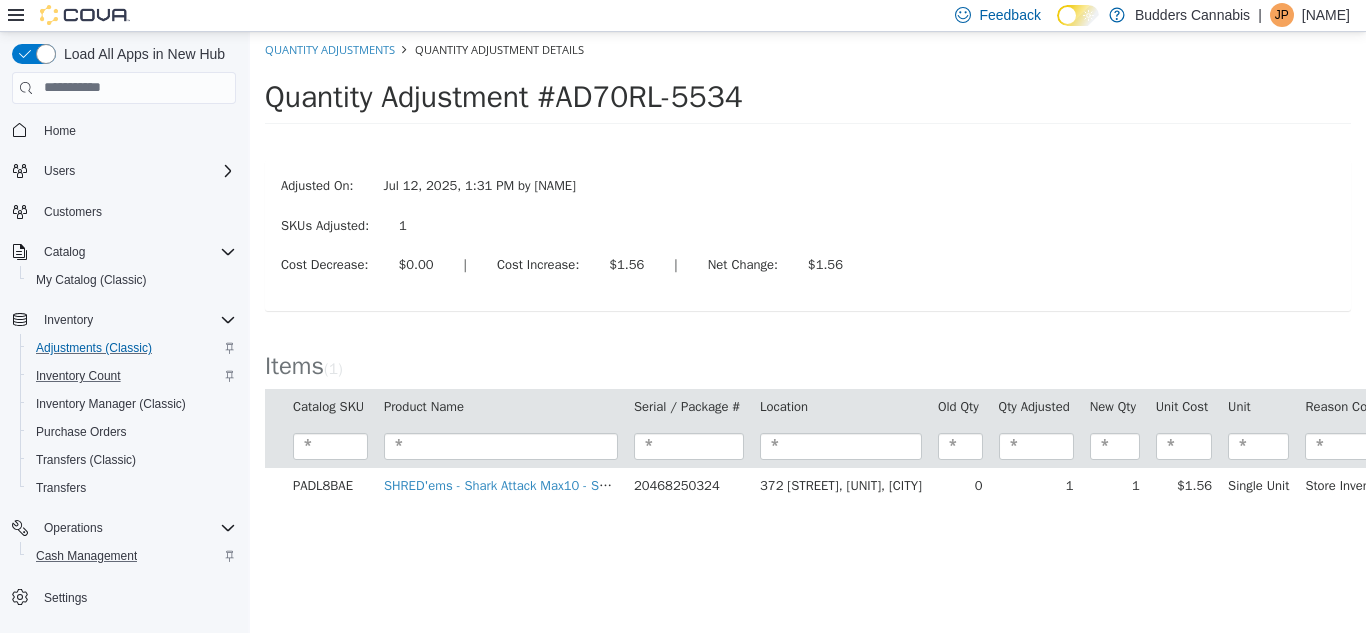 click on "Catalog SKU Product Name Serial / Package # Location Old Qty Qty Adjusted New Qty Unit Cost Unit Reason Code Notes PADL8BAE SHRED'ems - Shark Attack Max10 - Sativa - 1 Pack 20468250324 372 [STREET] [UNIT], [CITY] 0 1 1 $1.56 Single Unit Store Inventory Audit No Note" at bounding box center [808, 455] 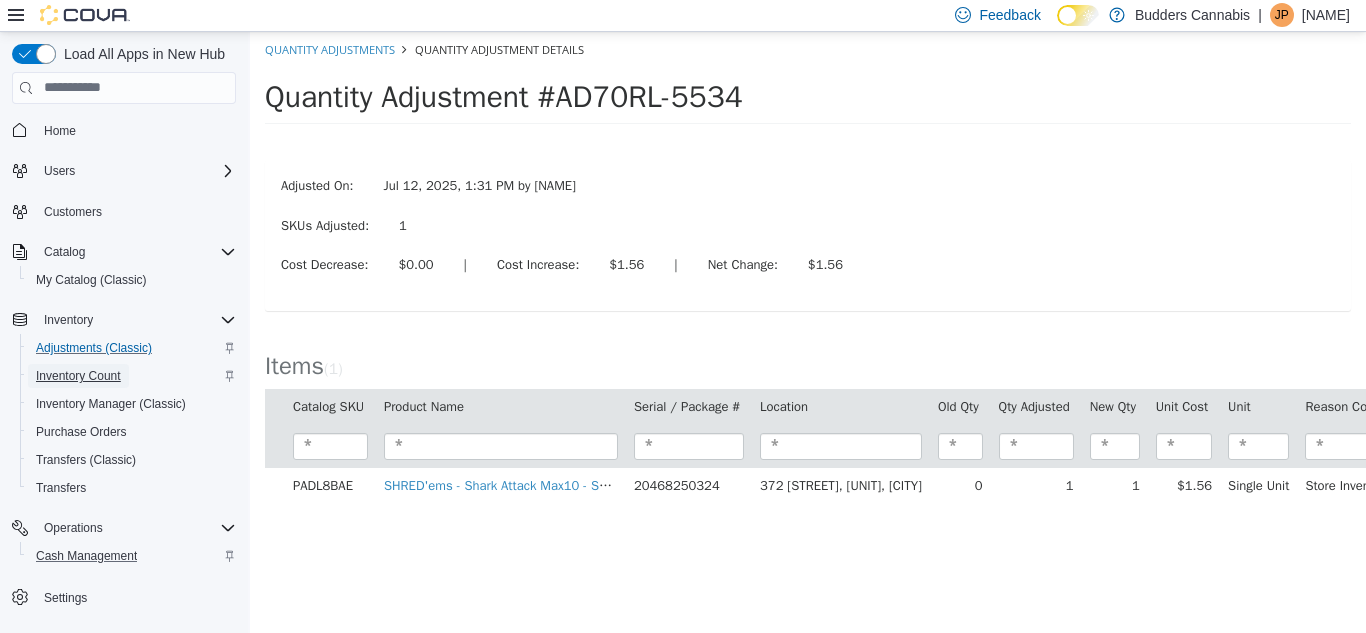 click on "Inventory Count" at bounding box center [78, 376] 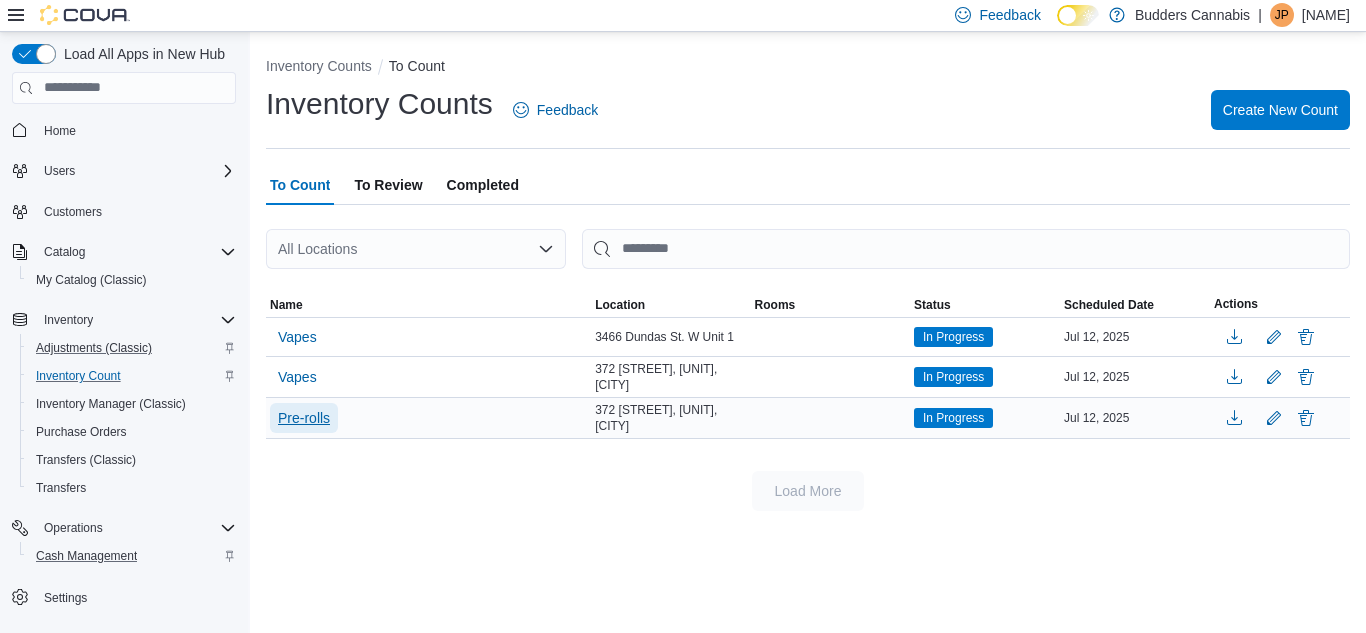 click on "Pre-rolls" at bounding box center [304, 418] 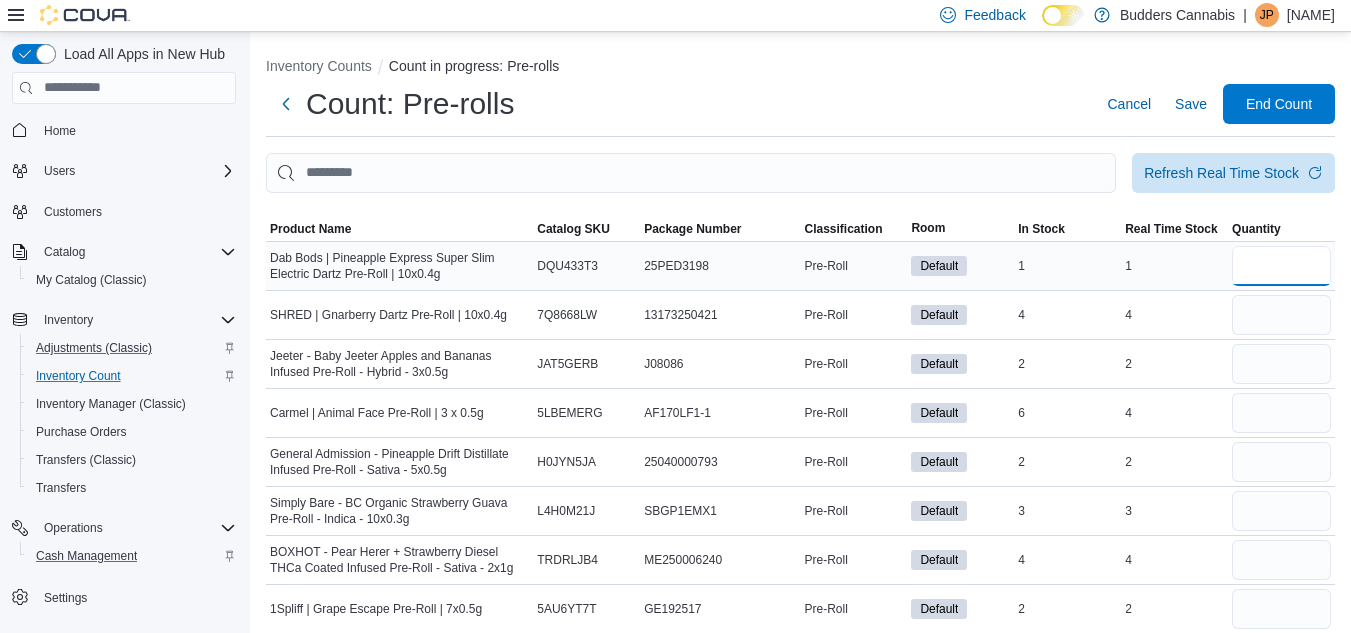click at bounding box center (1281, 266) 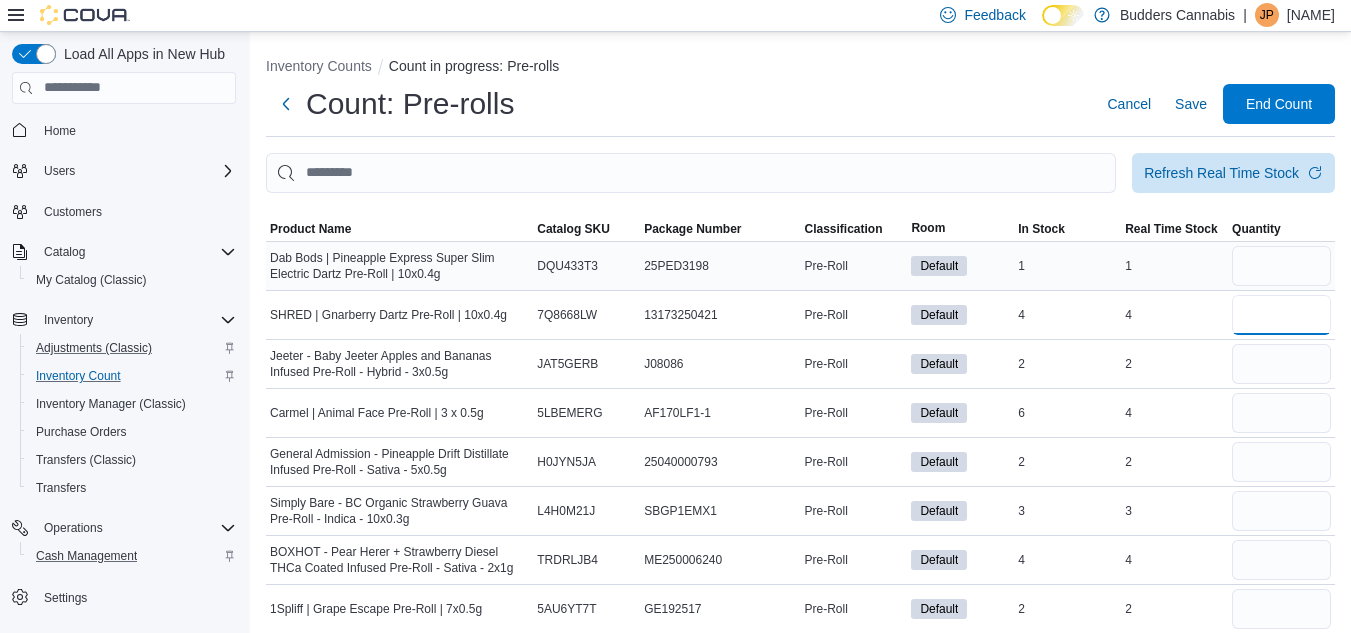 type on "*" 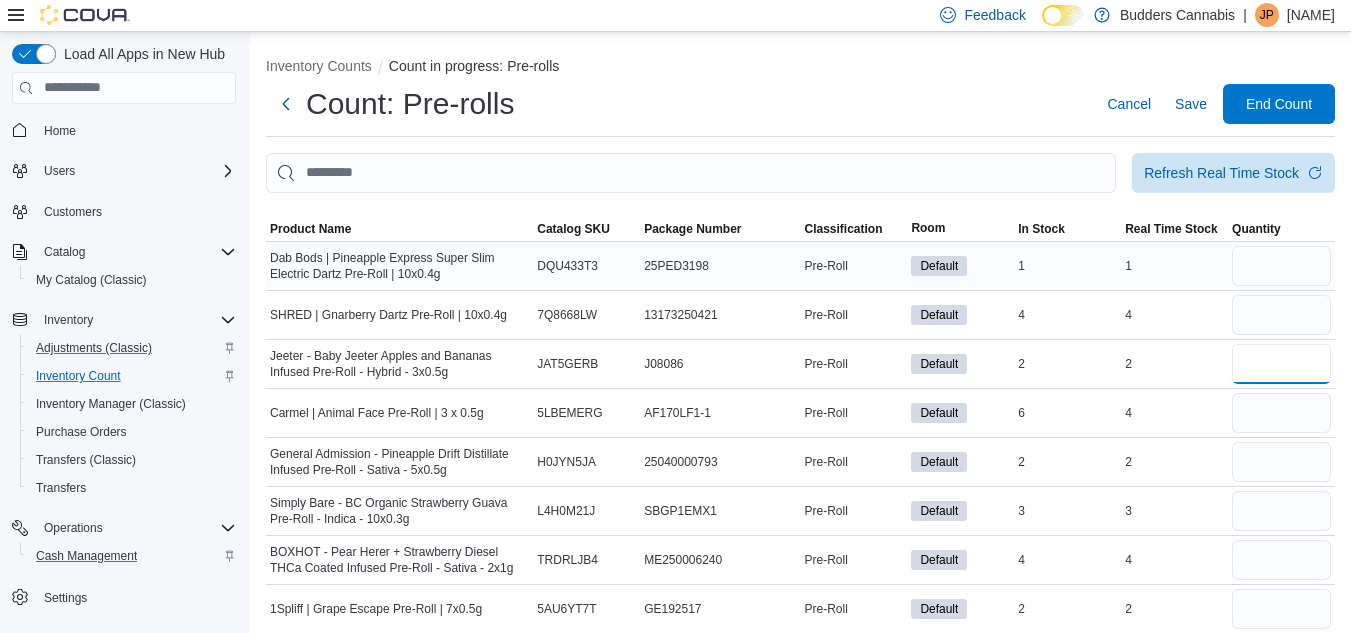 type 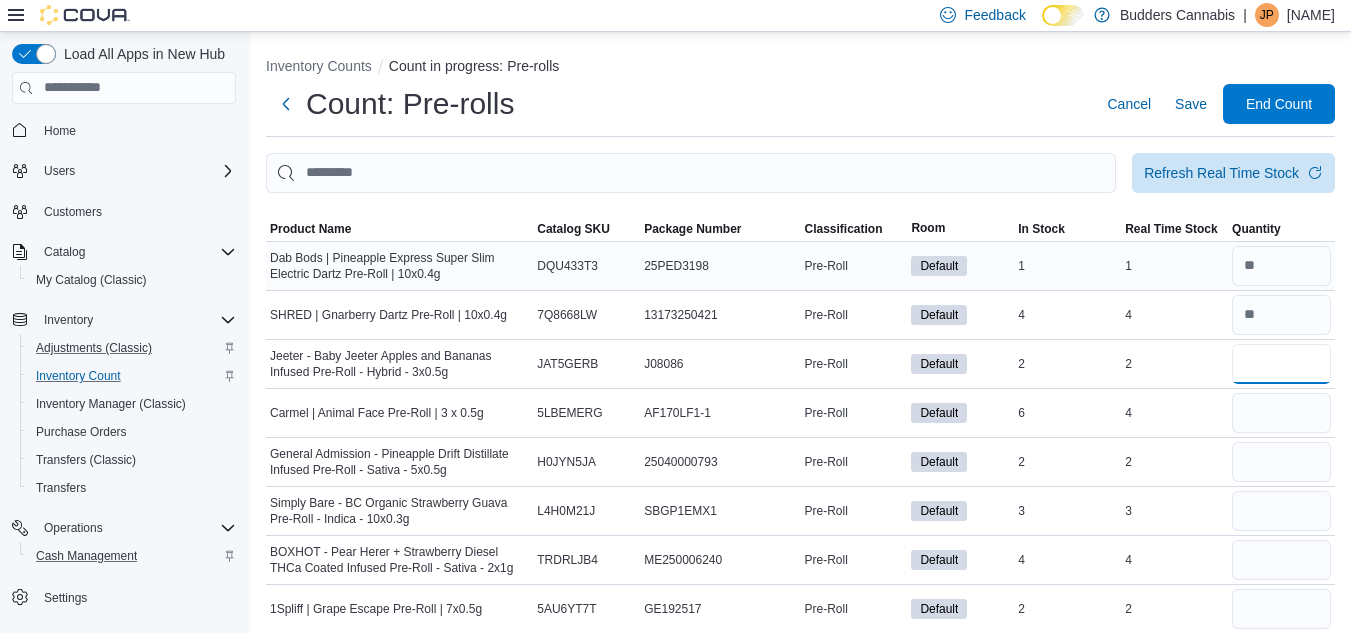 type on "*" 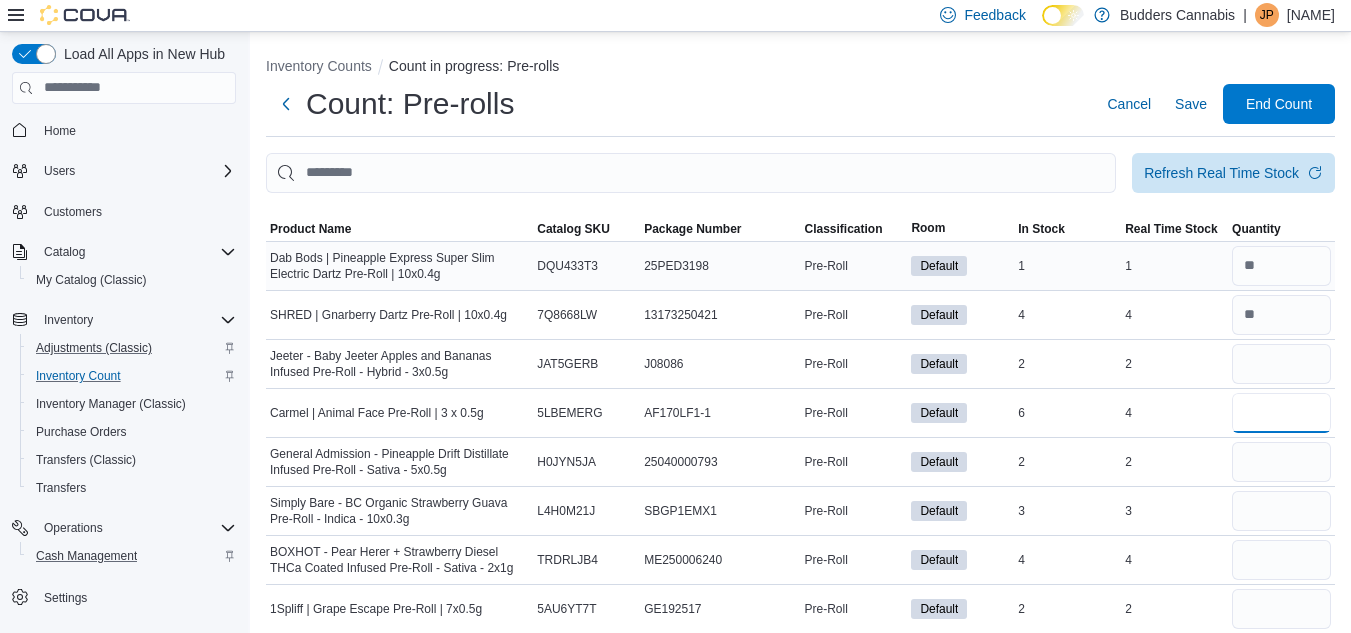 type on "*" 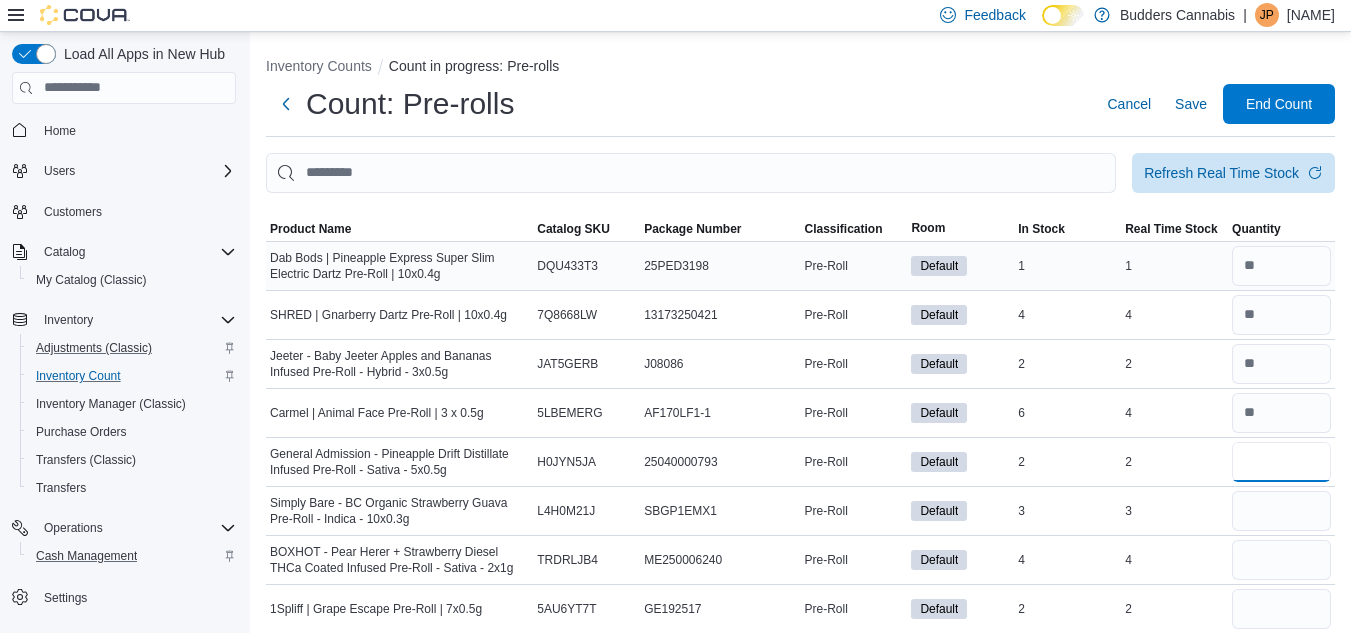 type 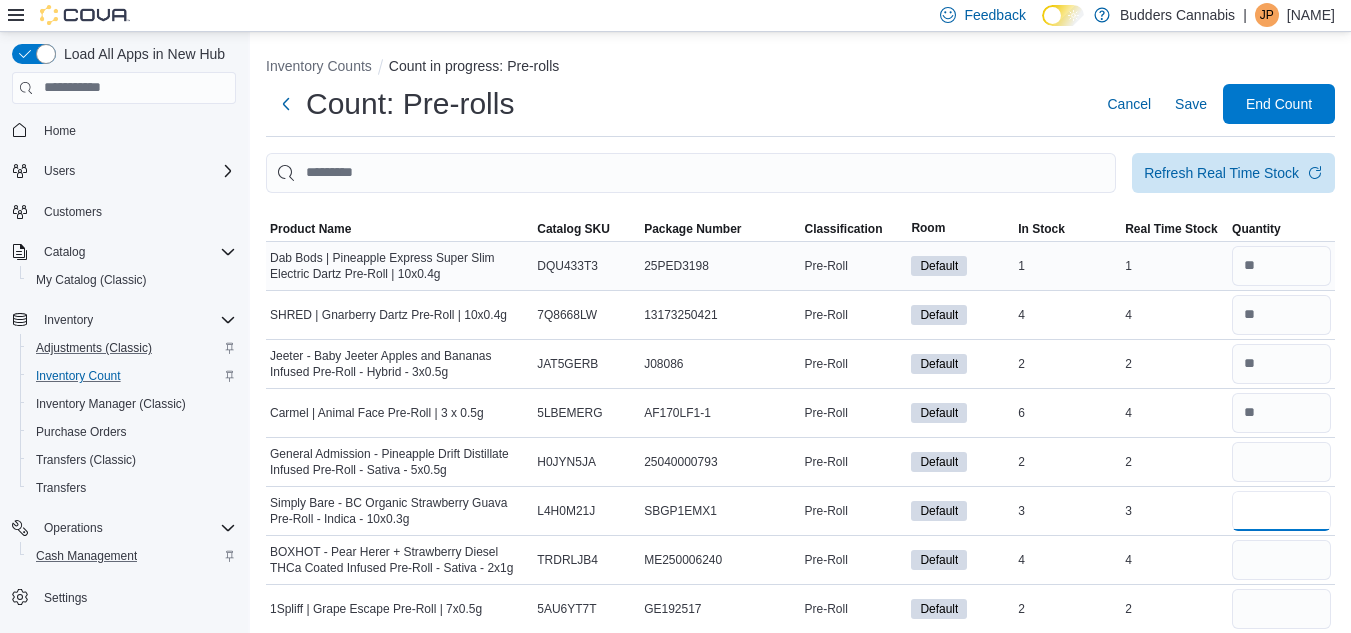 type on "*" 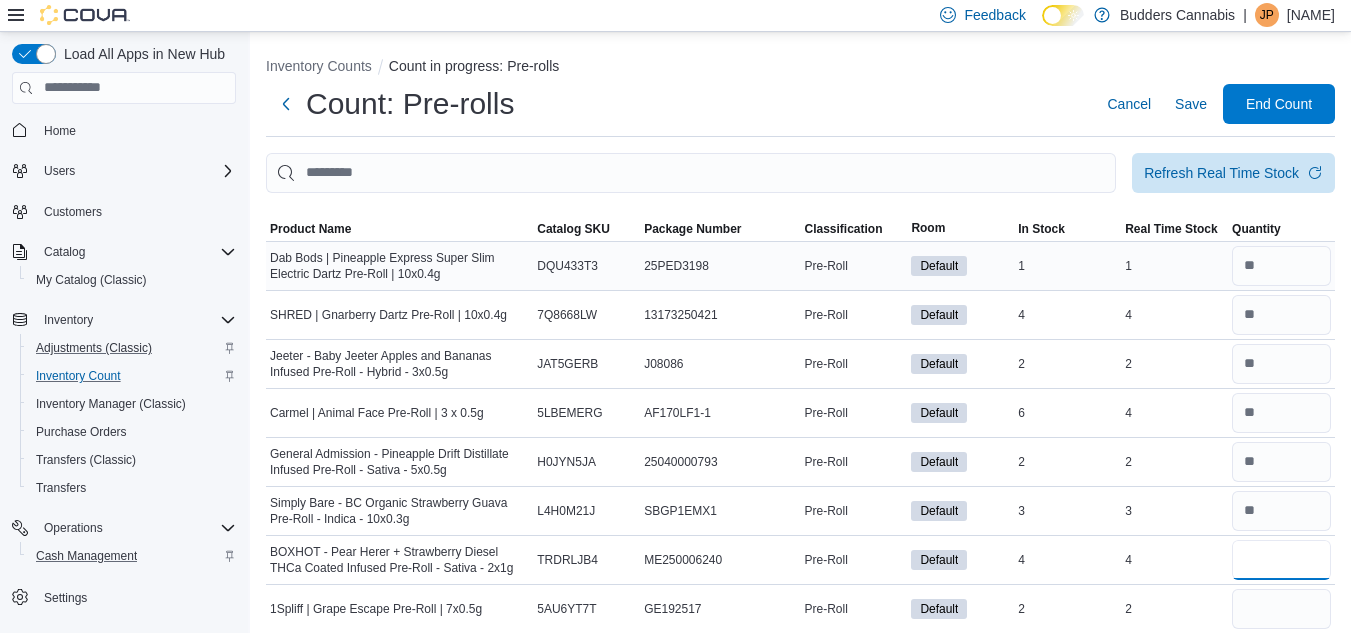 type 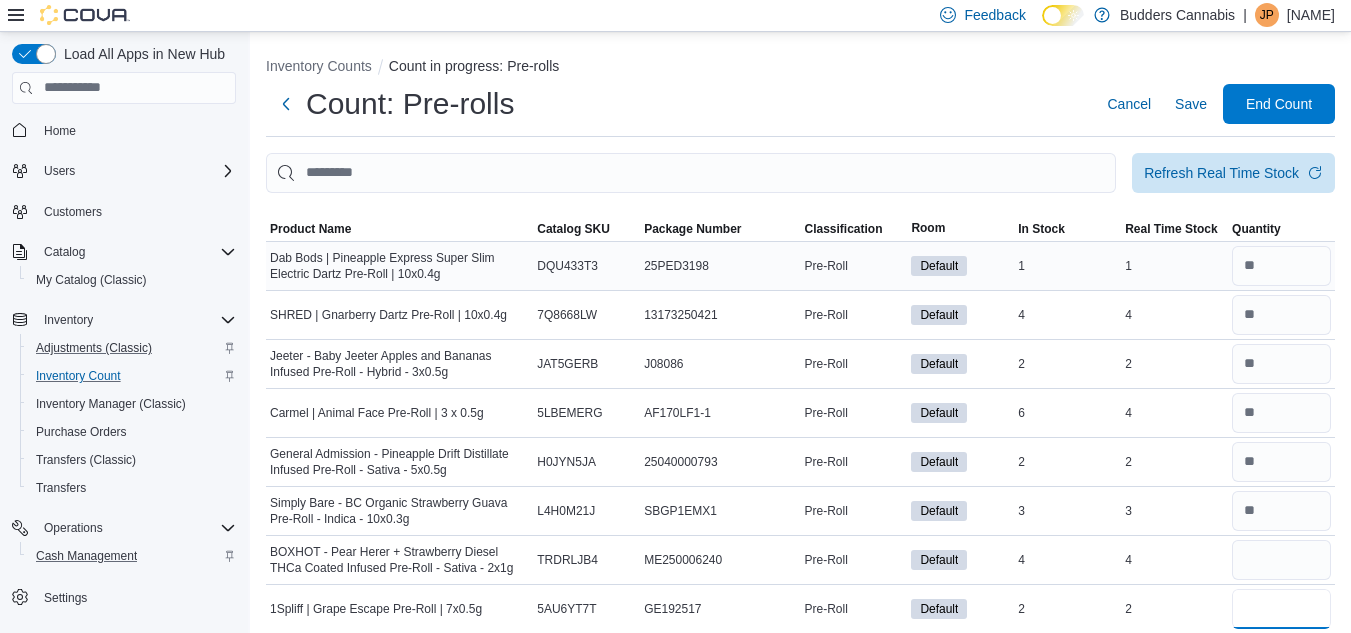 type 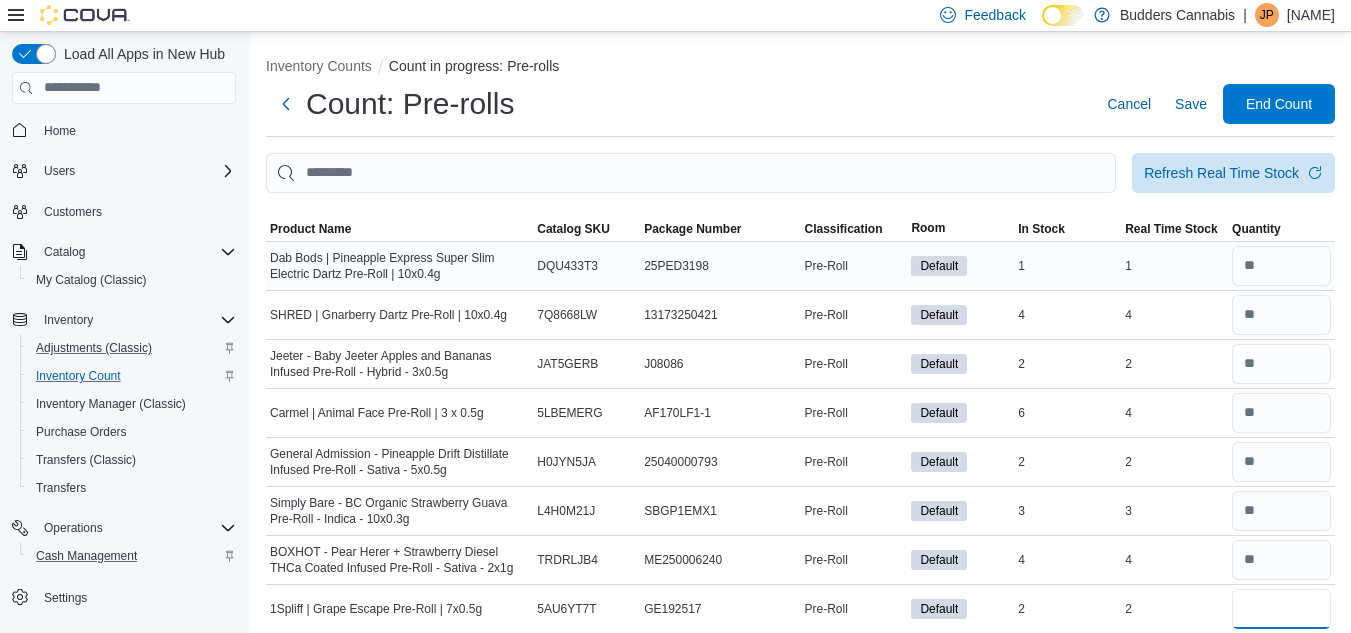 type on "*" 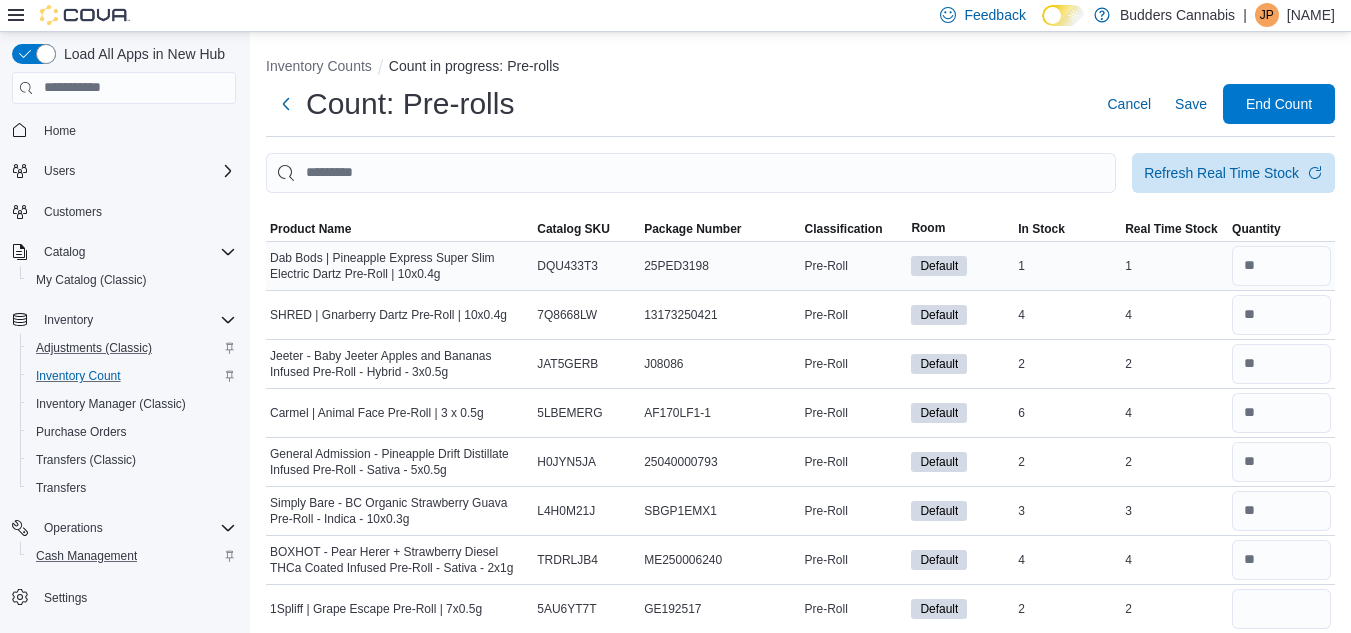 type 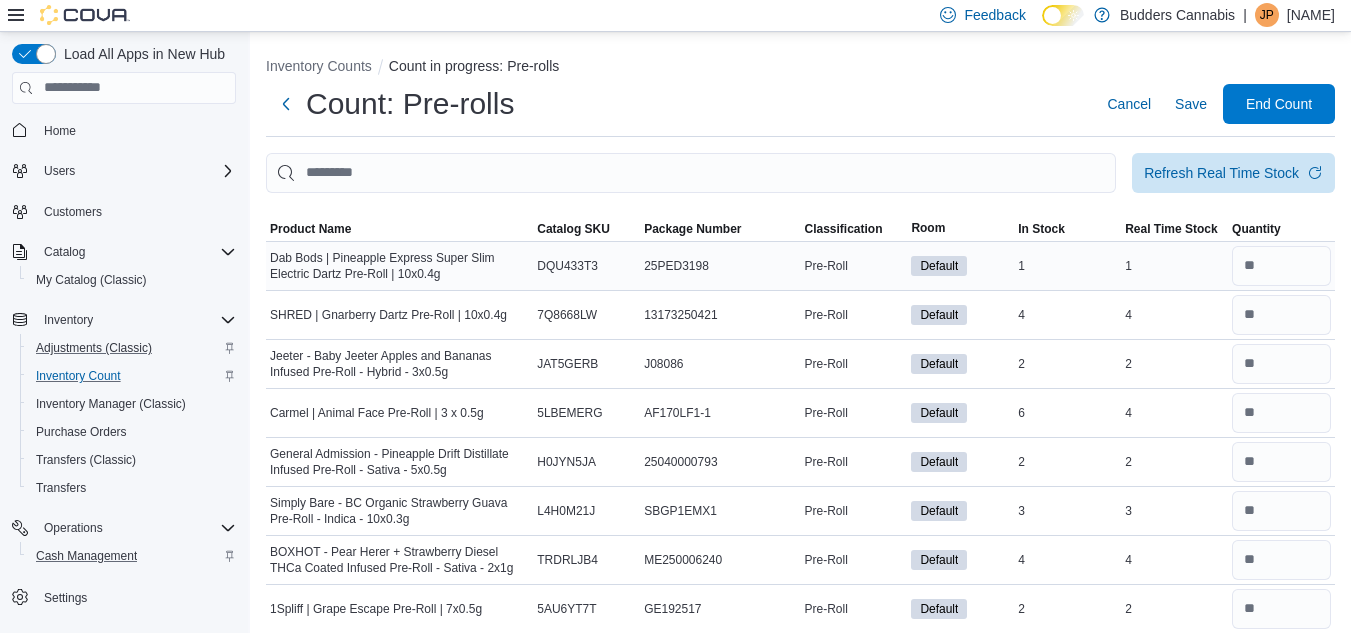 scroll, scrollTop: 341, scrollLeft: 0, axis: vertical 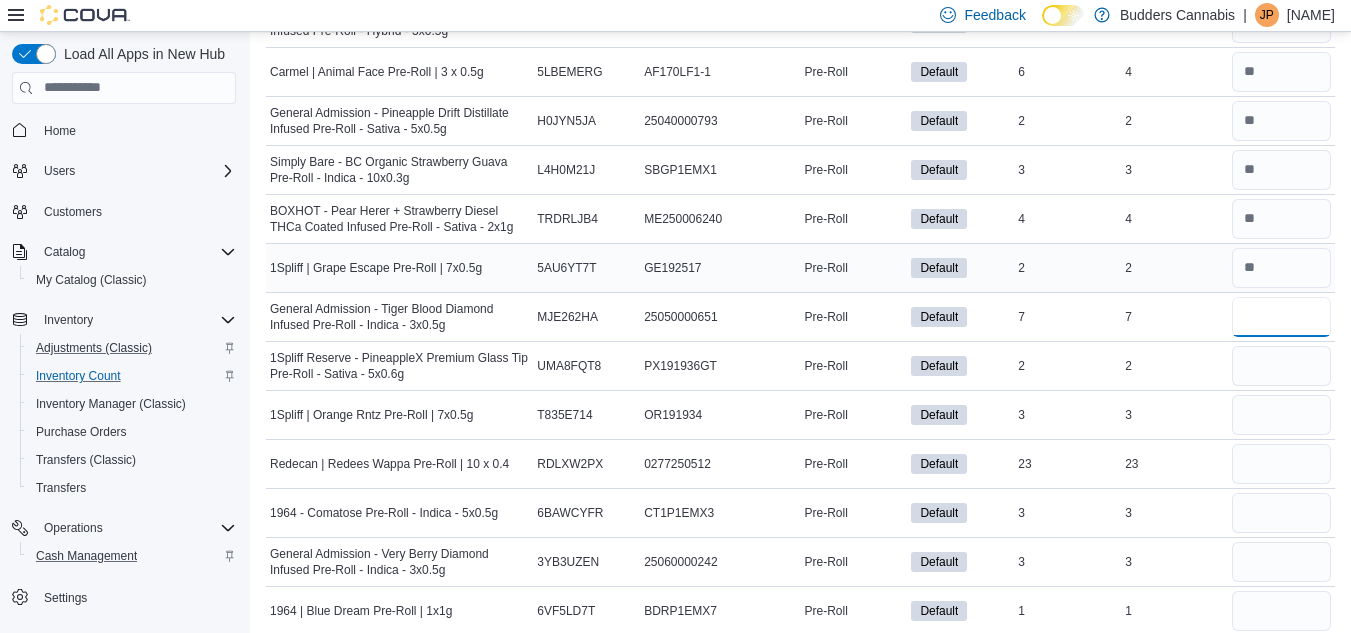 type on "*" 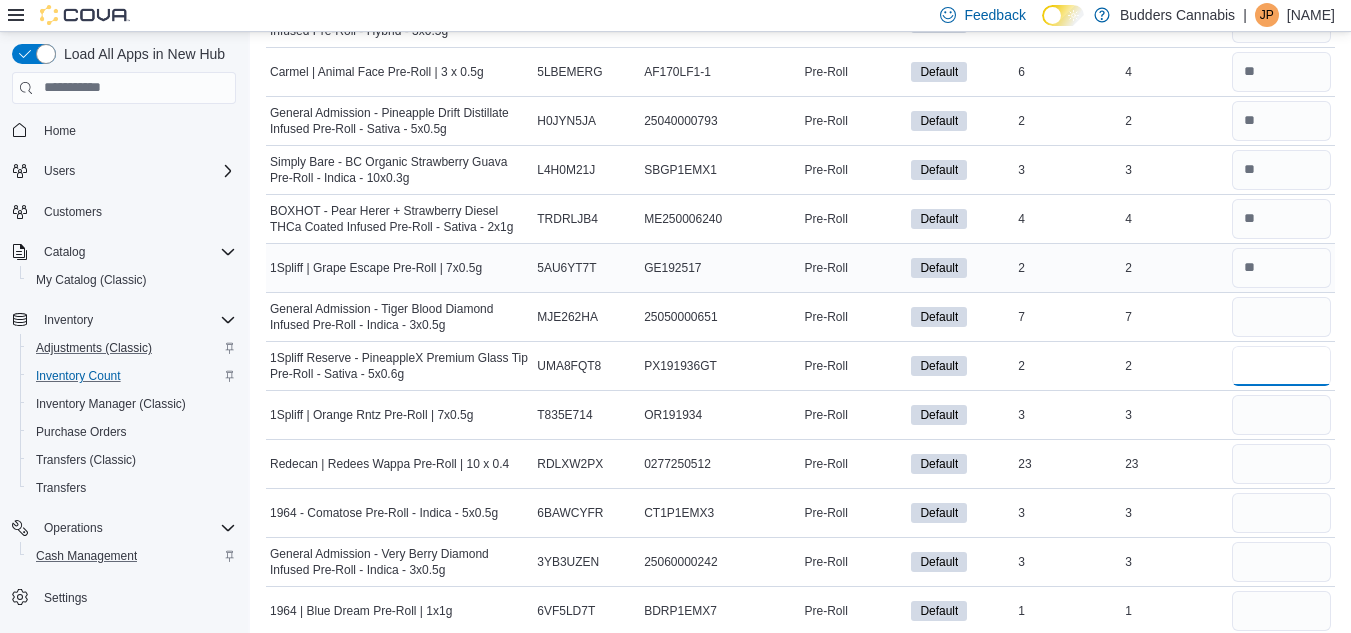 type 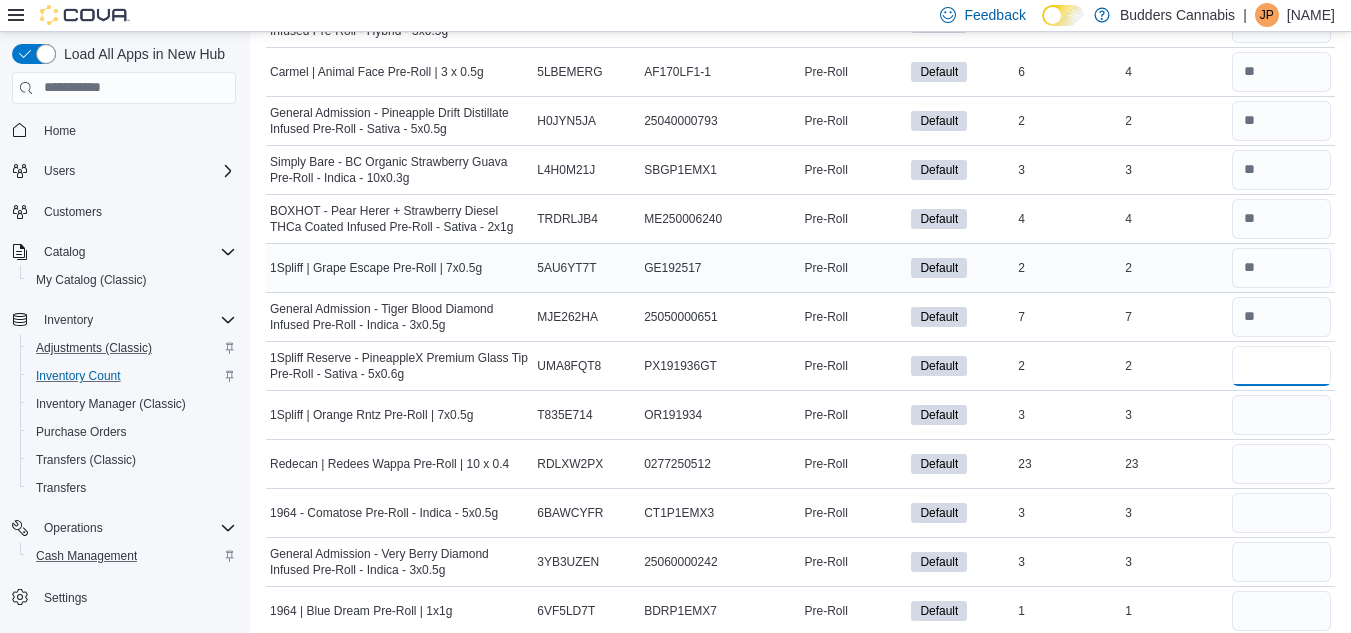 type on "*" 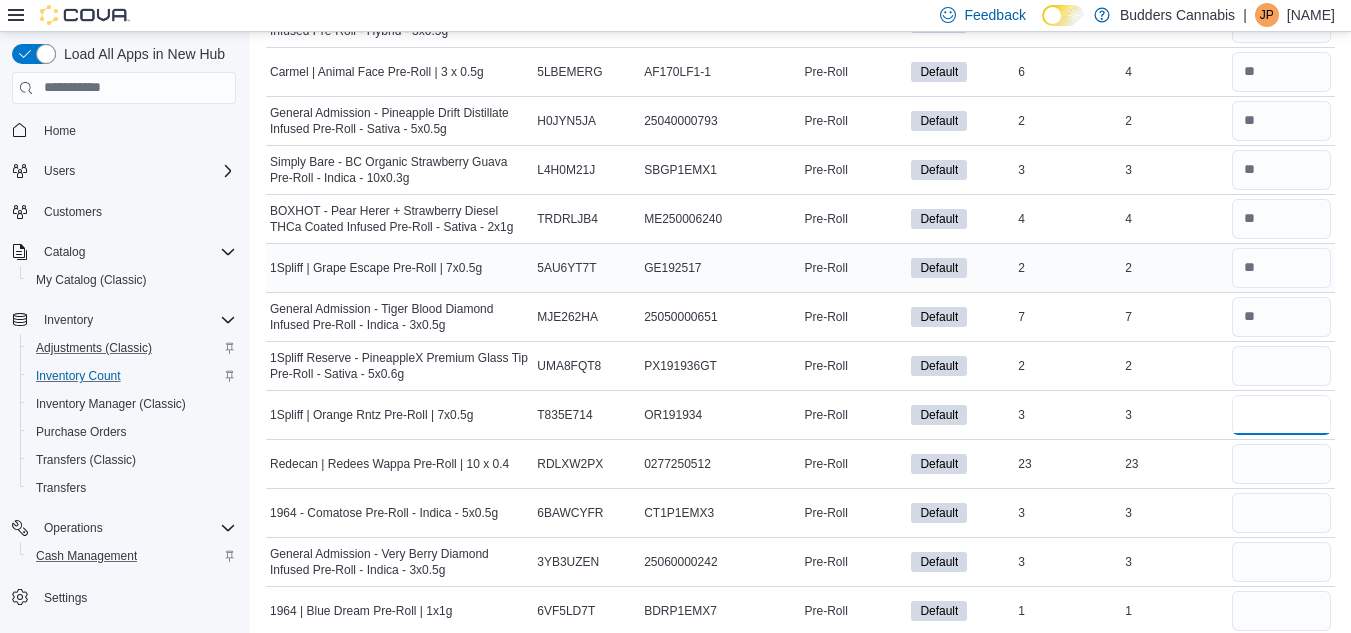 type 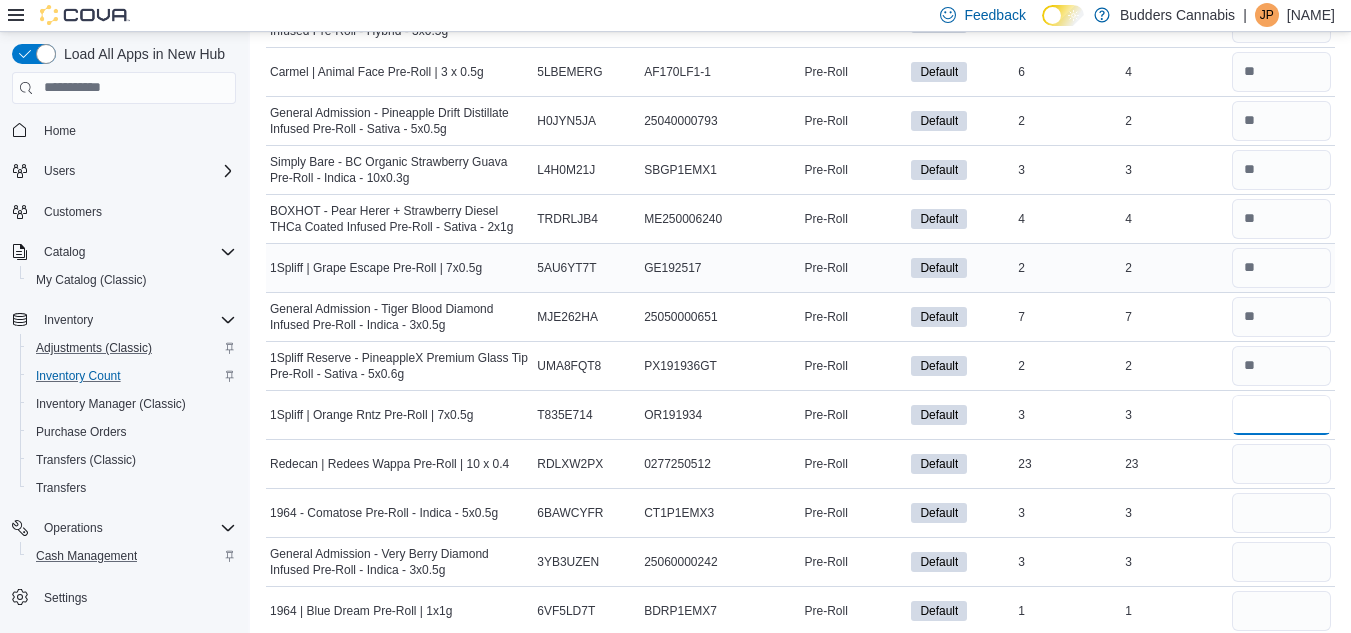 type on "*" 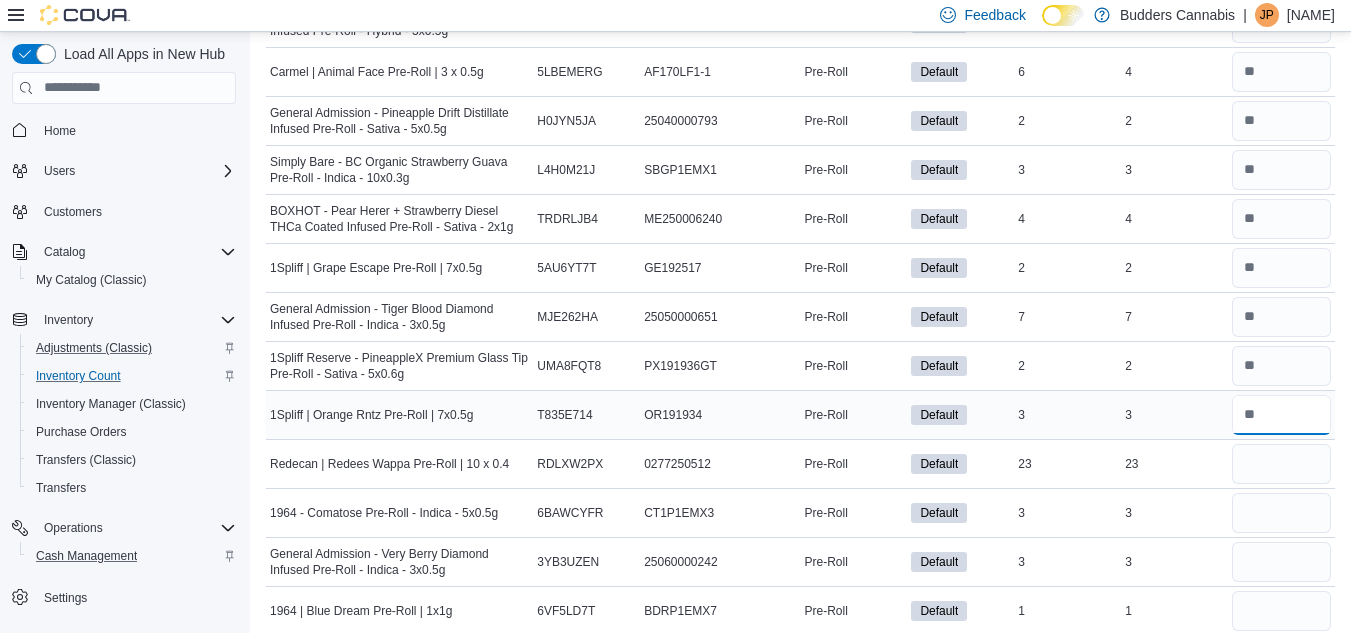 click at bounding box center [1281, 415] 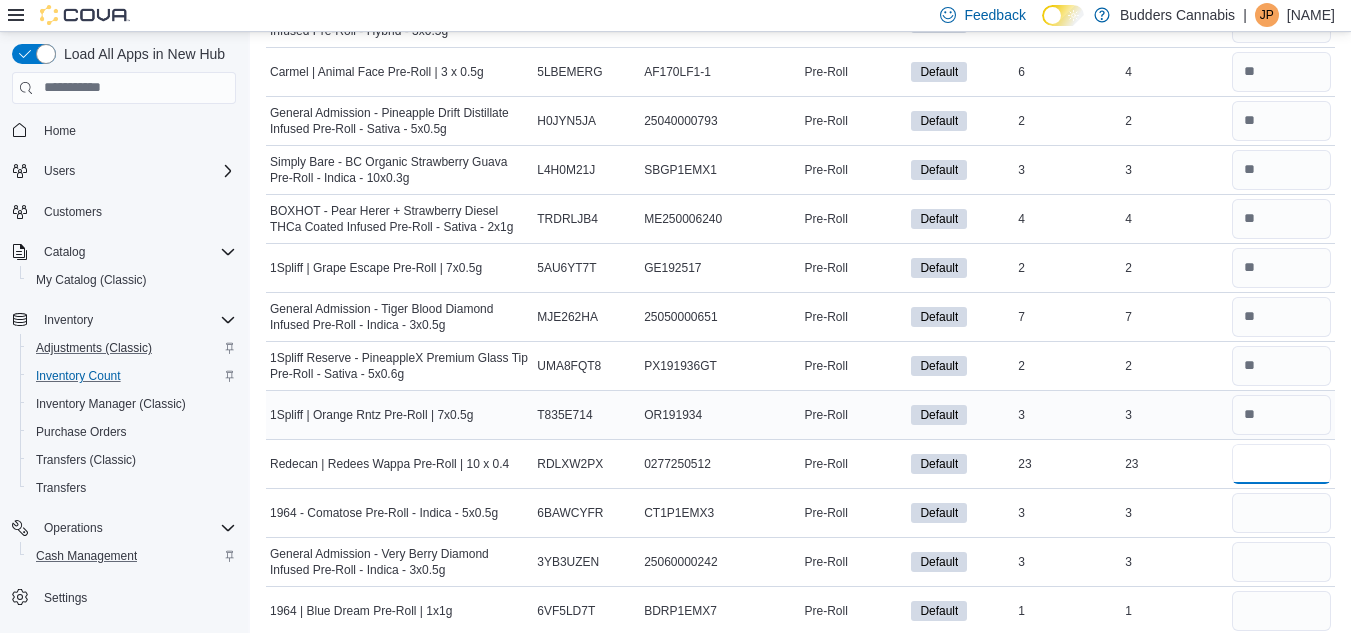 type 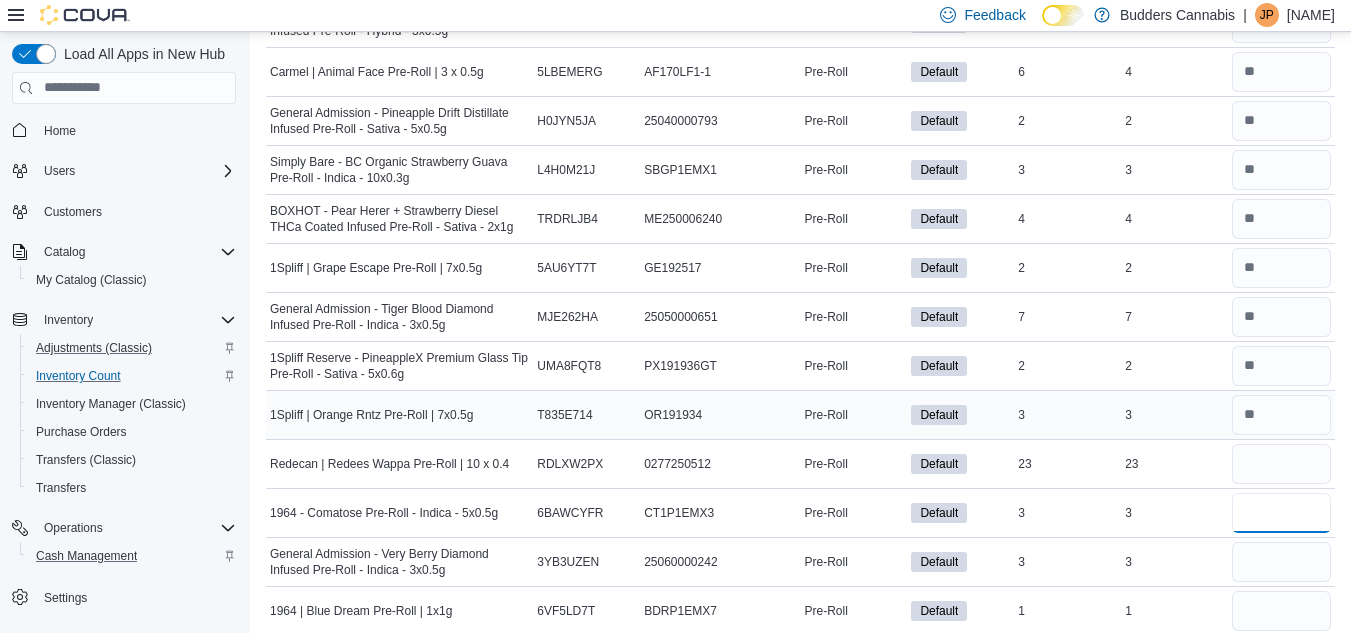 type on "*" 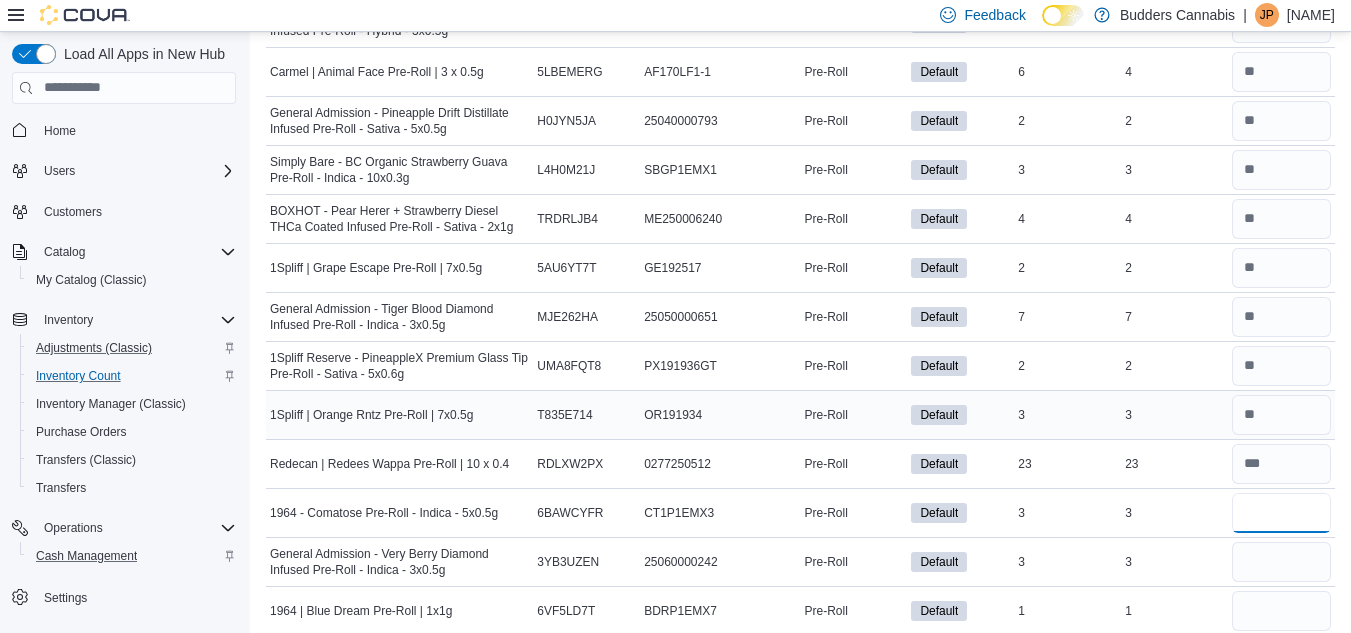 type on "*" 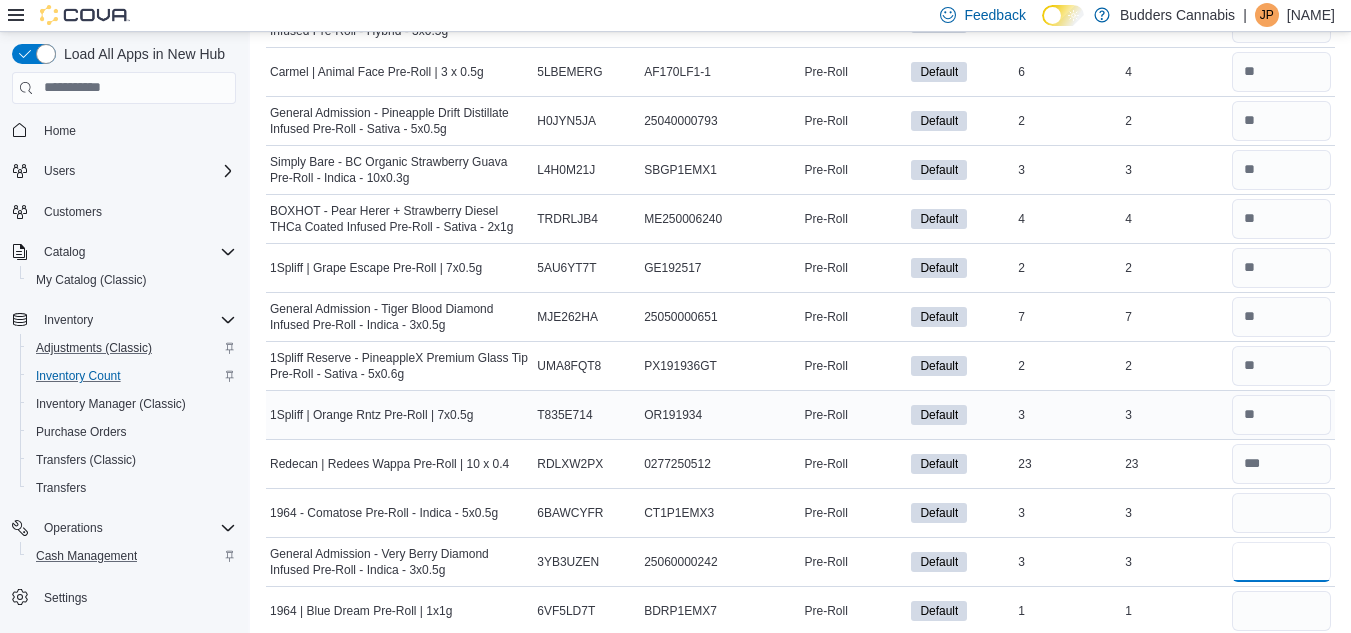 type 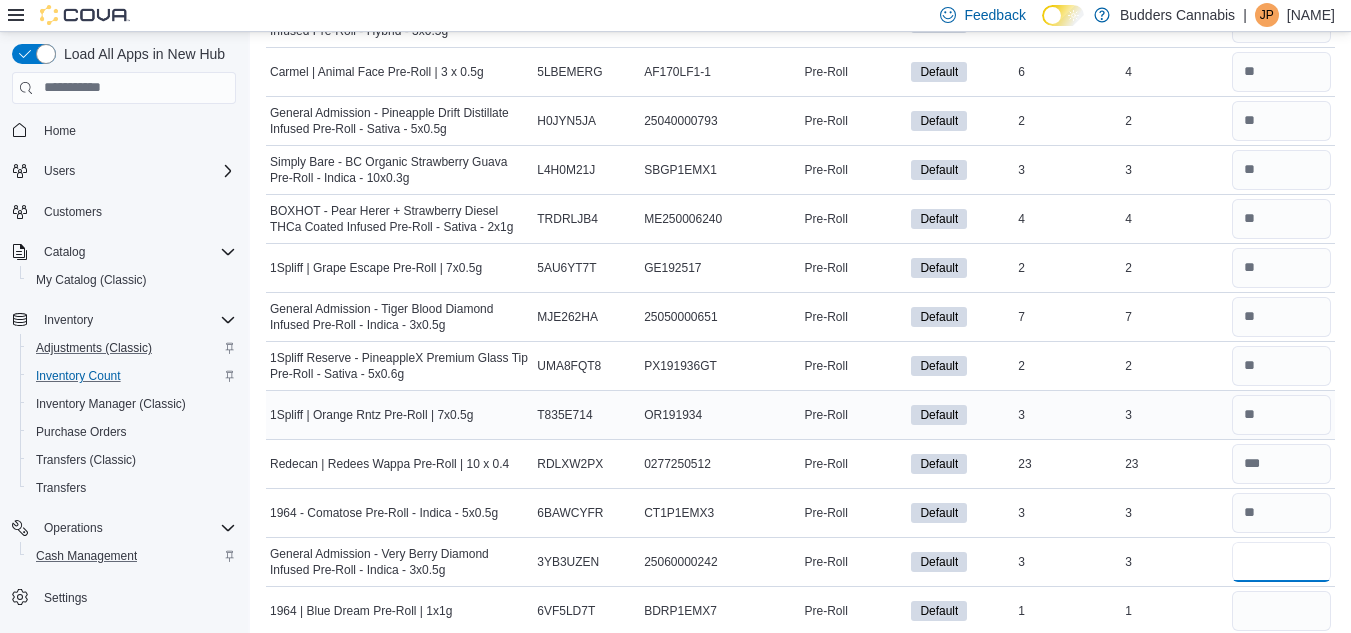 type on "*" 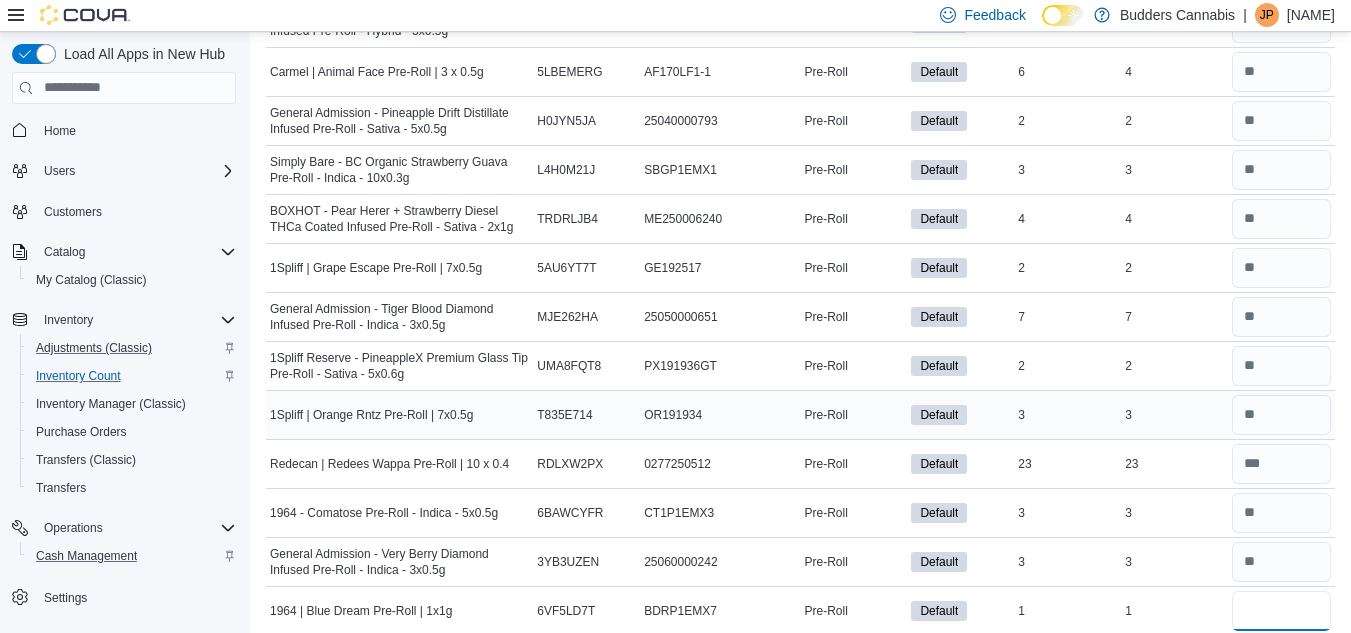 type 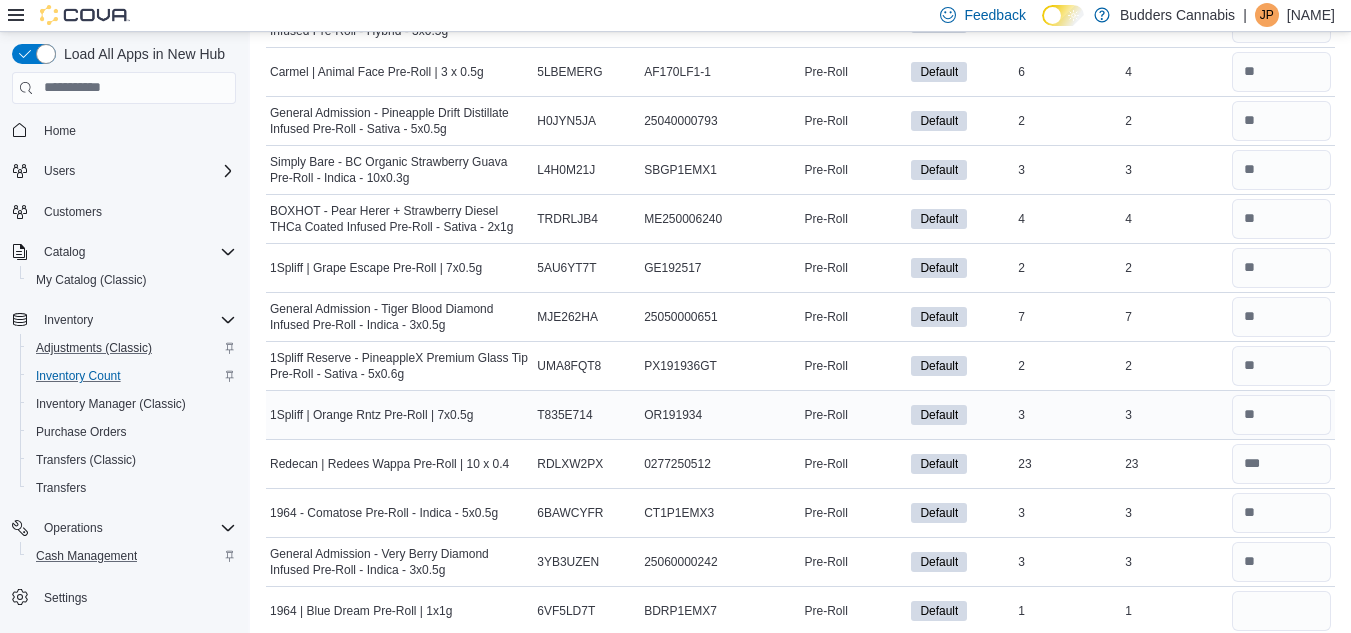 type 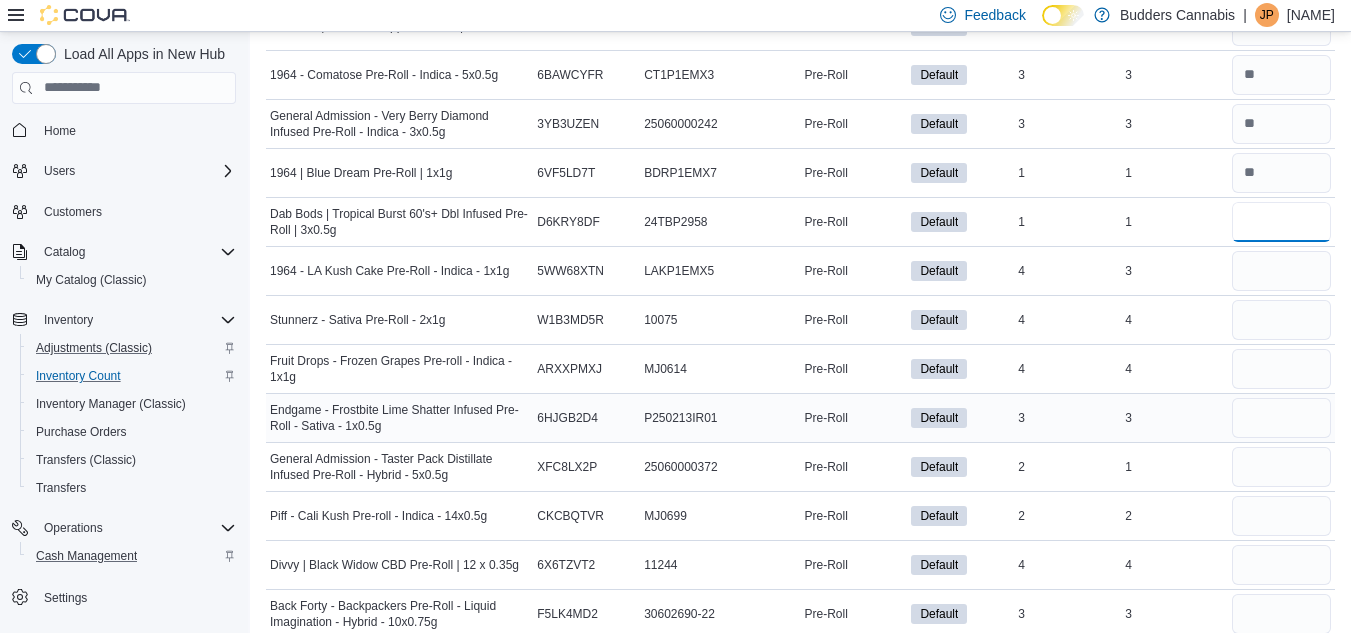 scroll, scrollTop: 784, scrollLeft: 0, axis: vertical 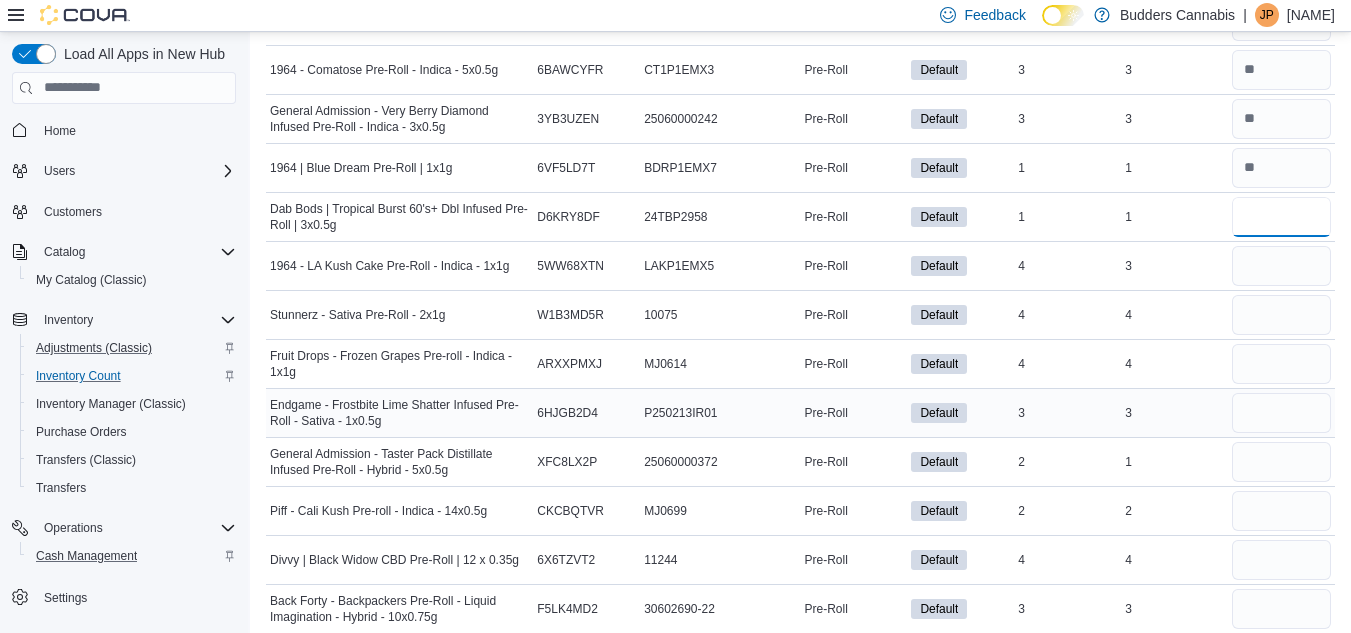 type on "*" 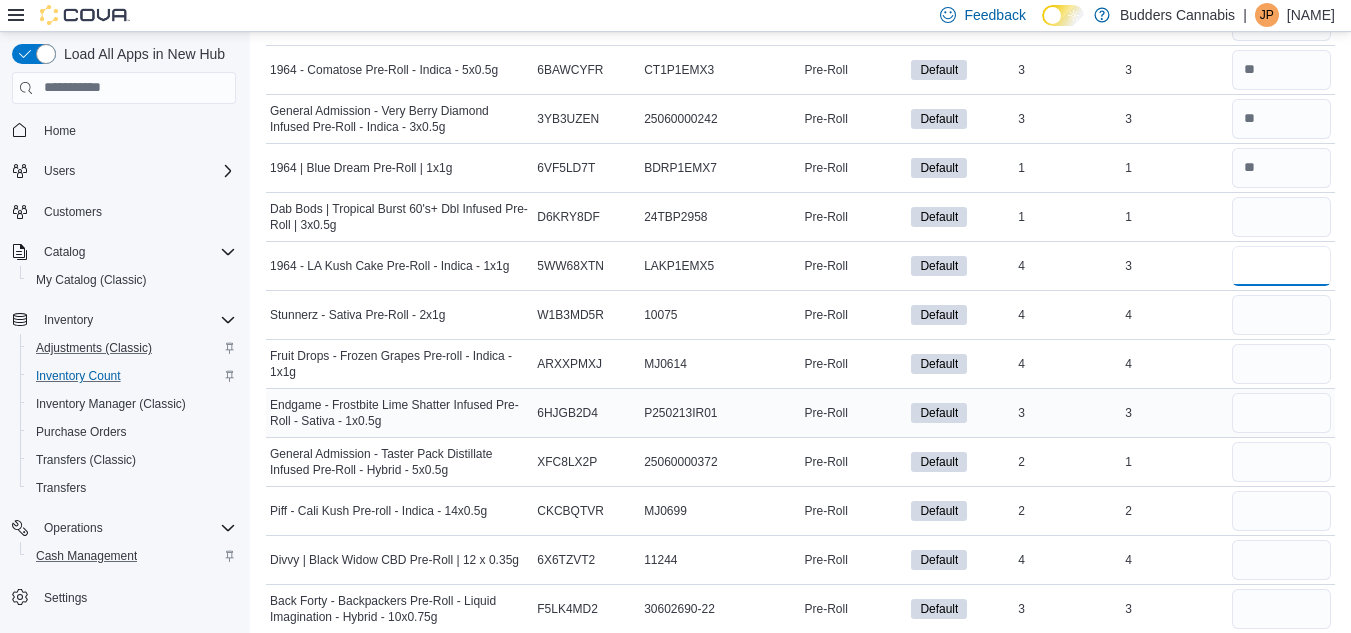 type on "*" 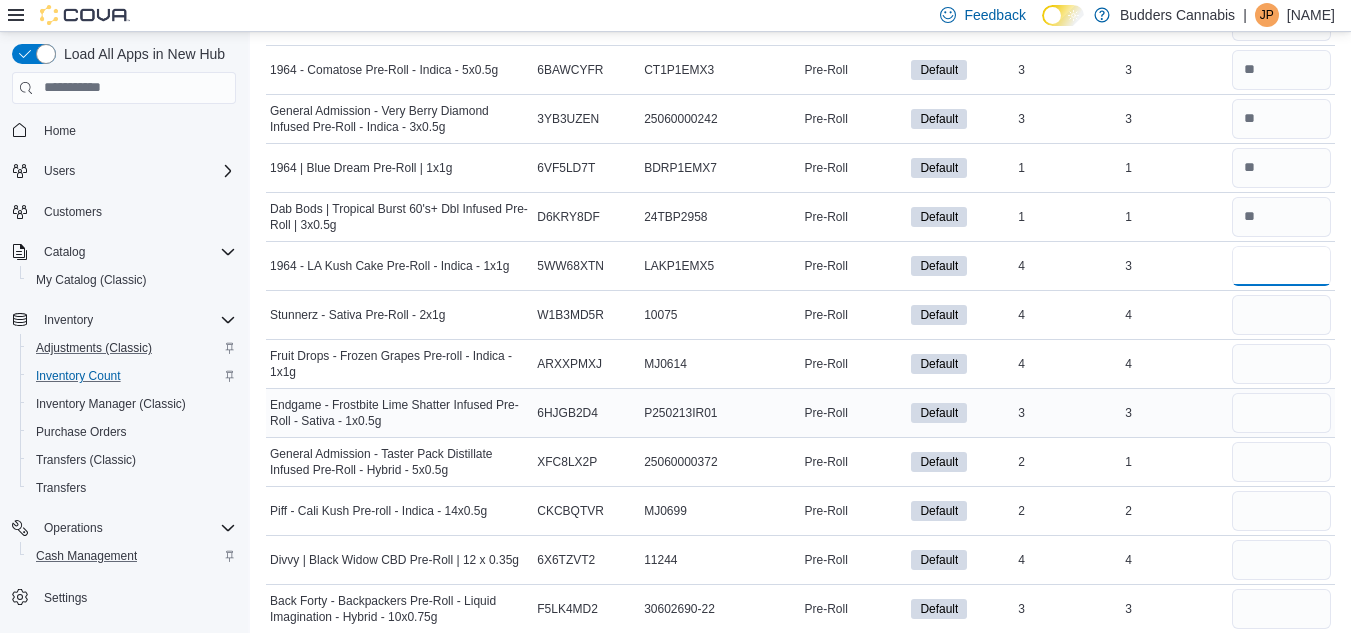 type on "*" 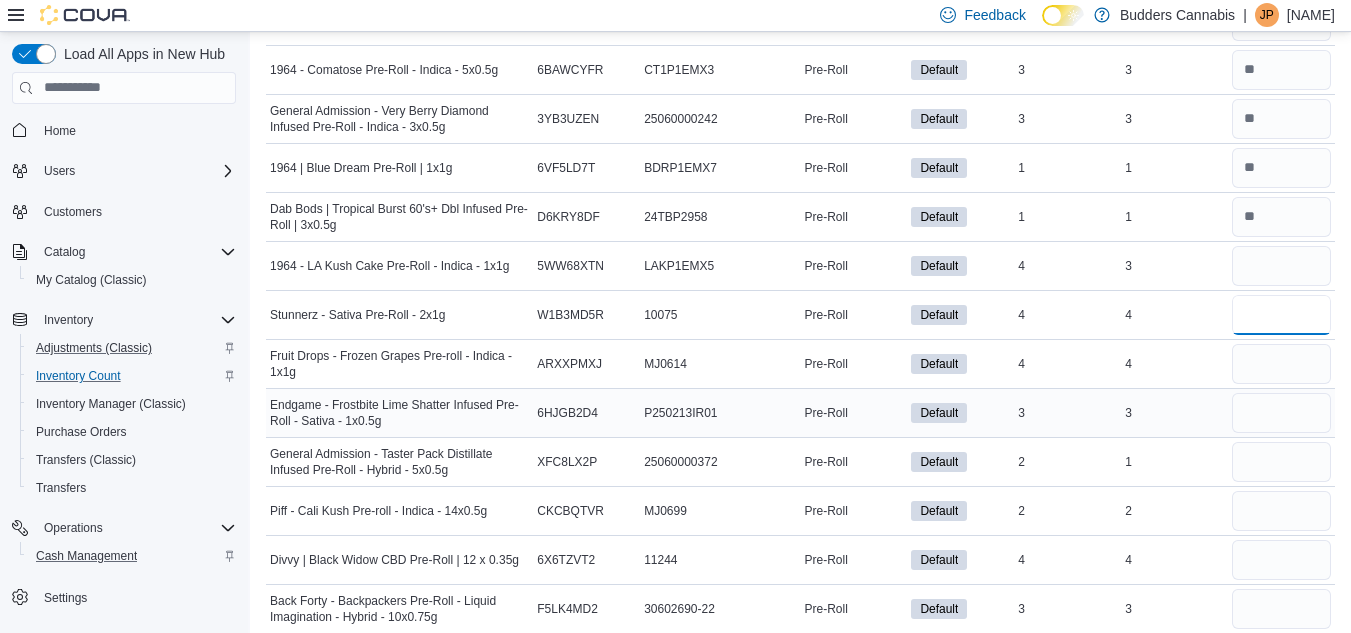 type 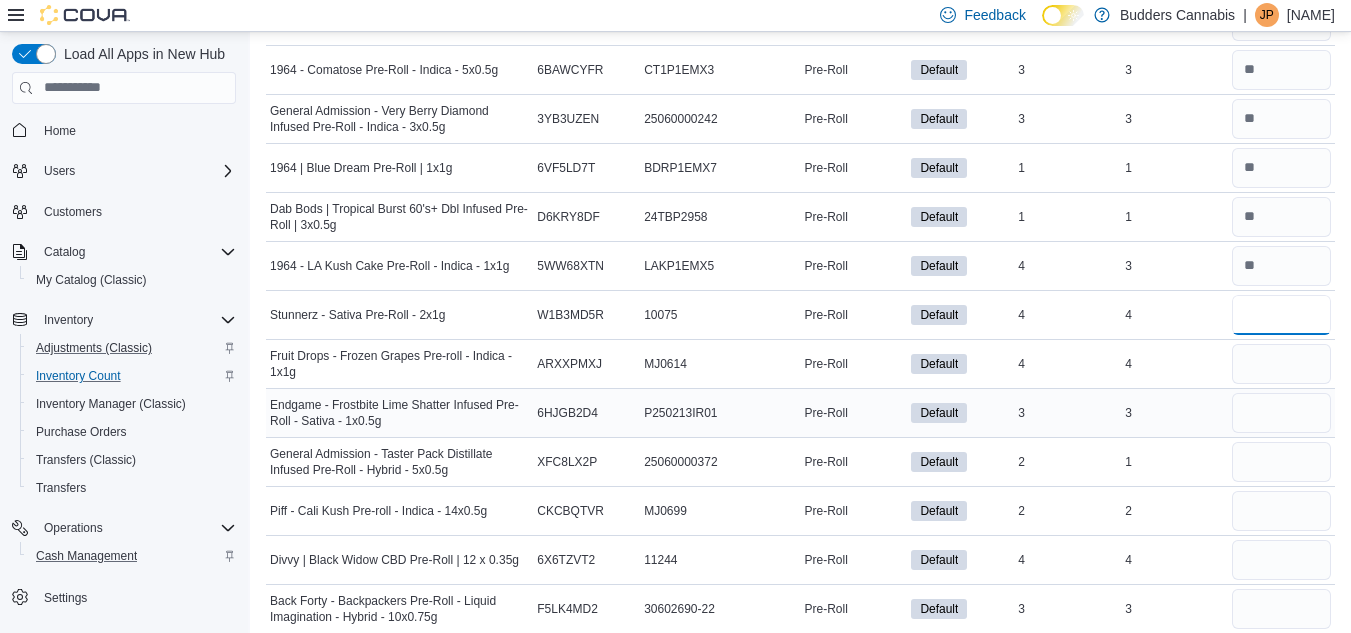 type on "*" 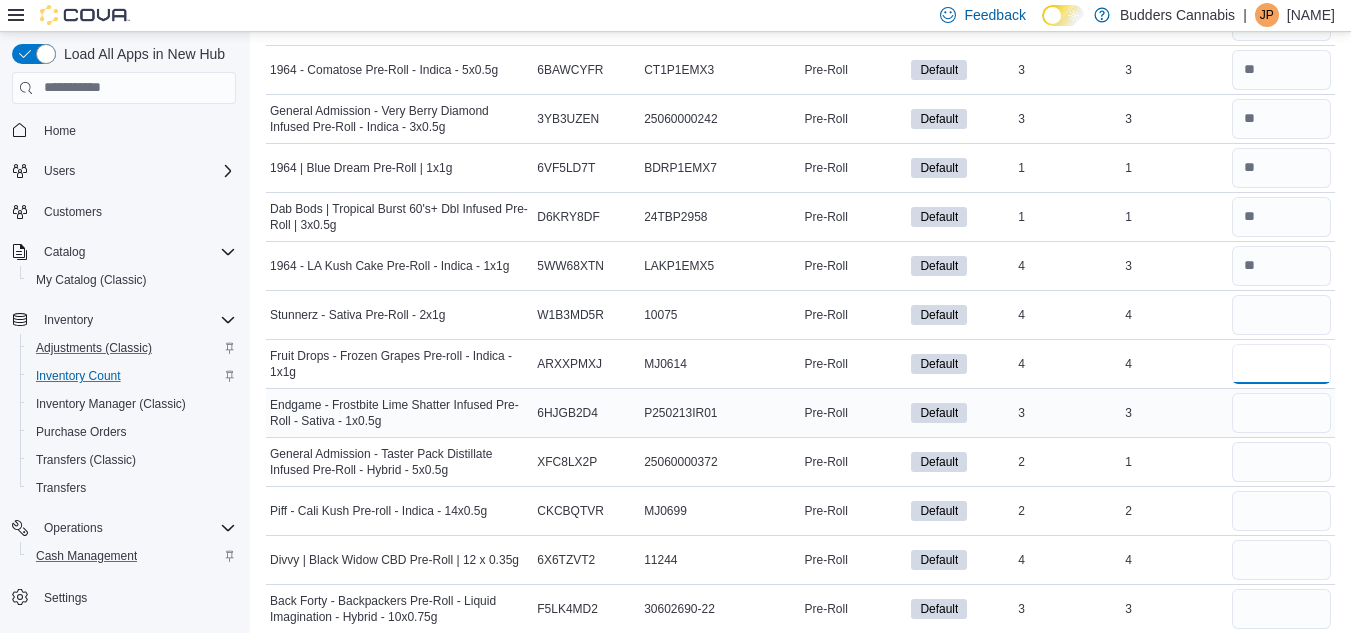 type 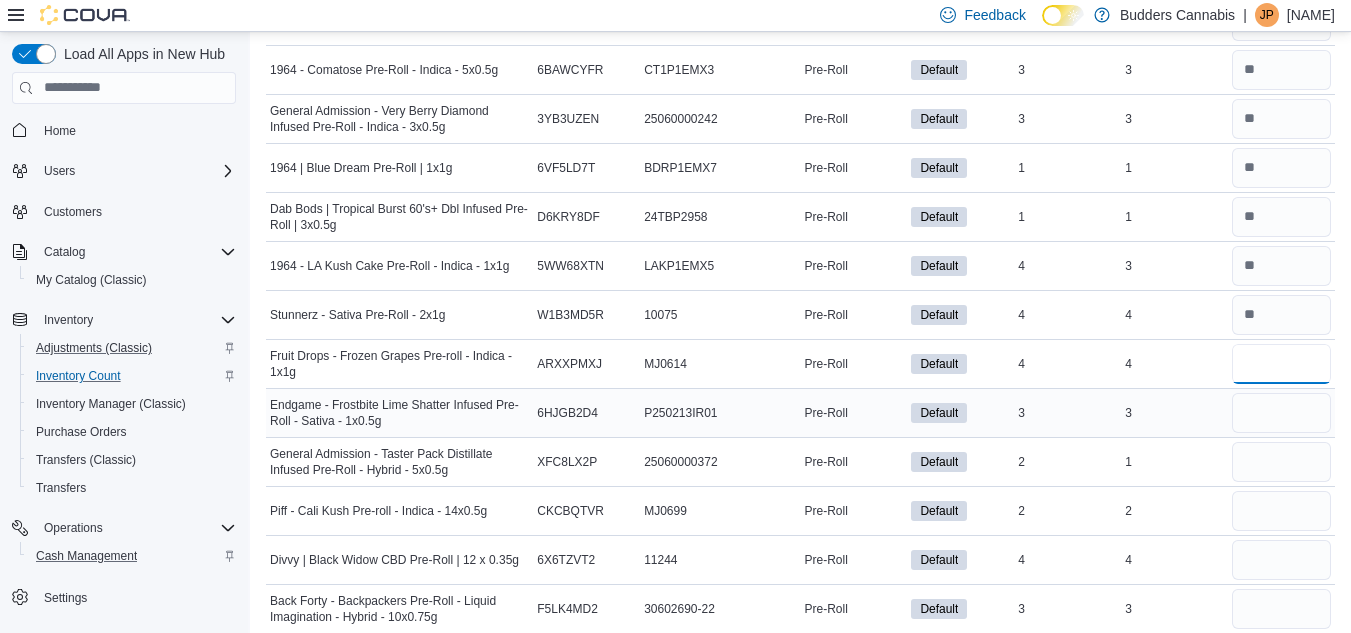 type on "*" 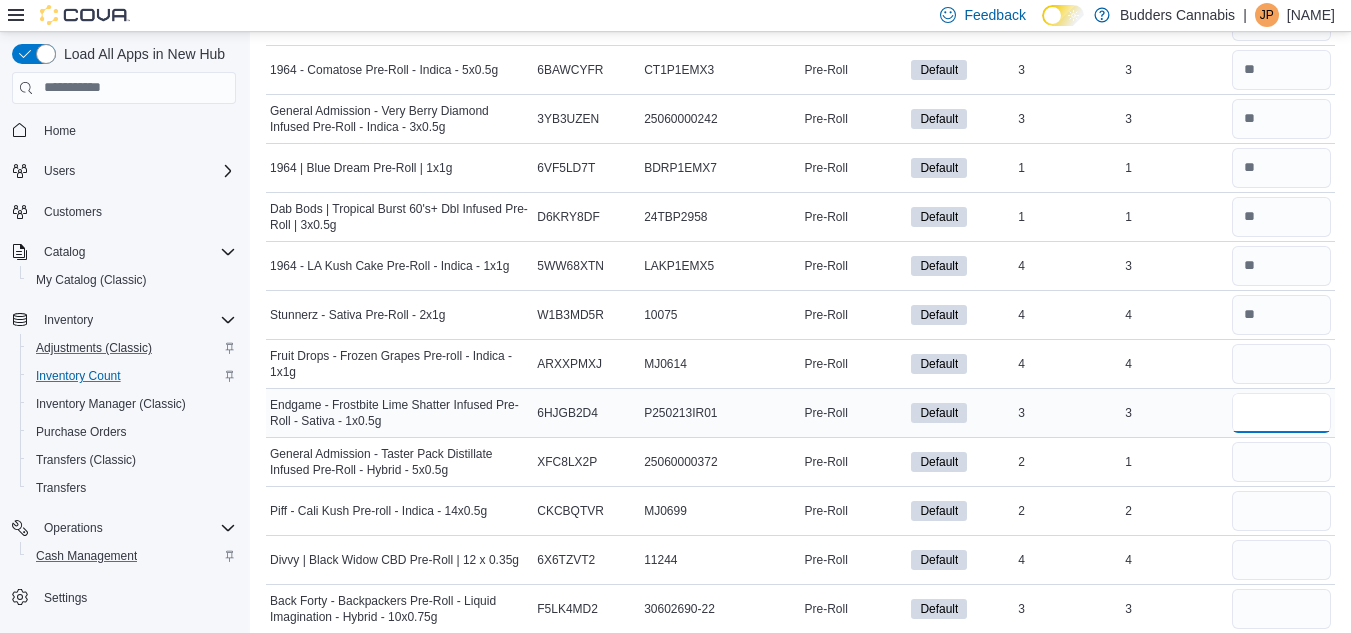 type 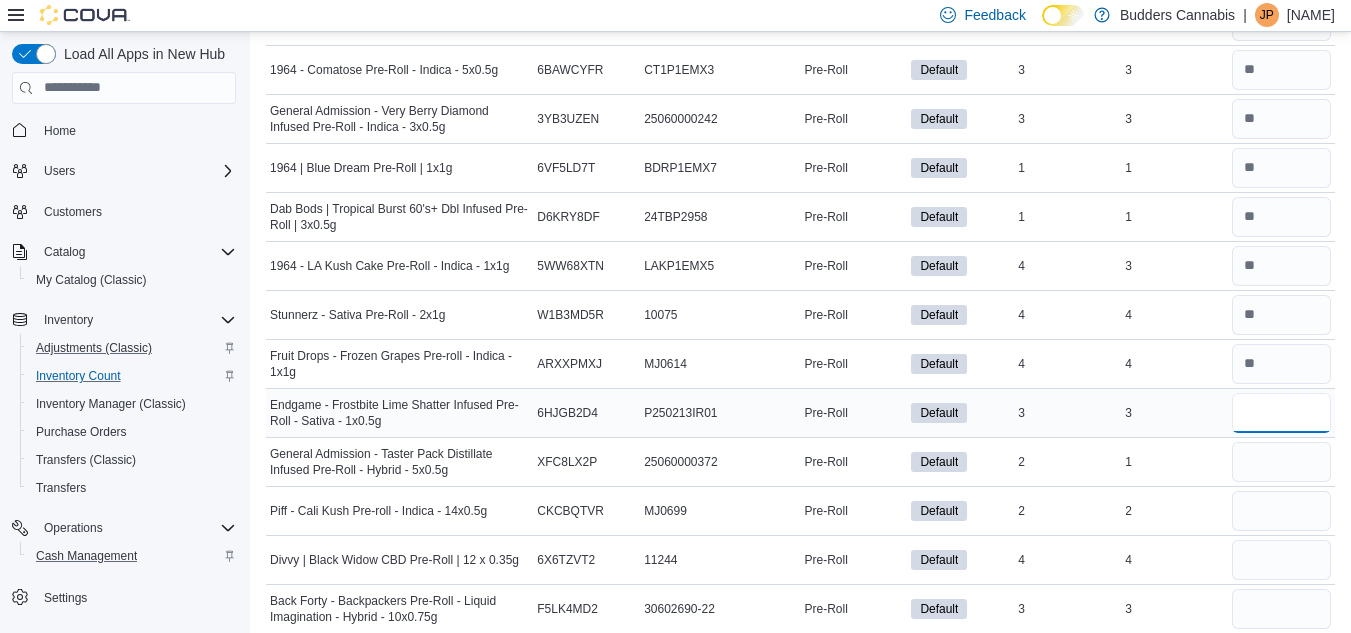 type on "*" 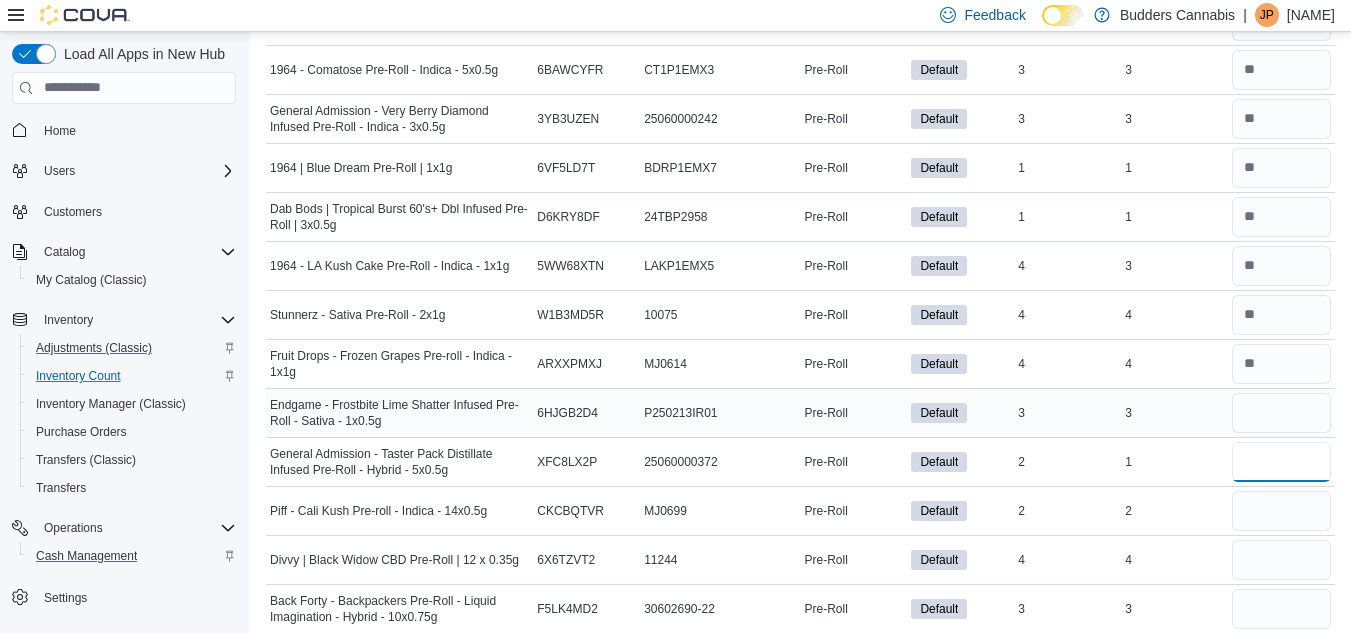 type 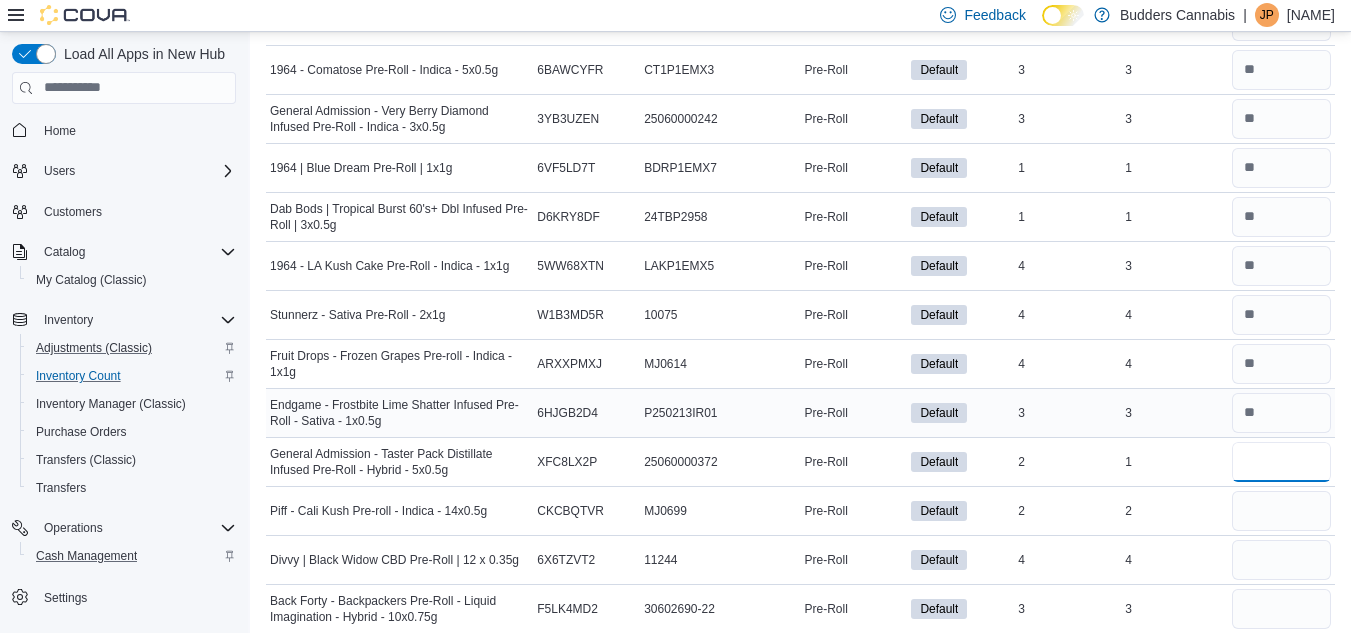 type on "*" 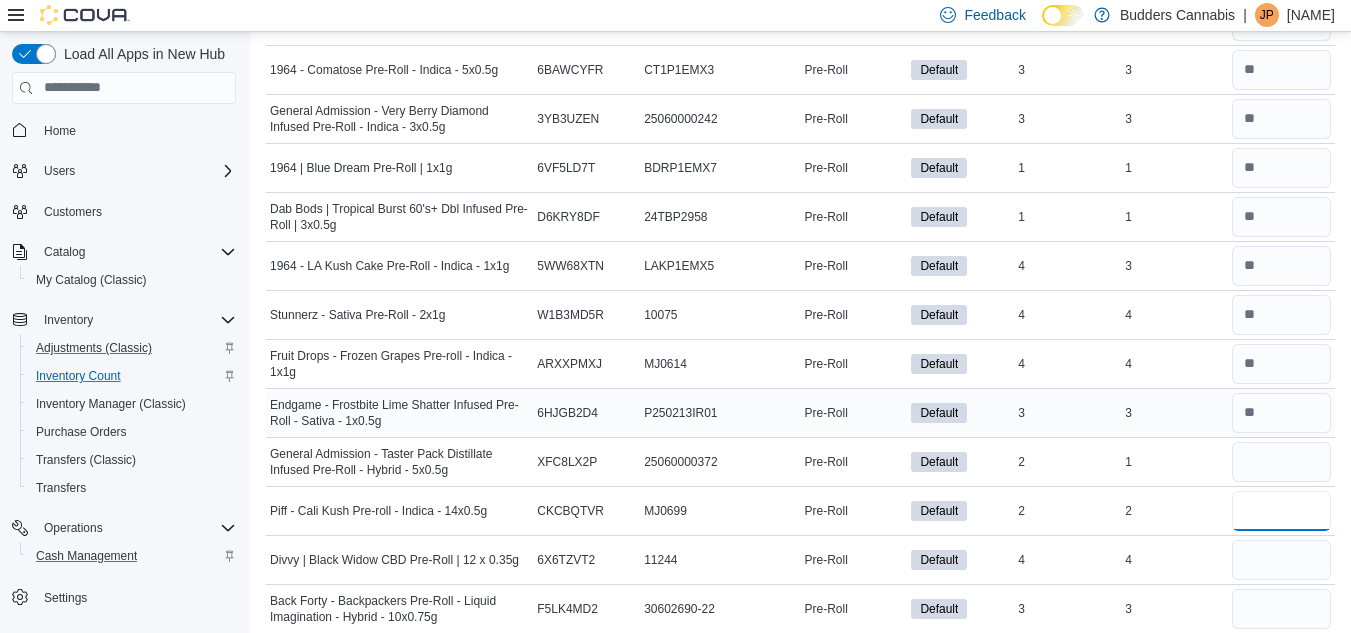 type 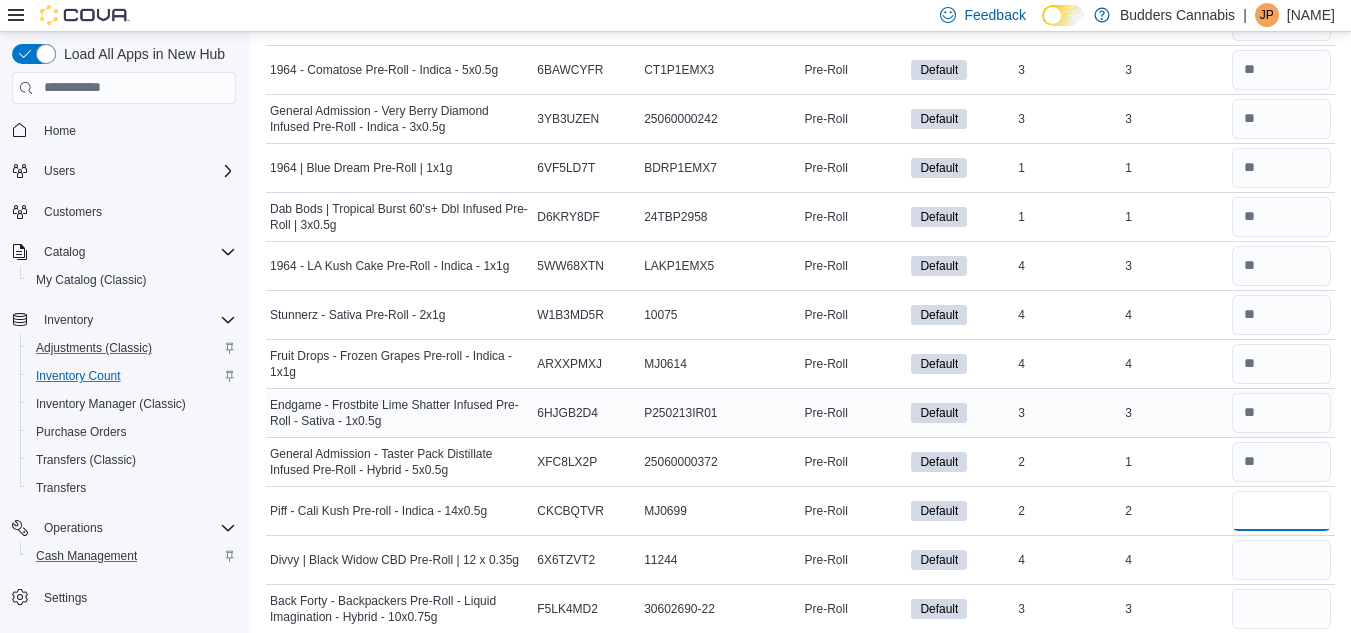 type on "*" 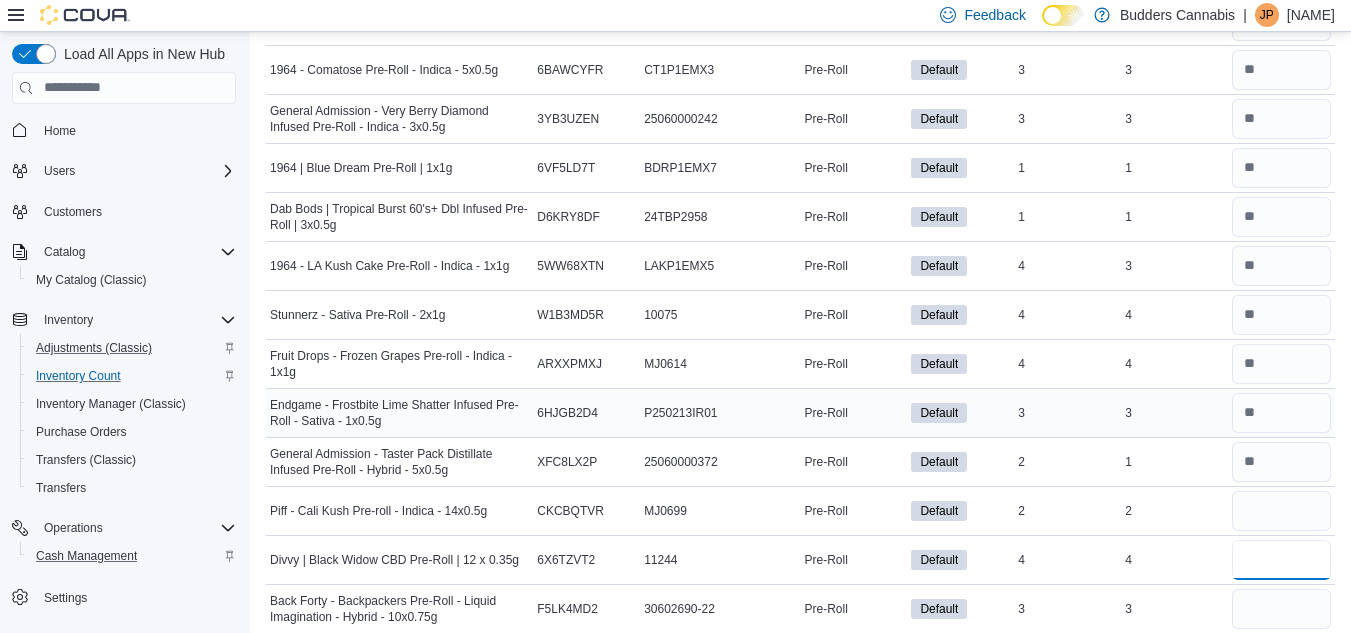 type 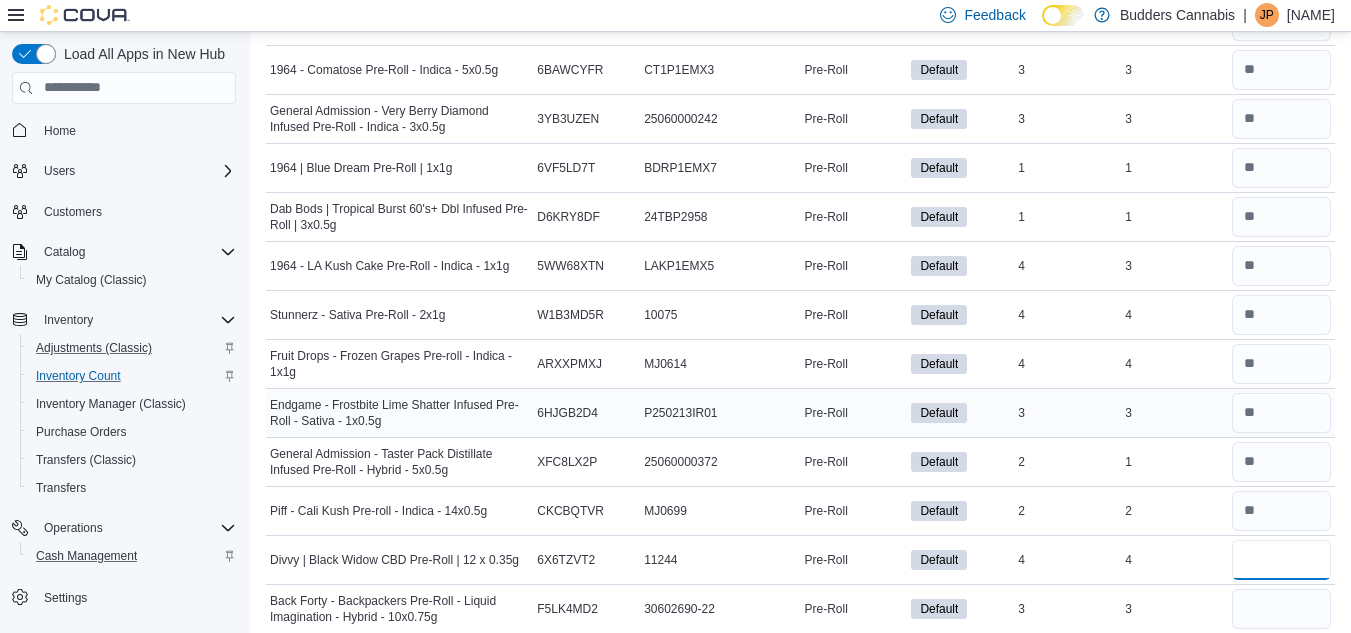 type on "*" 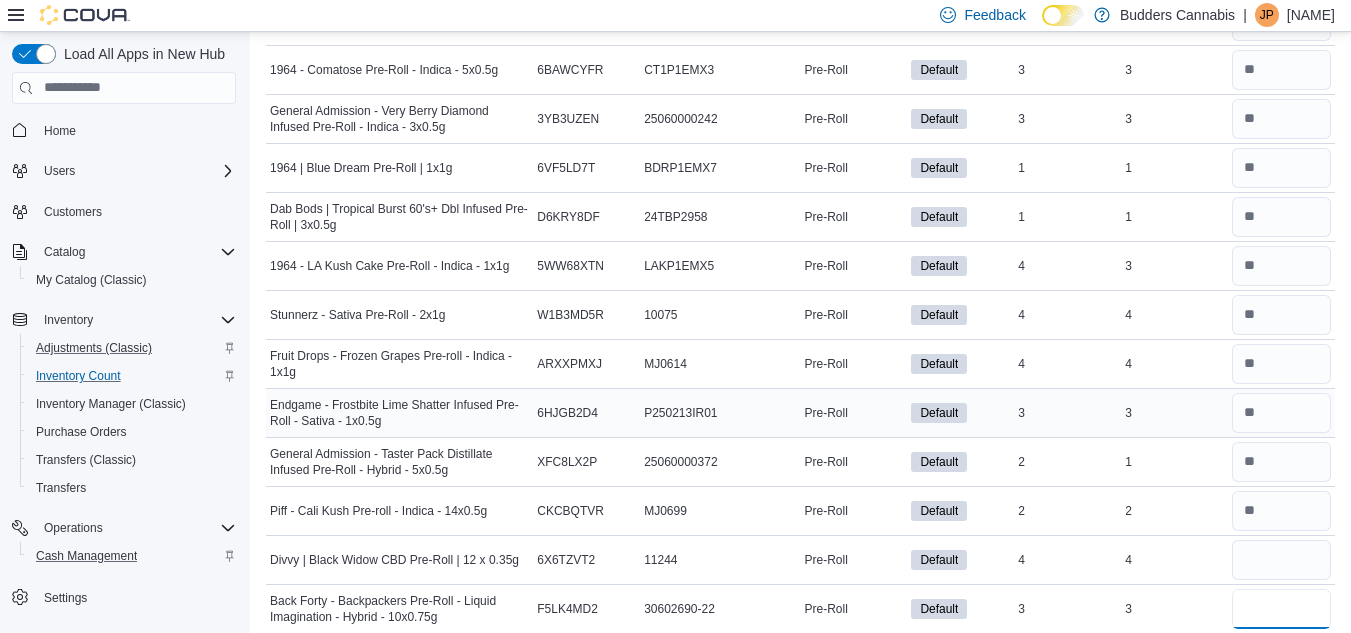 type 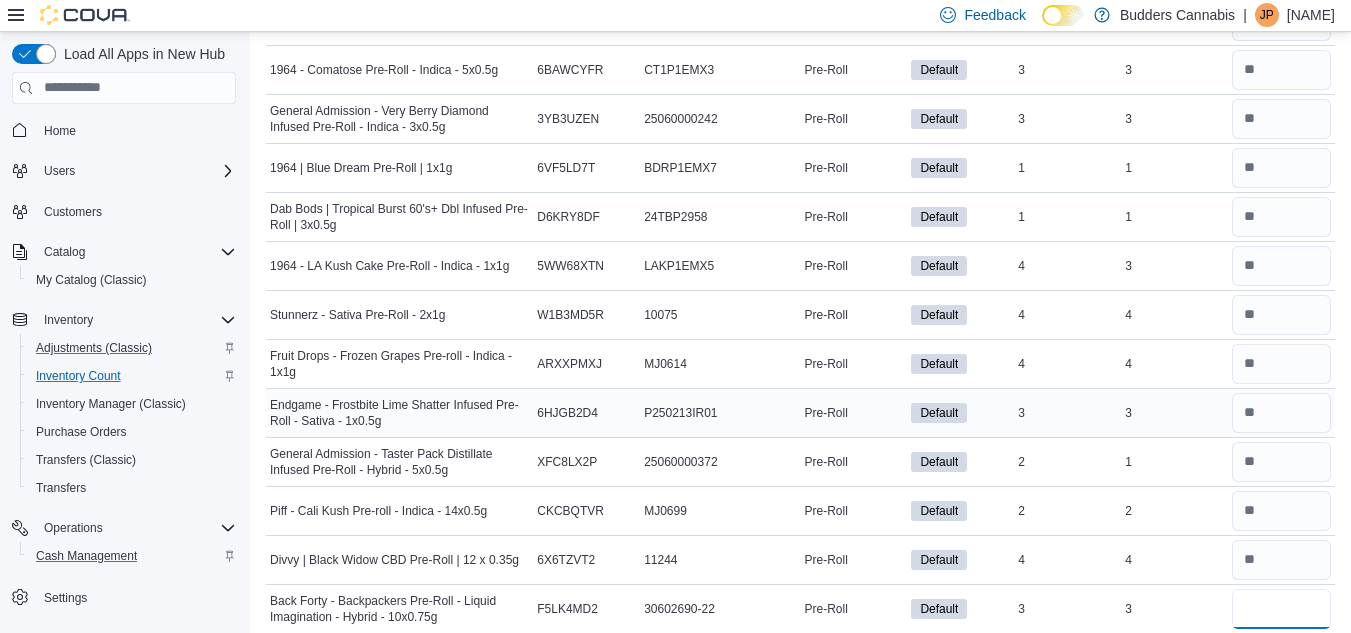 type on "*" 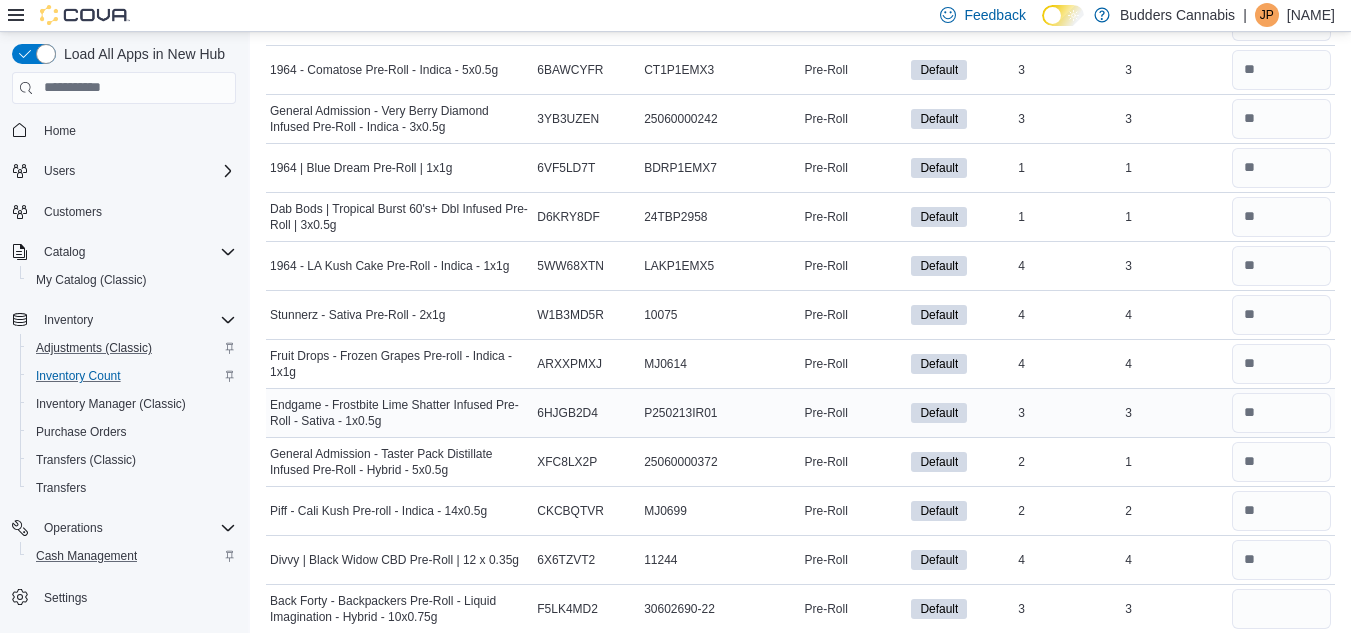 type 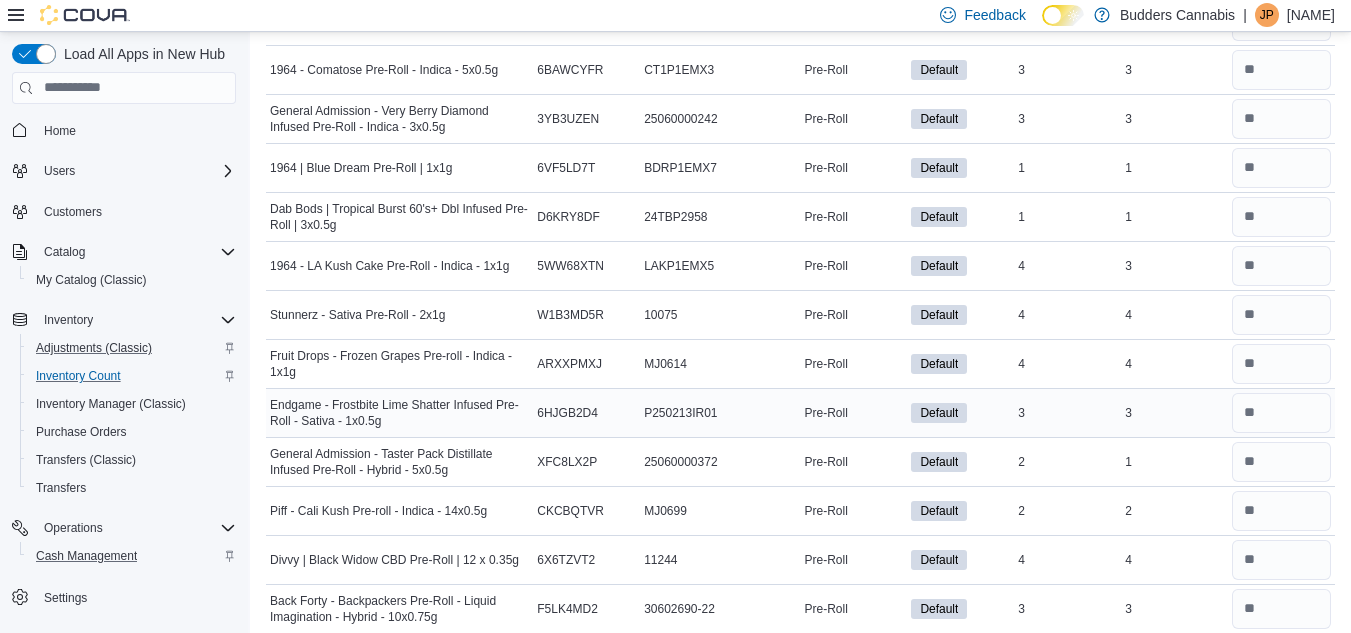 scroll, scrollTop: 1125, scrollLeft: 0, axis: vertical 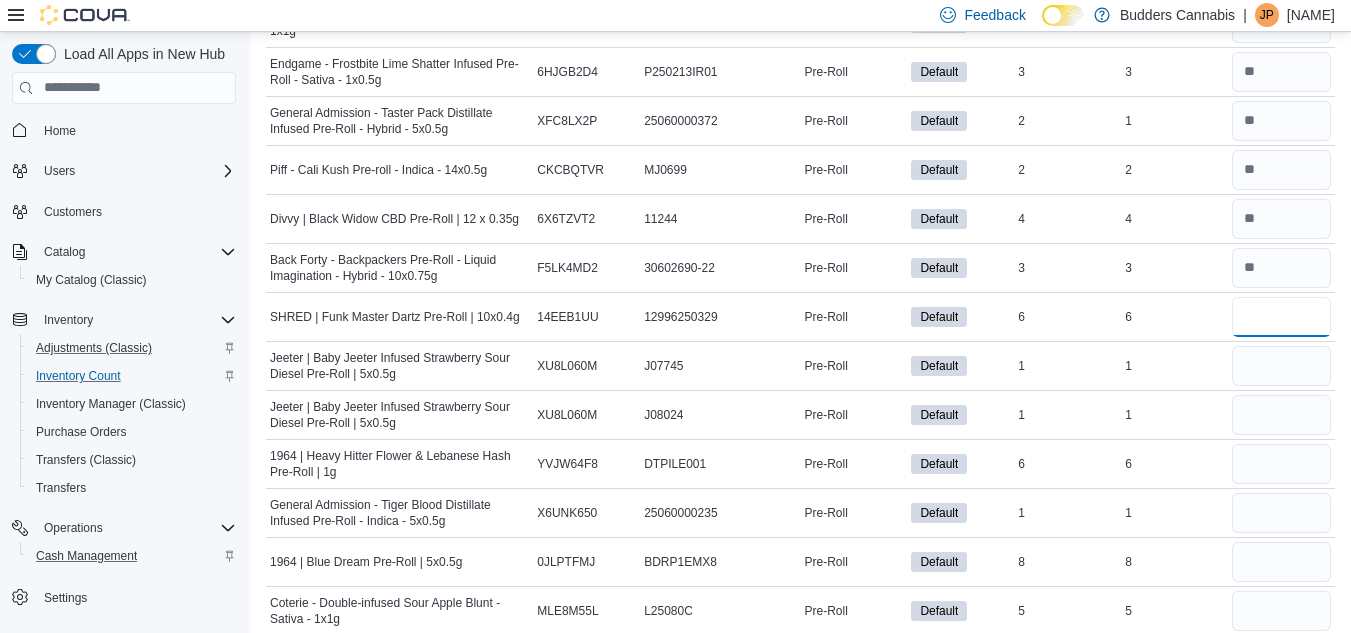 type on "*" 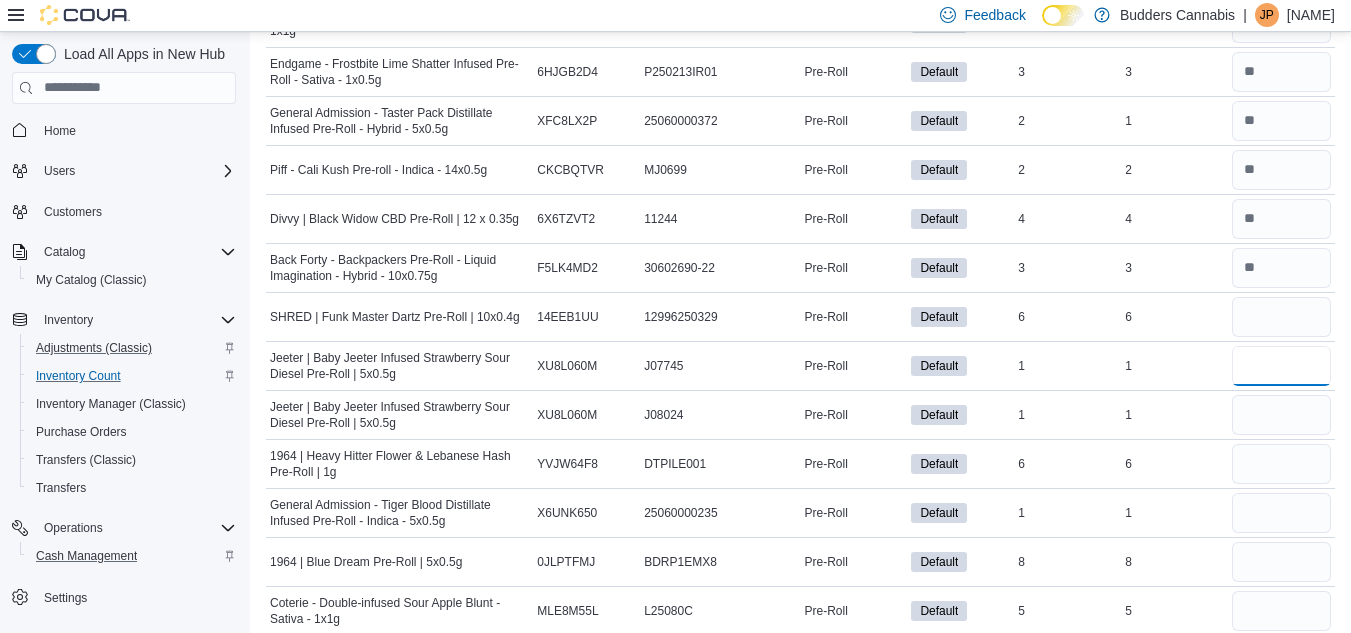 type 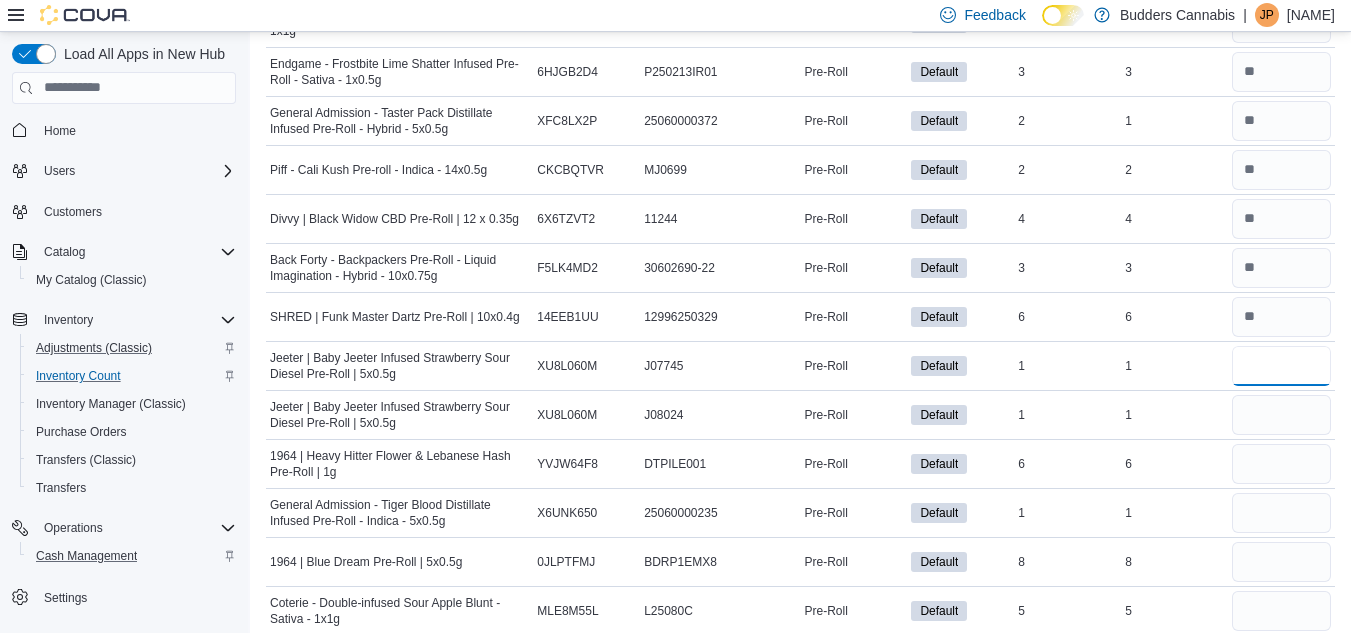 type on "*" 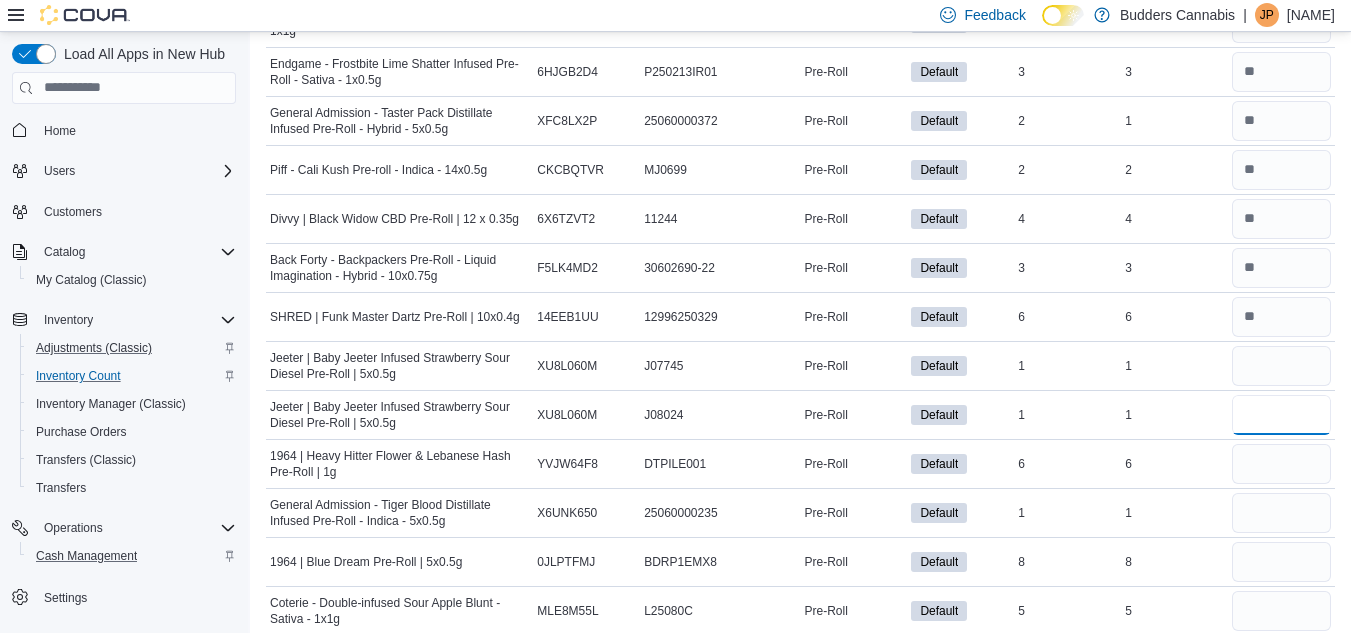 type 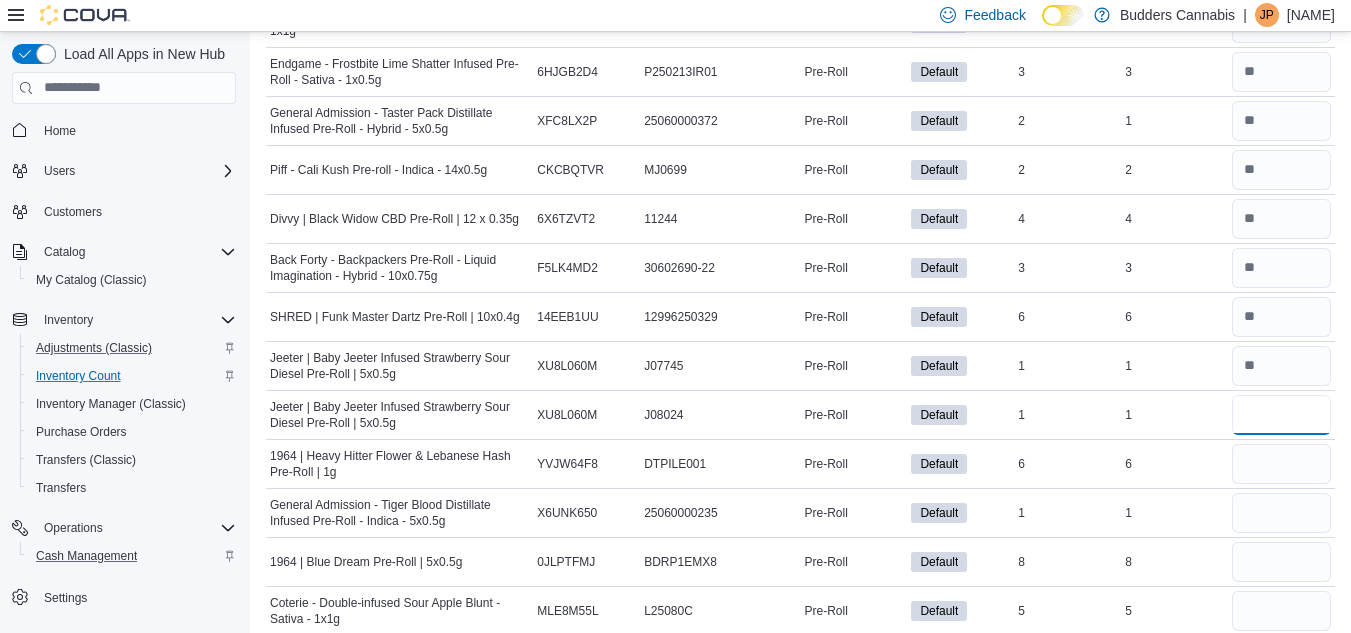 type on "*" 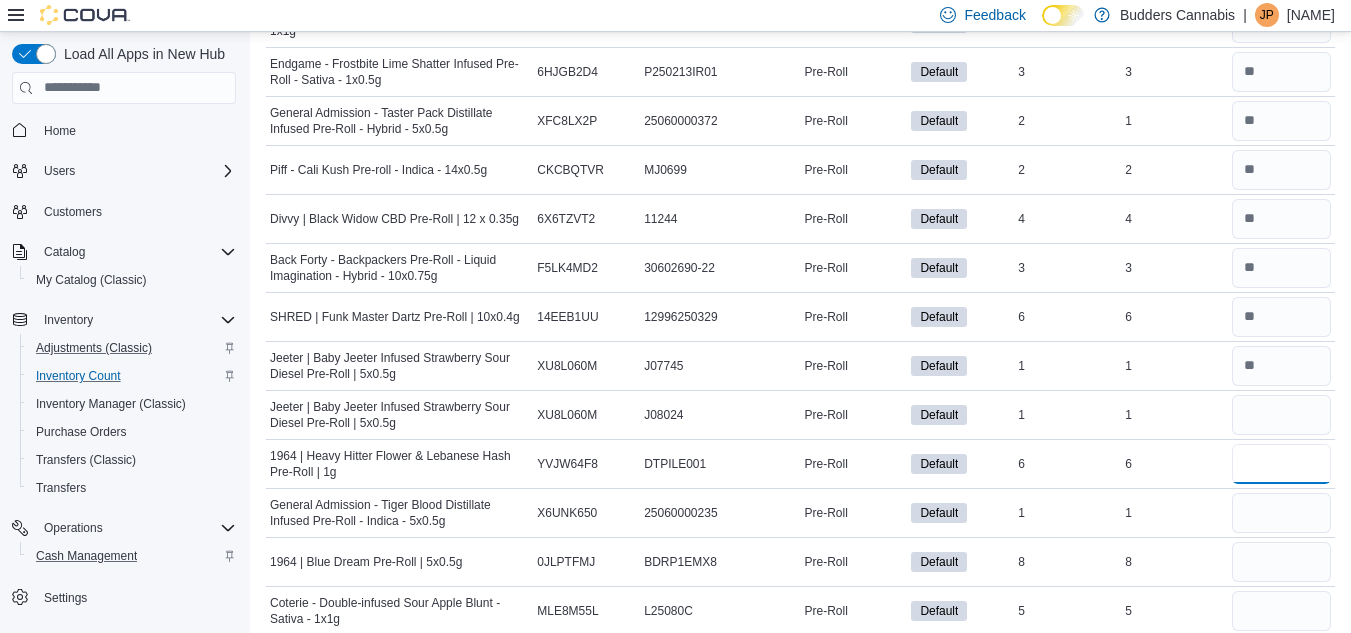 type 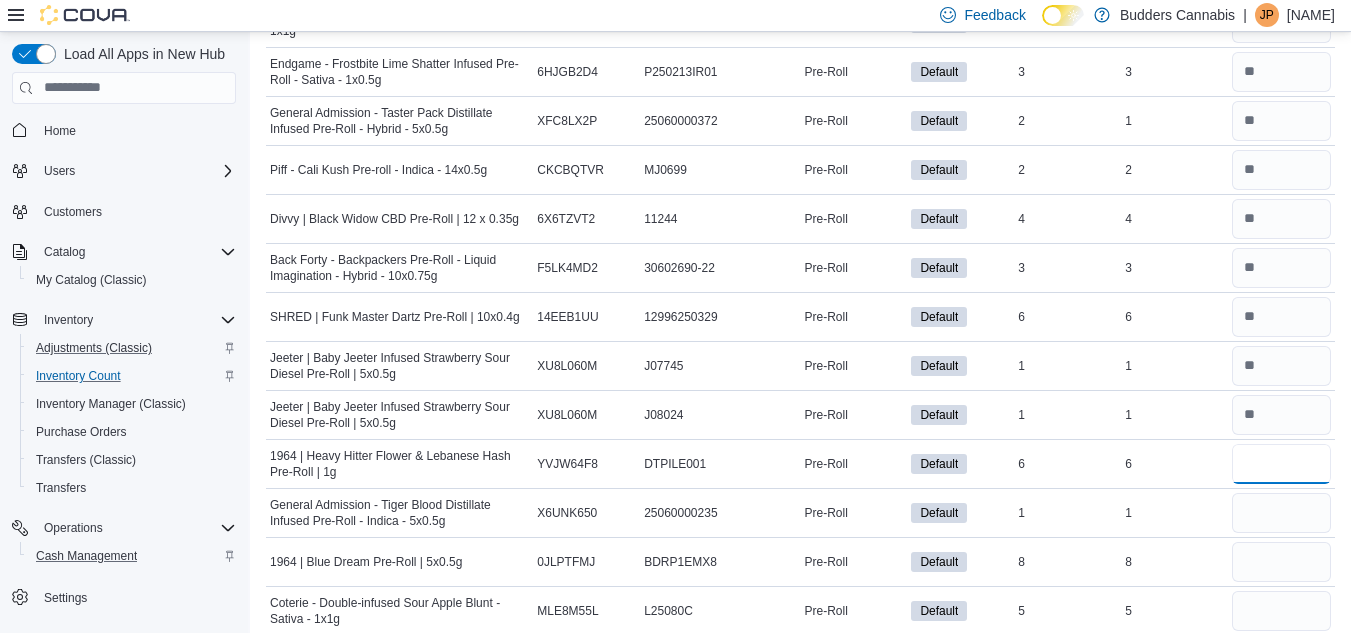 type on "*" 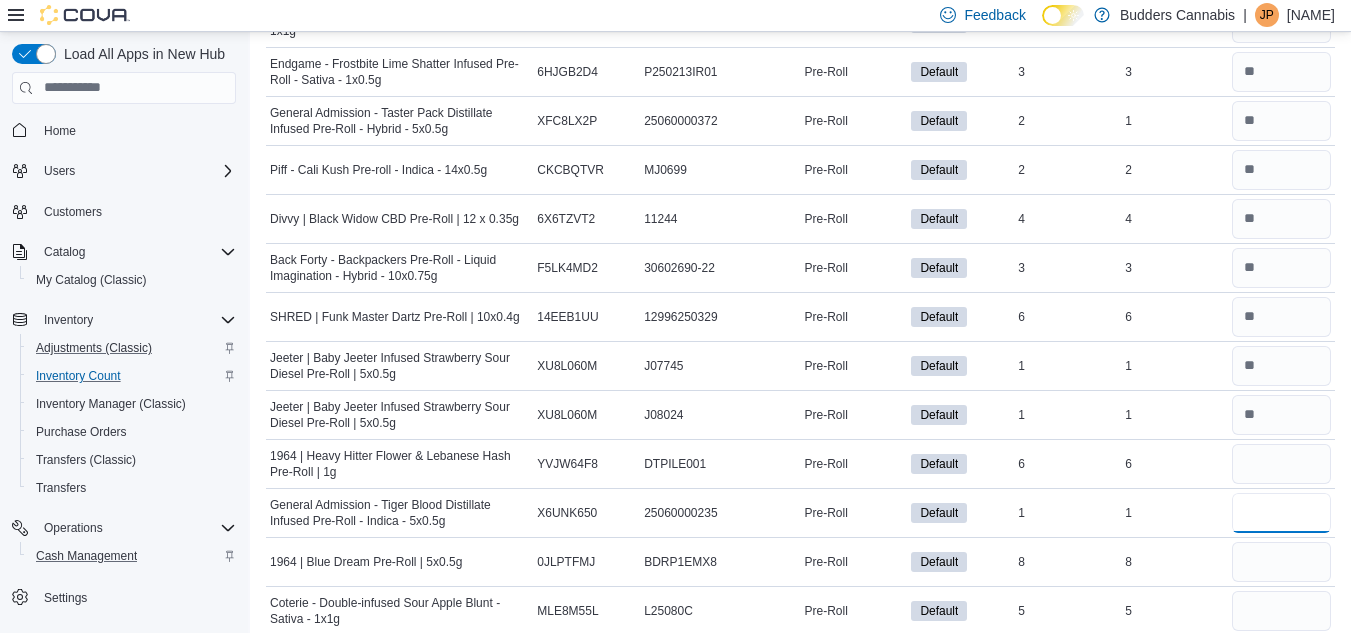 type on "*" 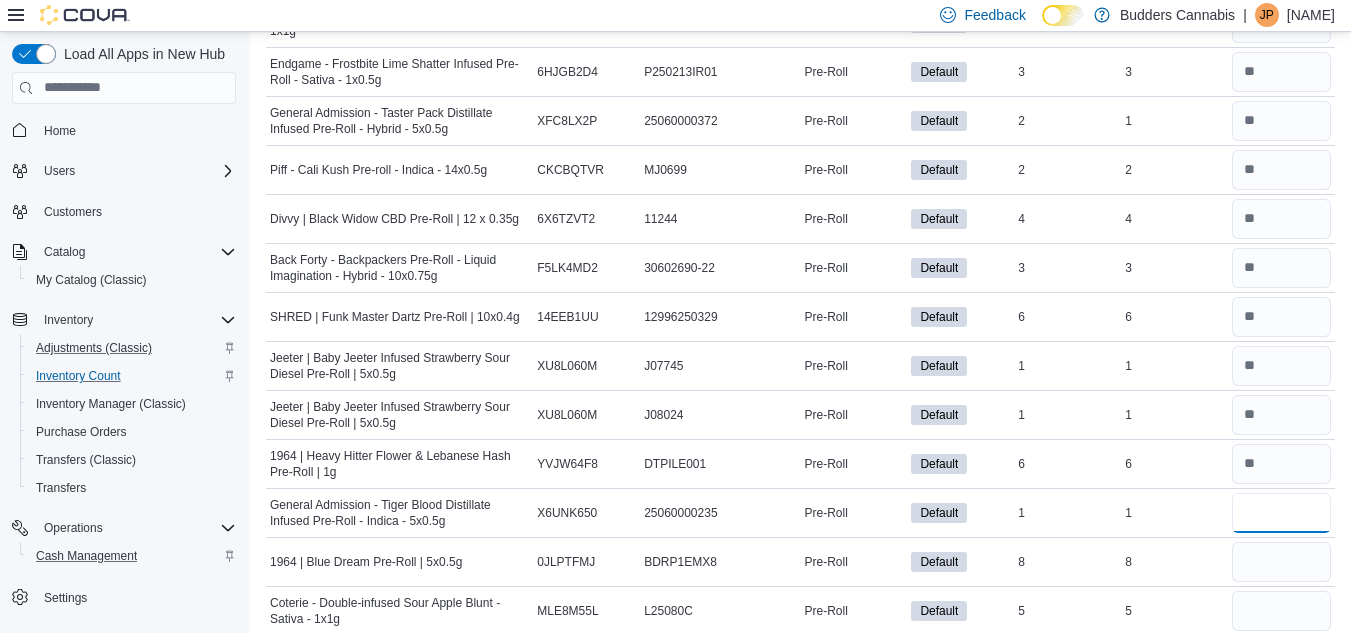 type on "*" 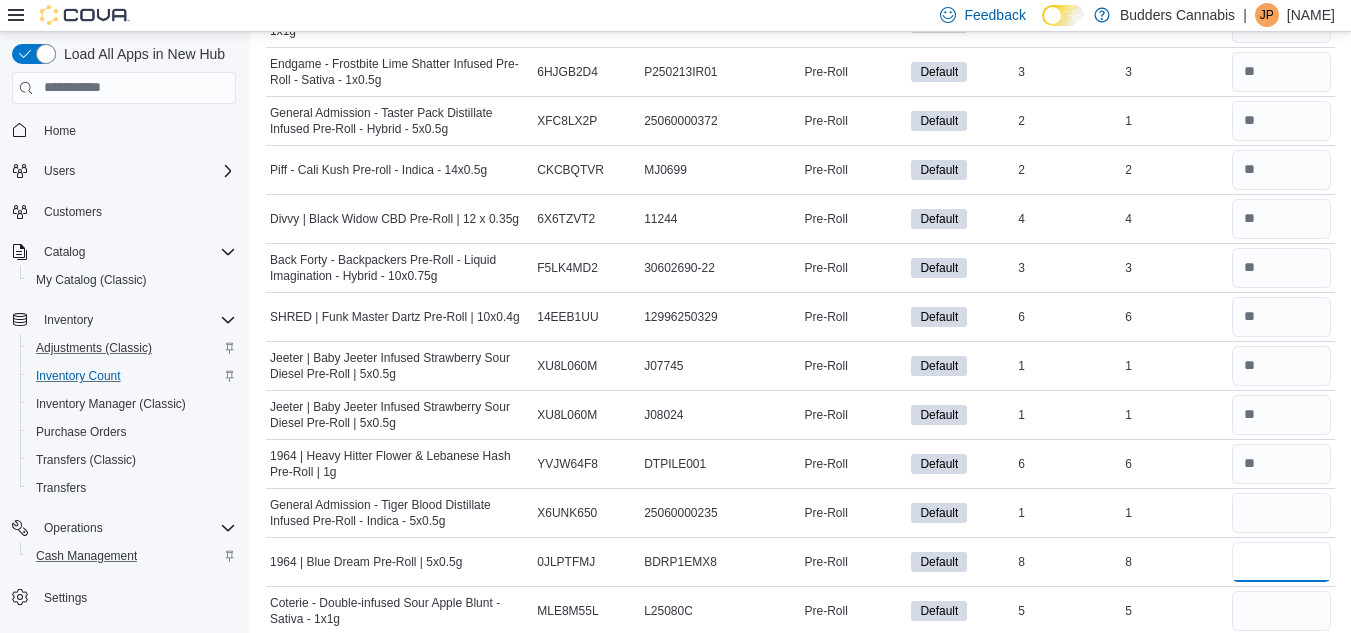 type 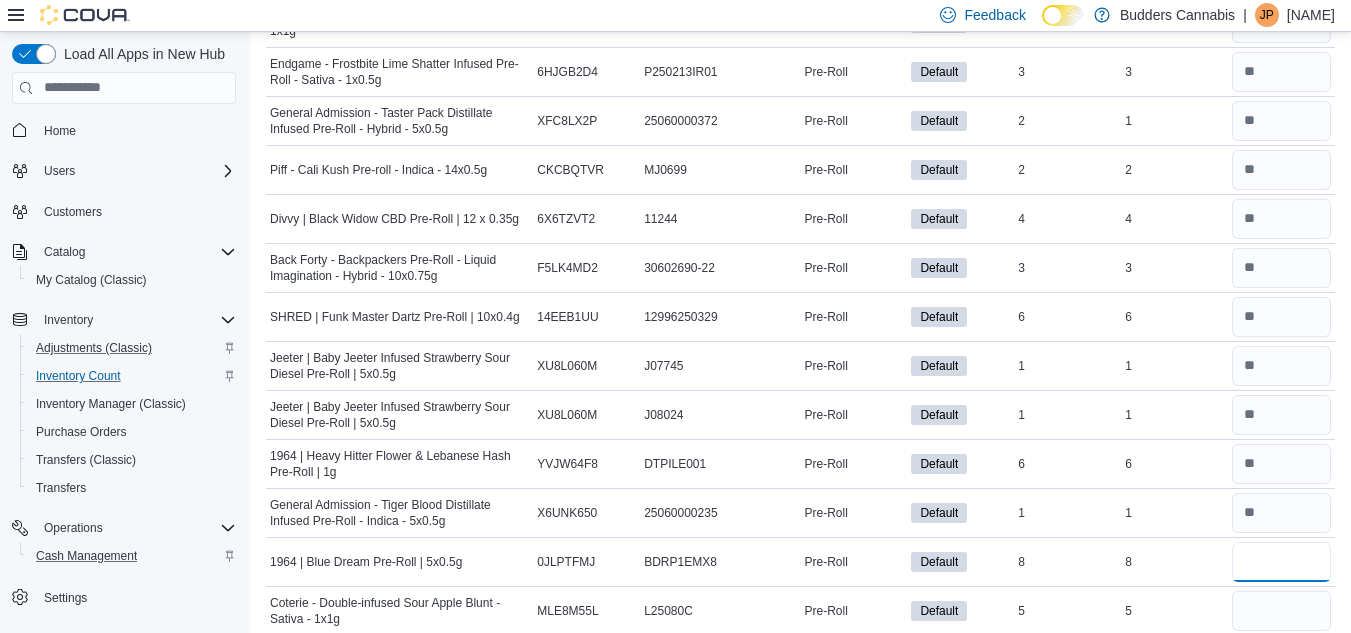 type on "*" 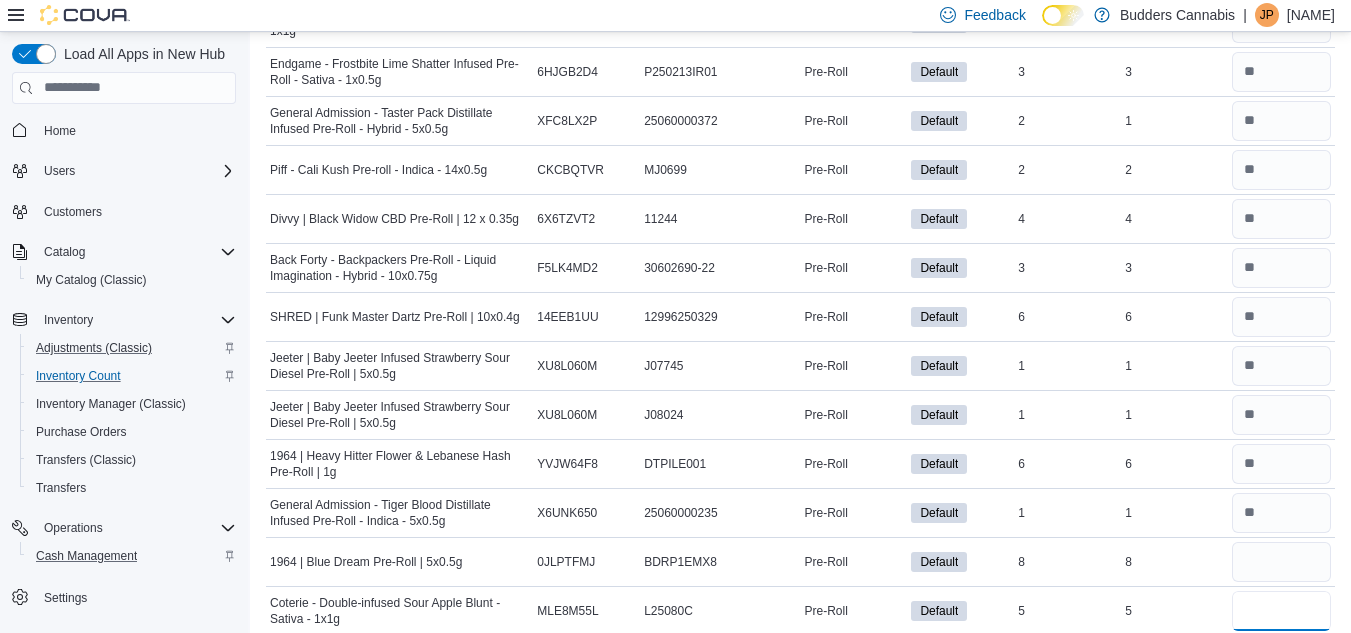 type 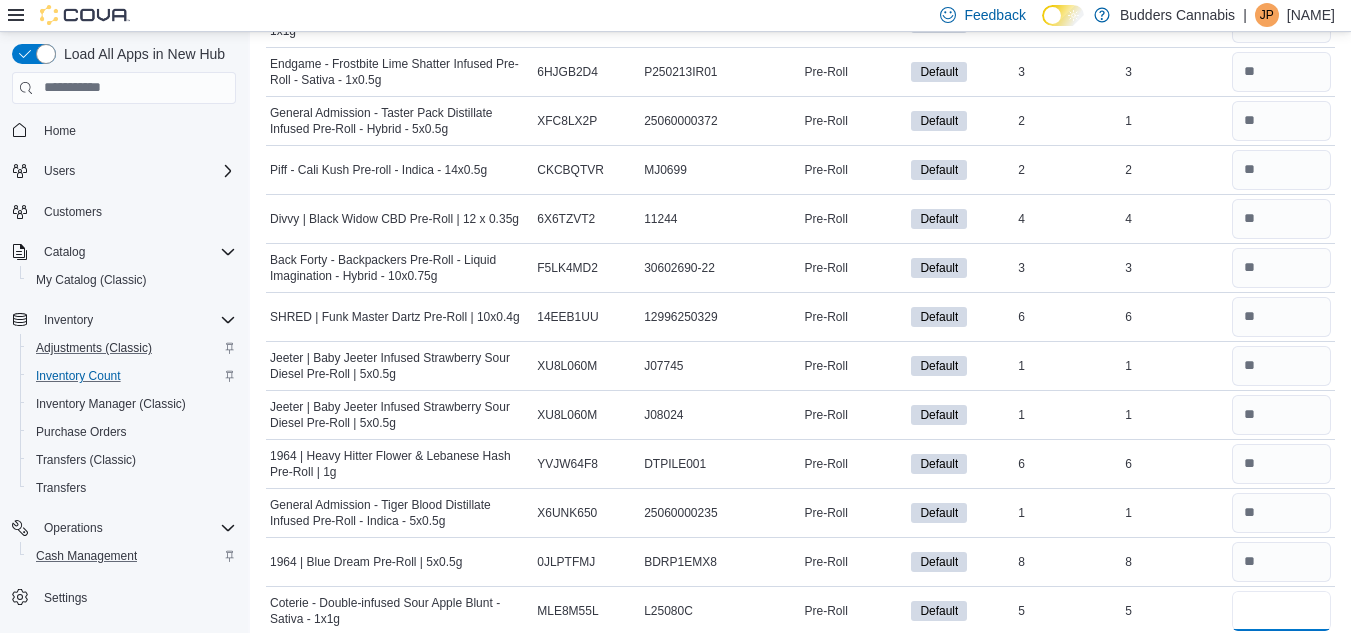 type on "*" 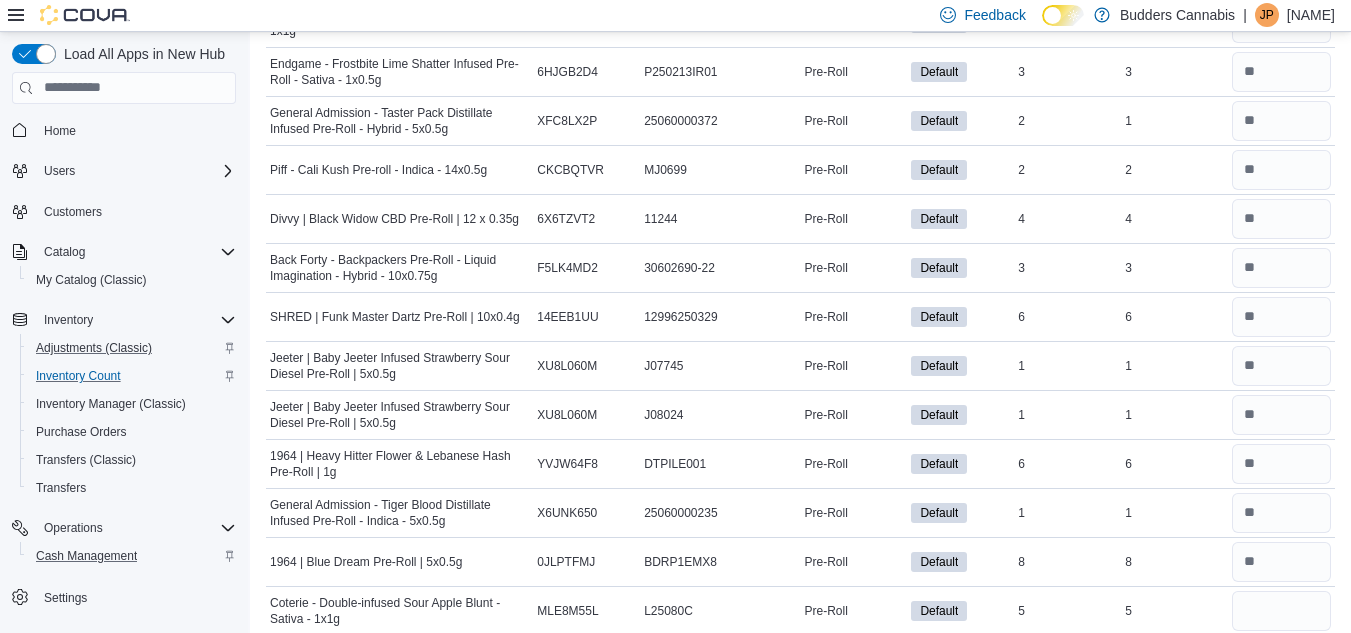 type 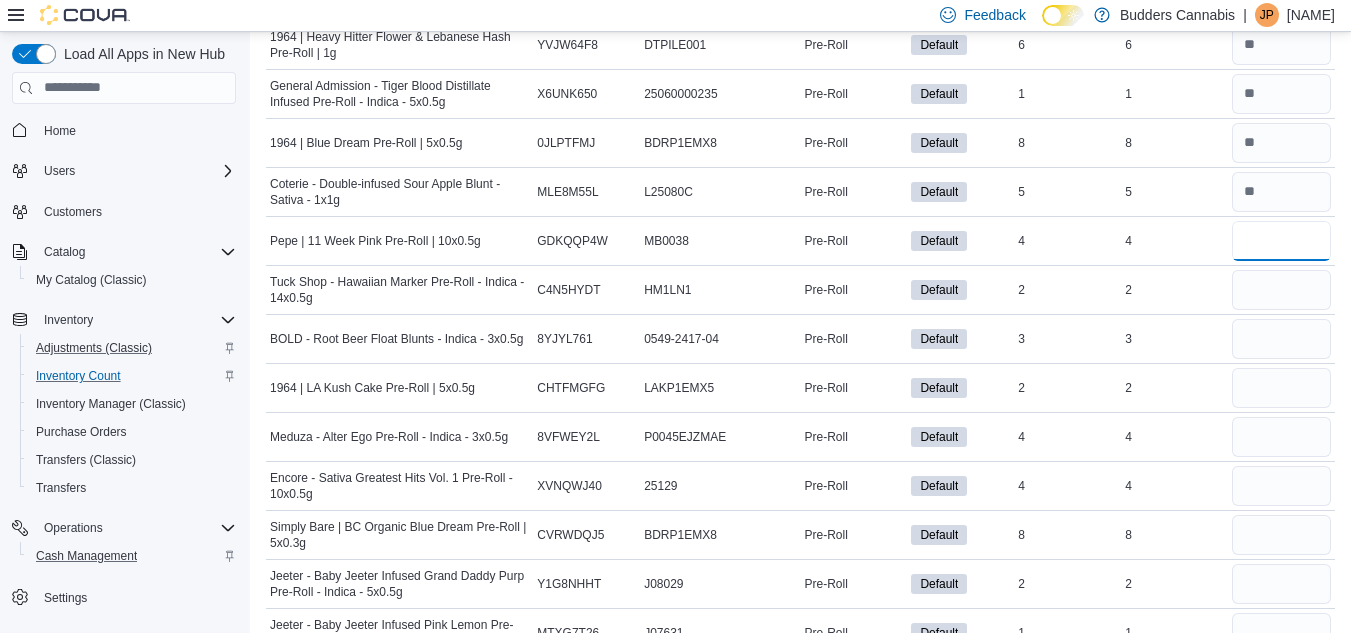 scroll, scrollTop: 1568, scrollLeft: 0, axis: vertical 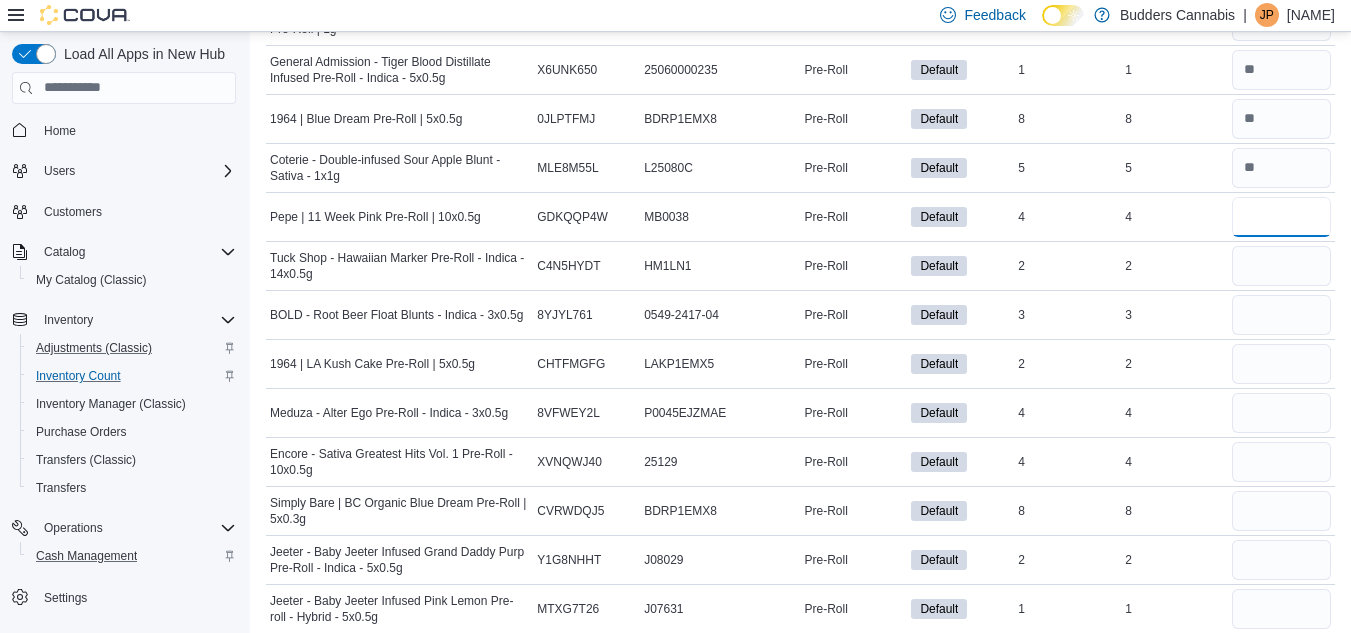 type on "*" 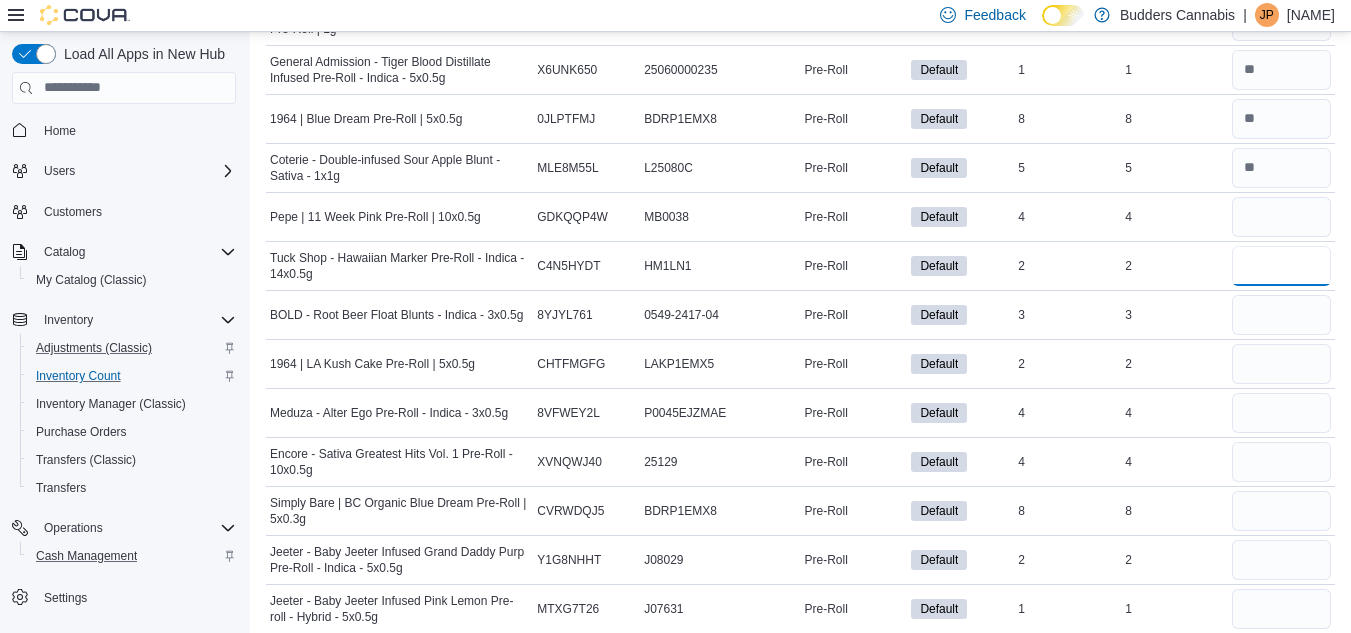 type on "*" 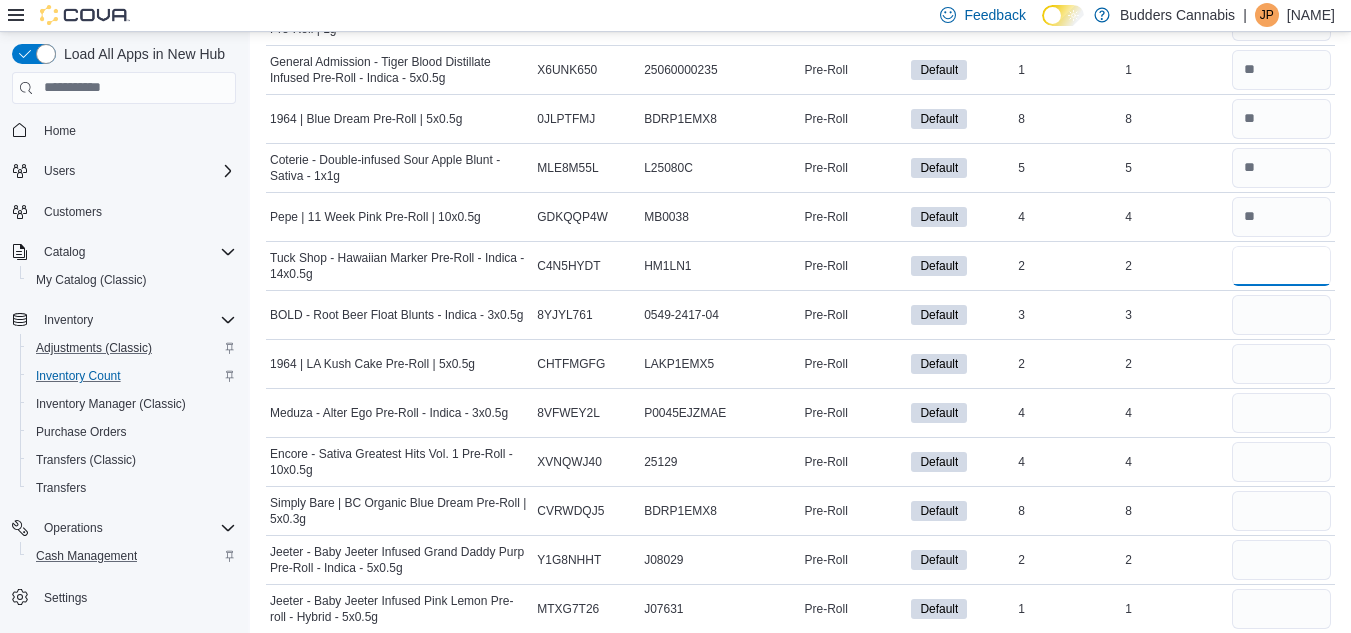 type on "*" 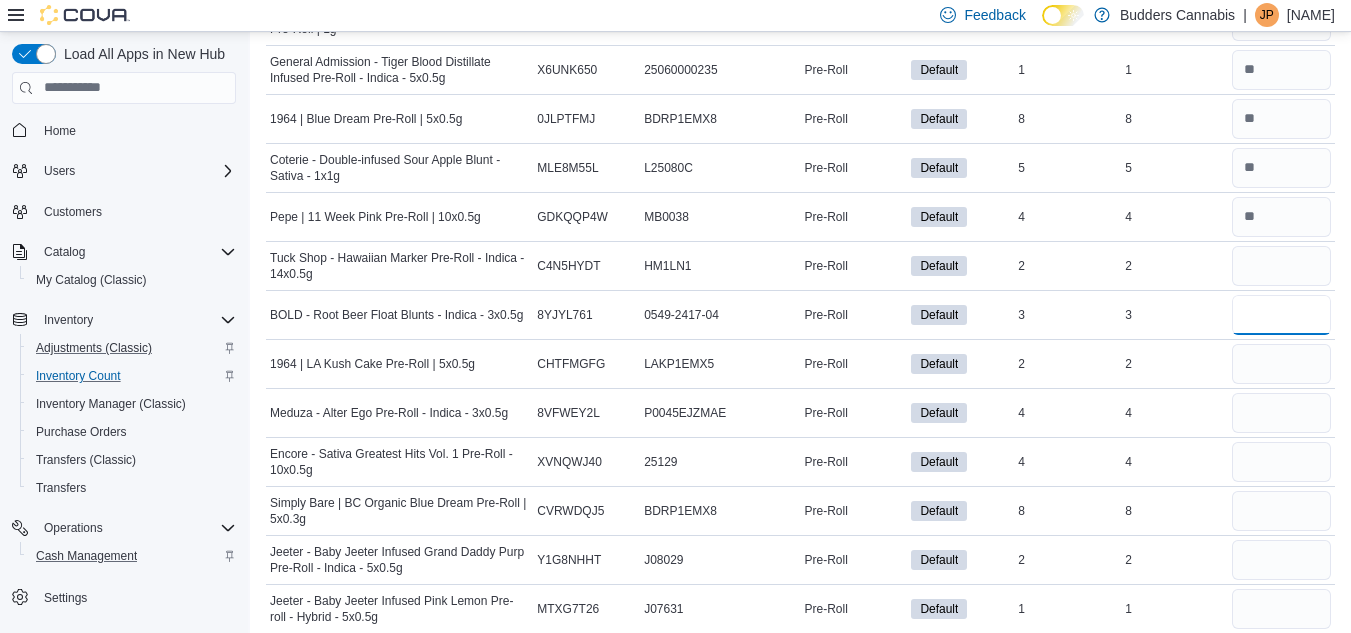 type 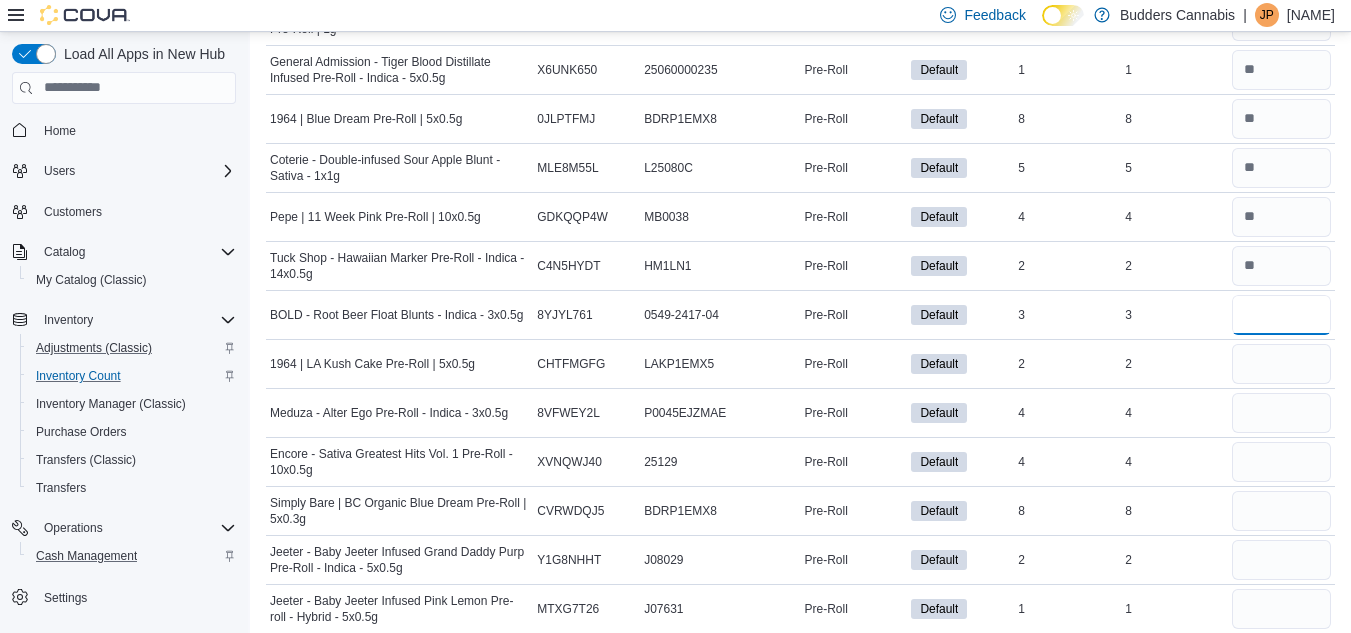 type on "*" 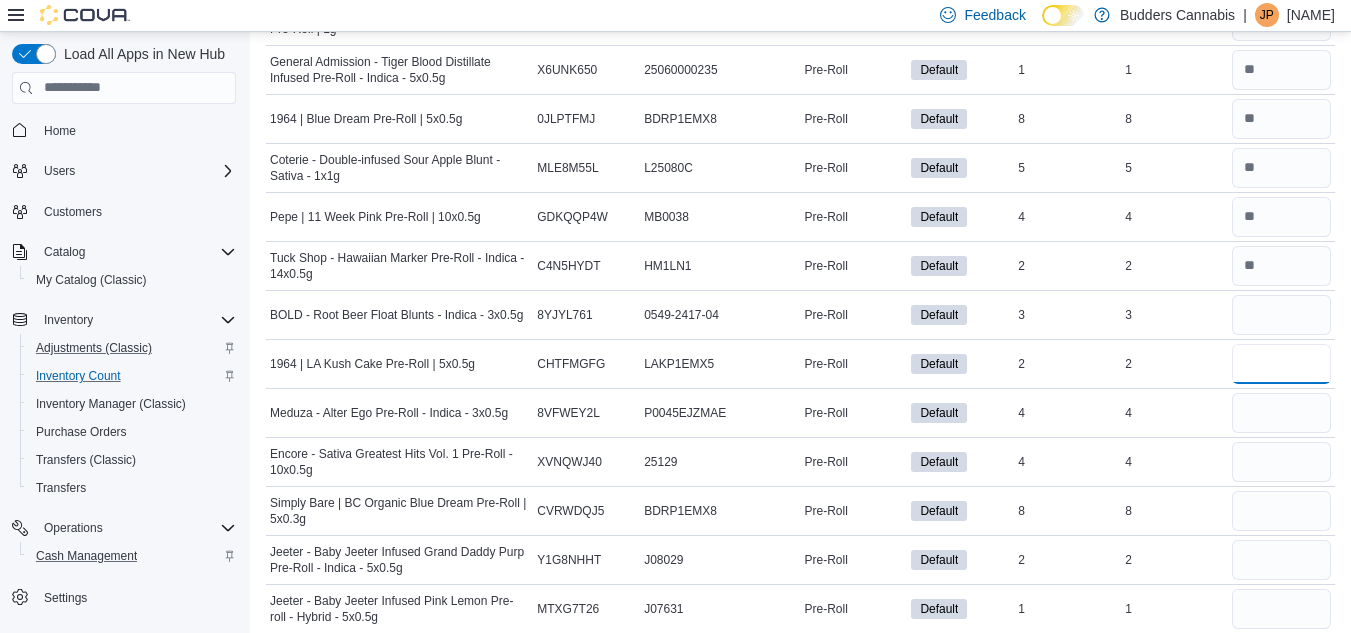 type 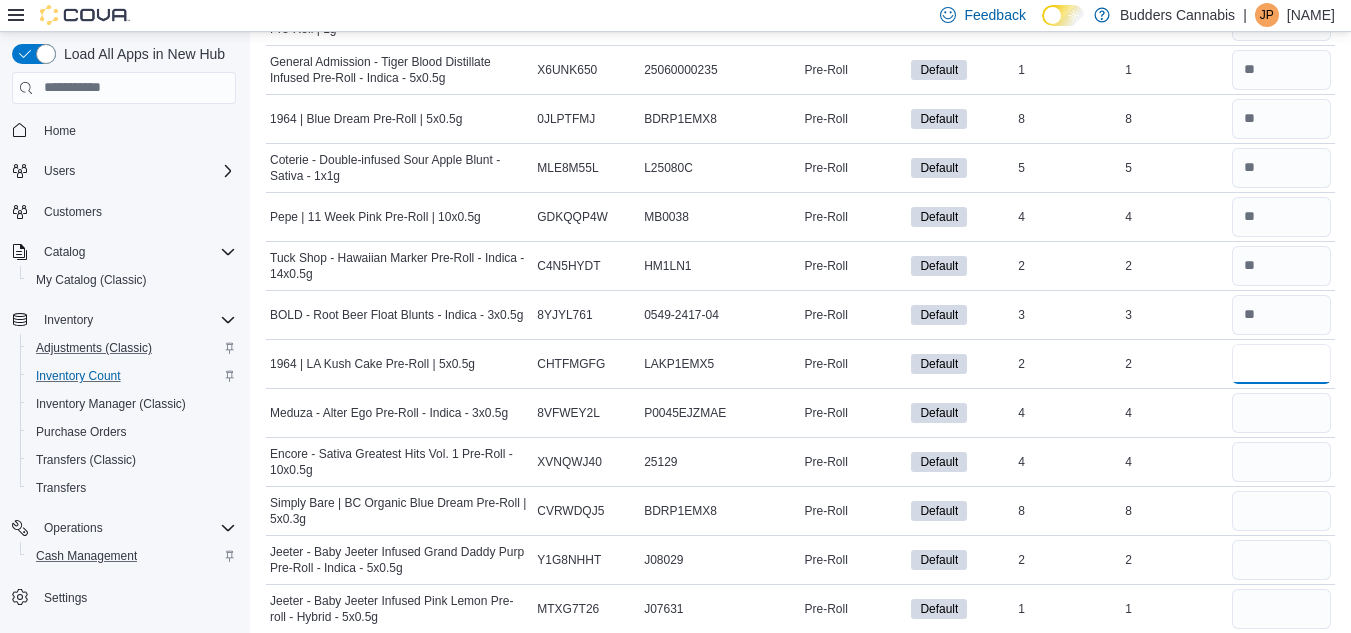 type on "*" 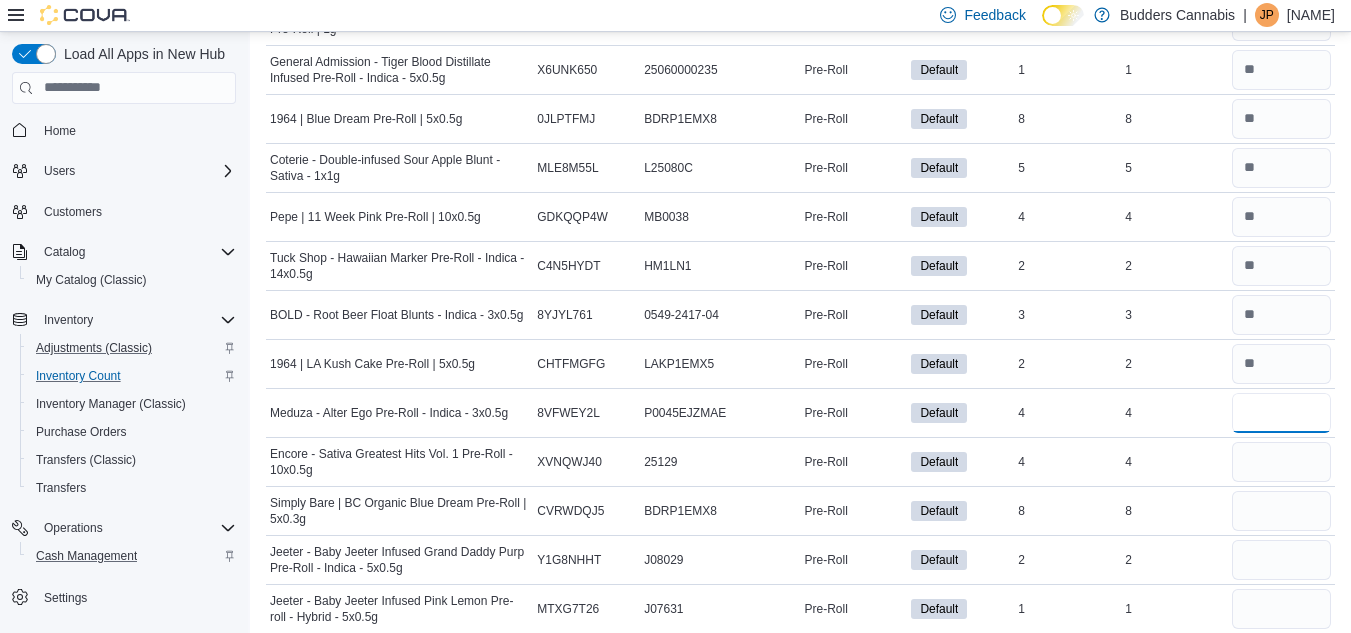 type 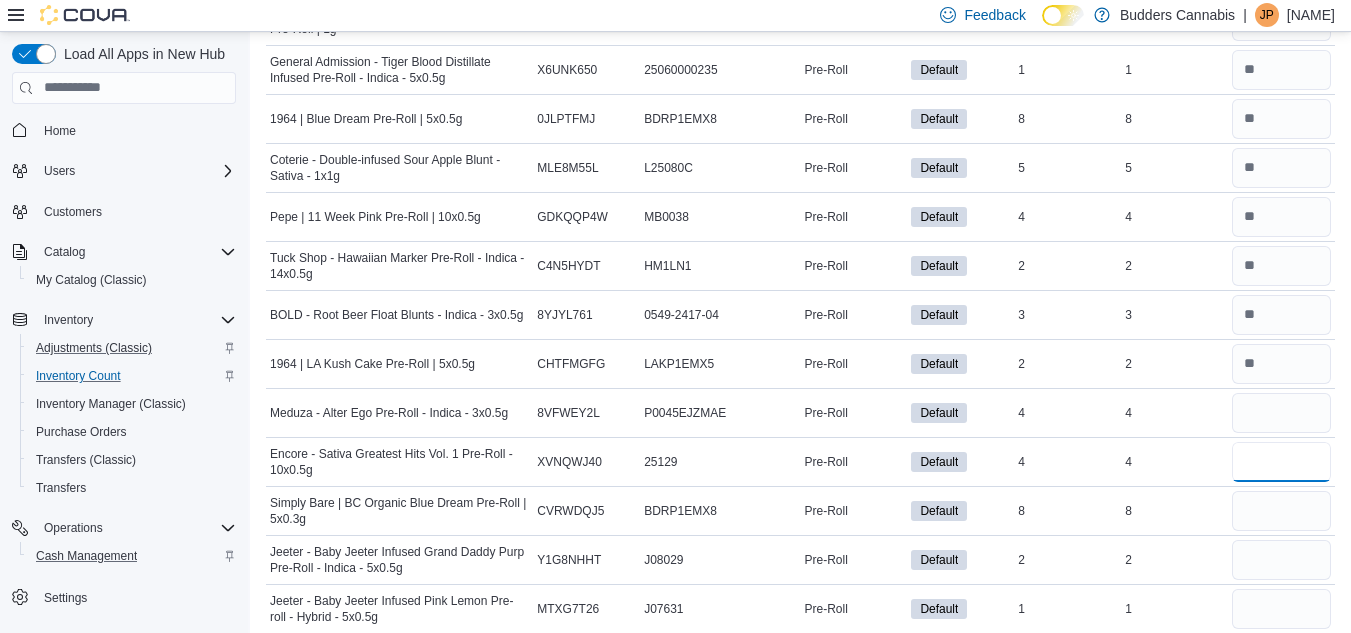 type 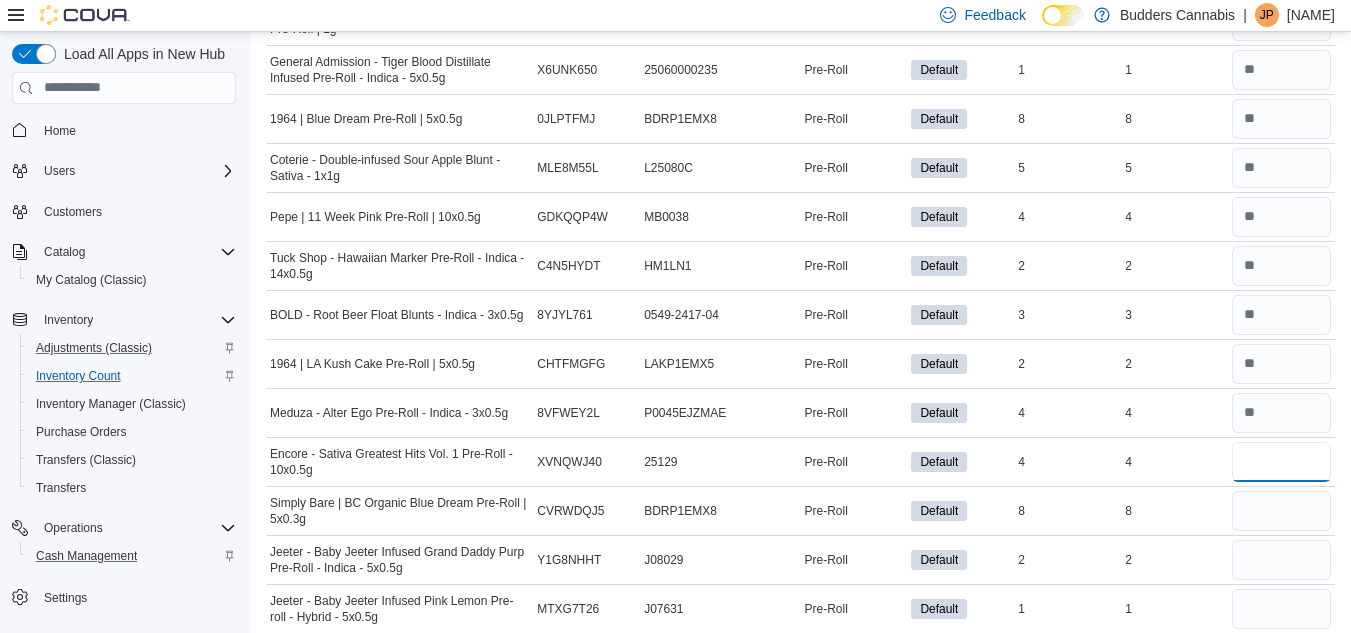 type on "*" 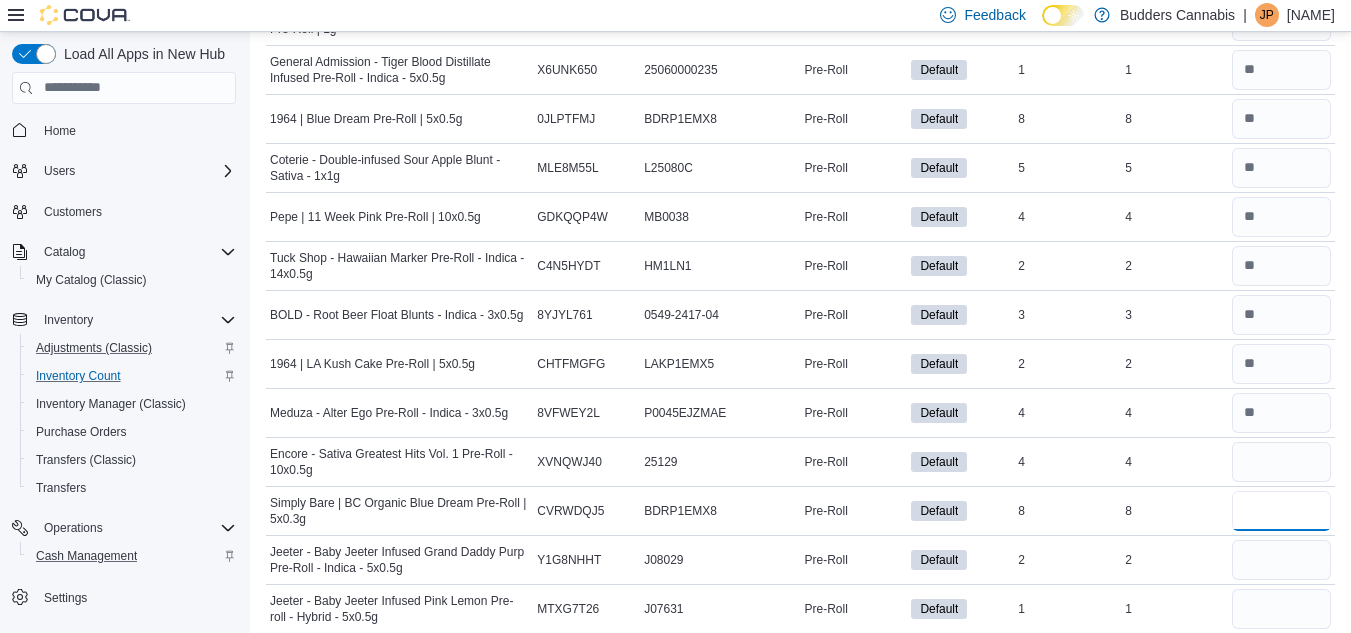 type 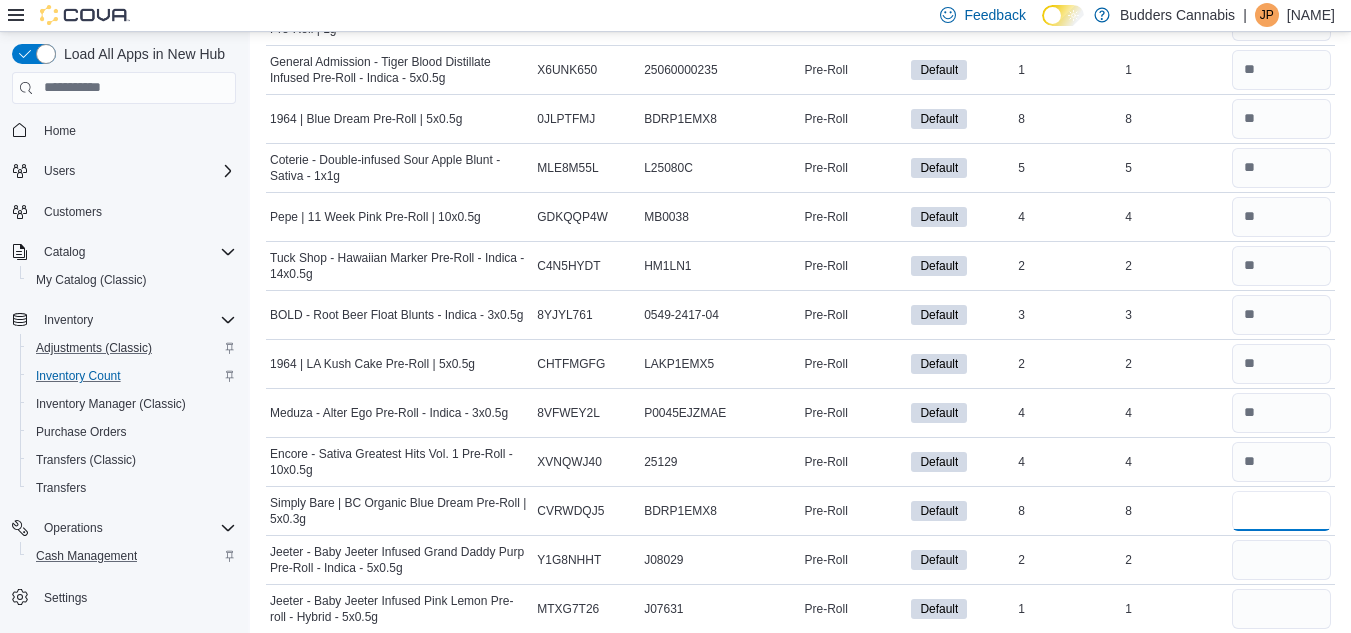 type on "*" 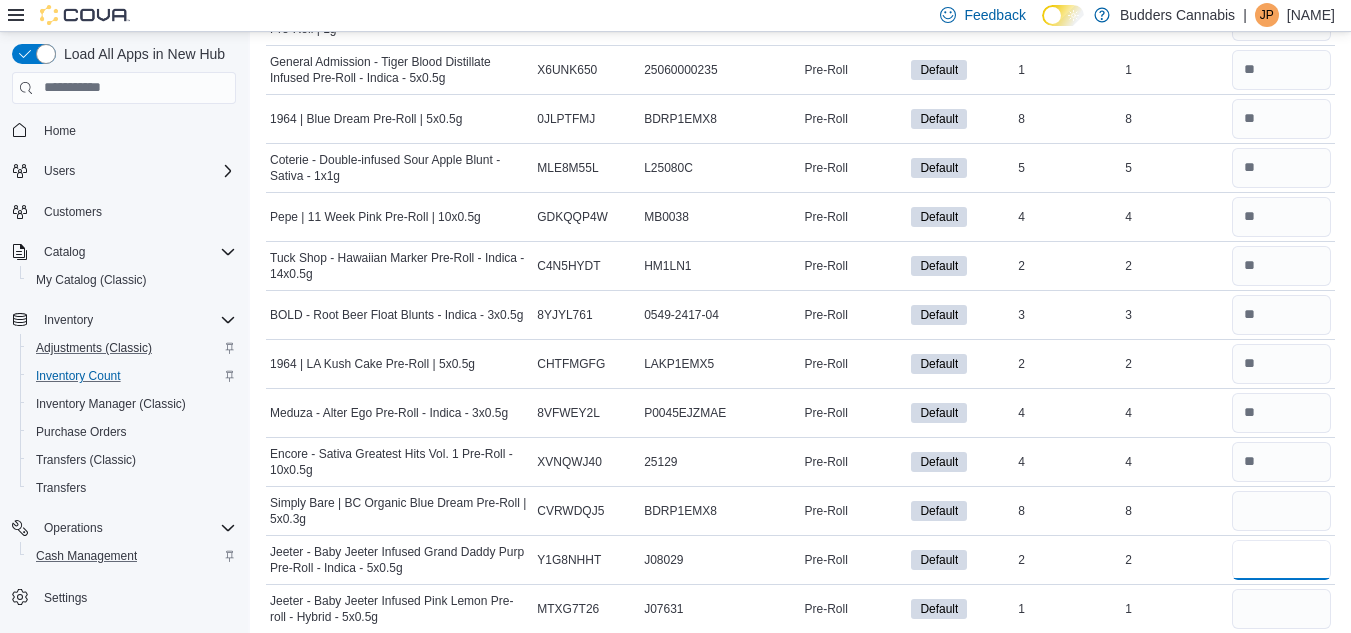 type 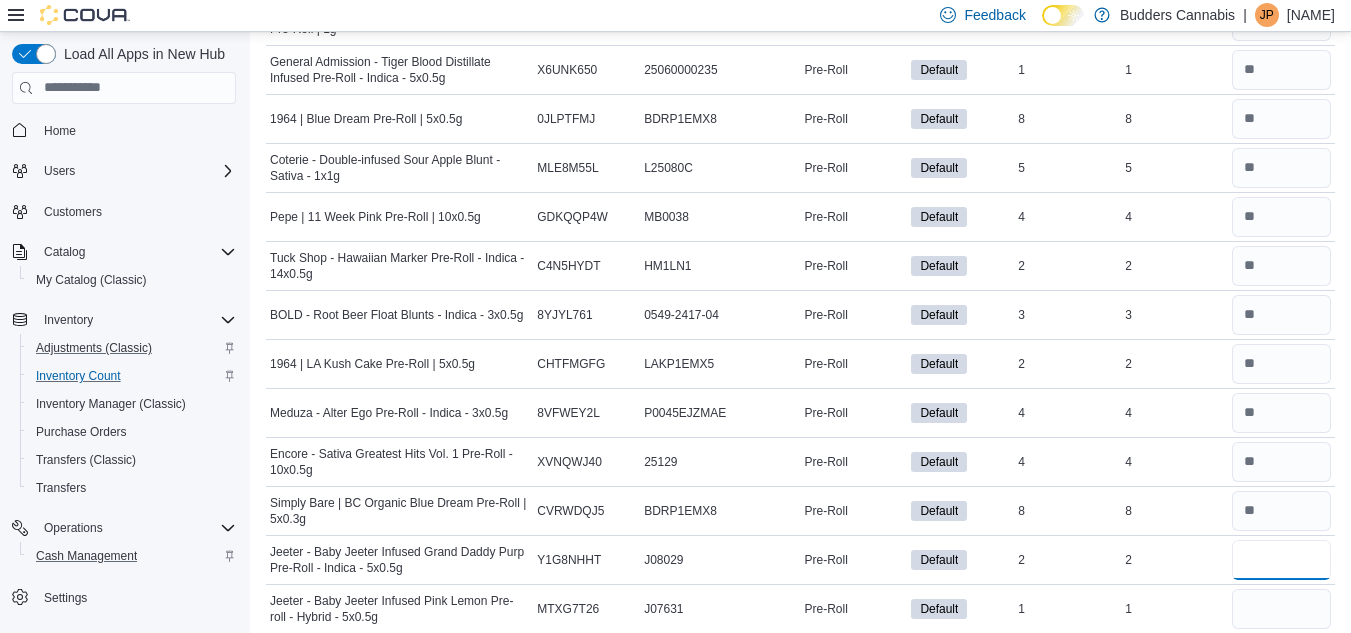 type on "*" 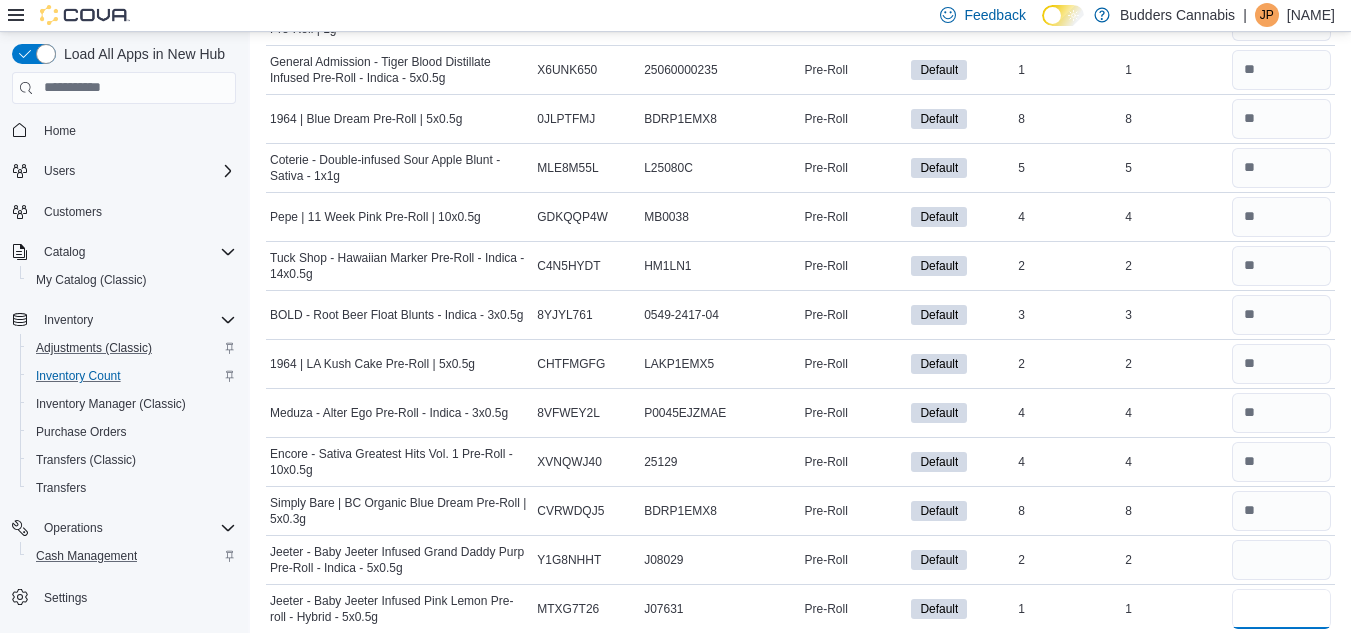 type 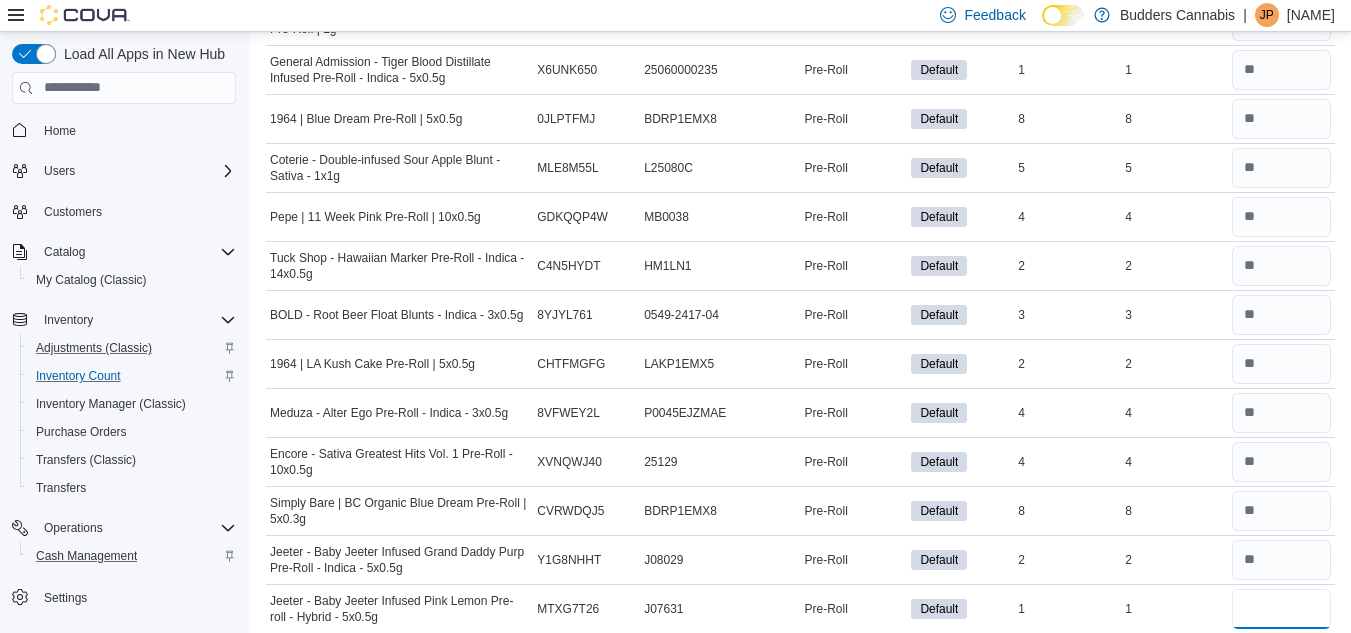 type on "*" 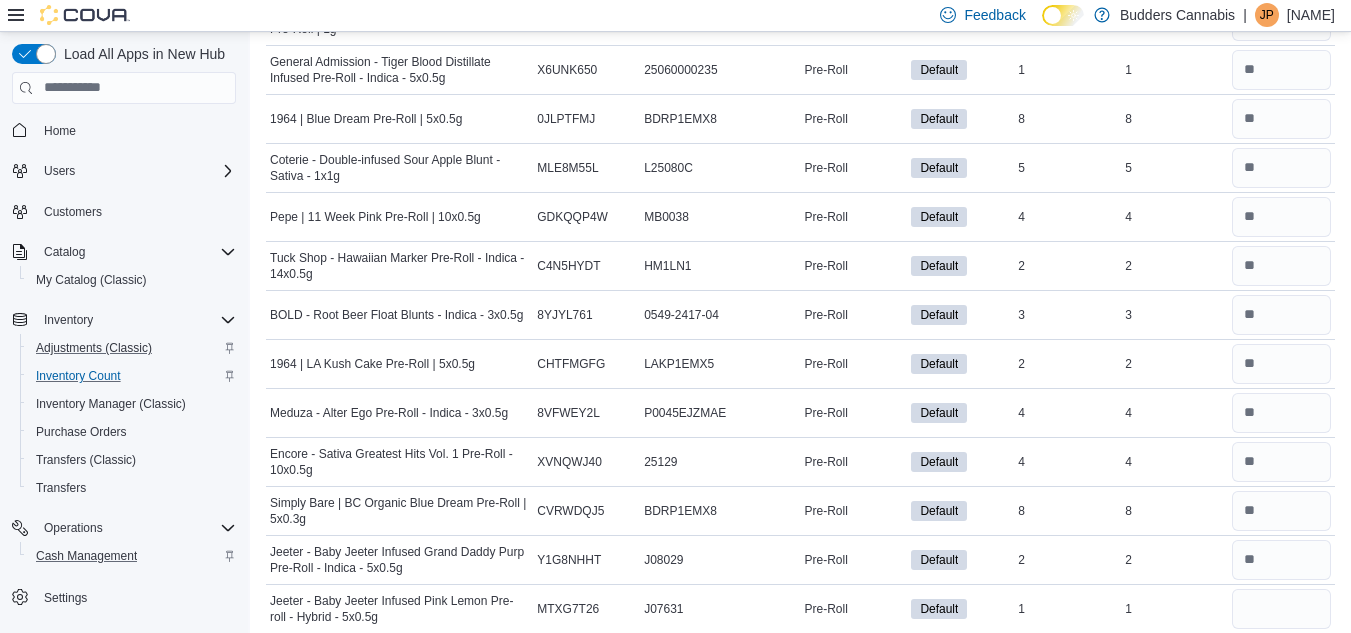 type 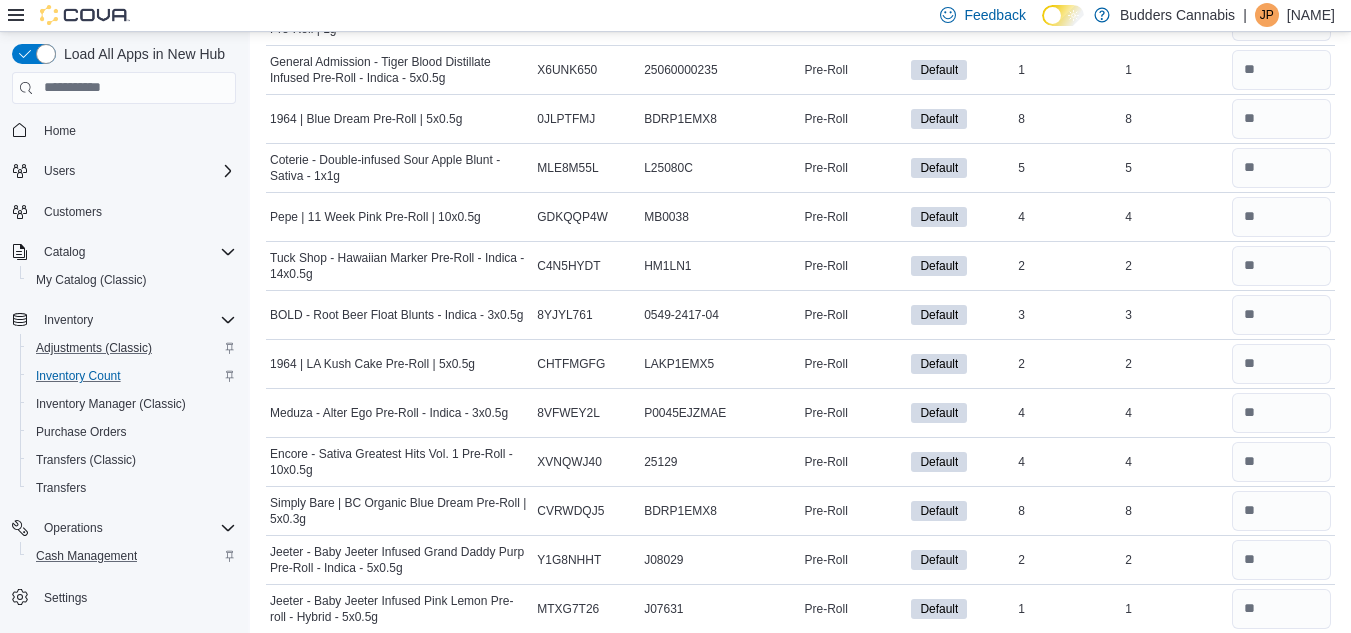 scroll, scrollTop: 1909, scrollLeft: 0, axis: vertical 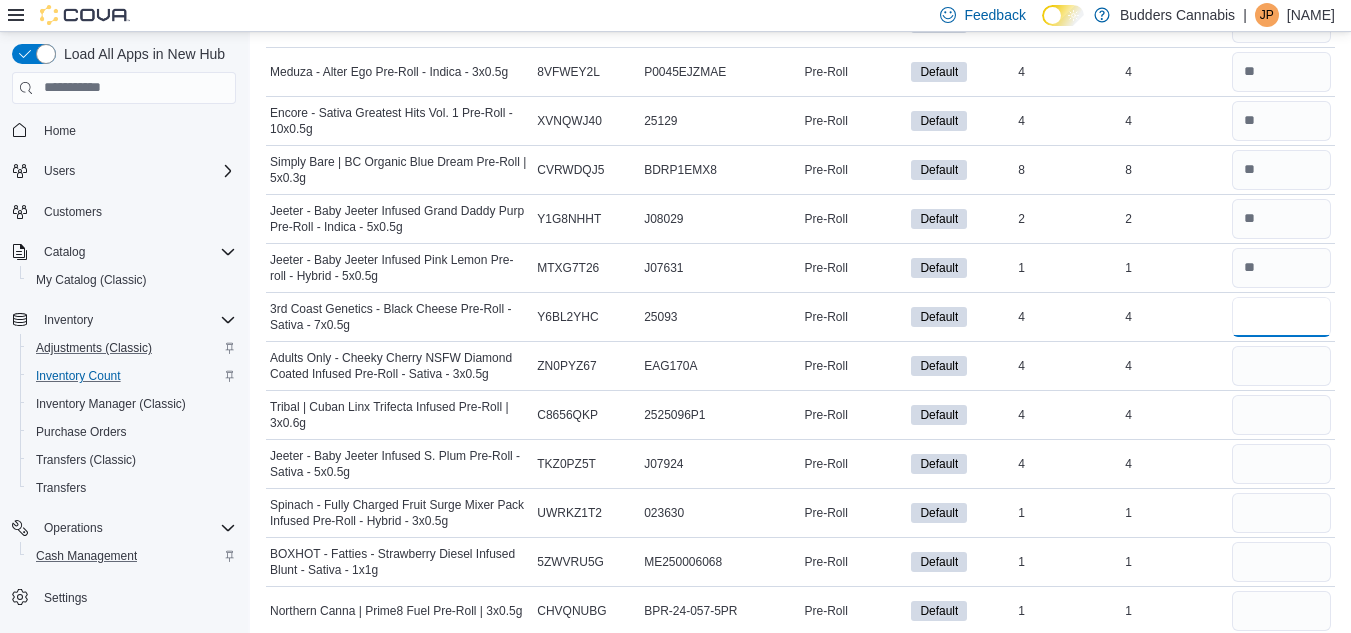 type on "*" 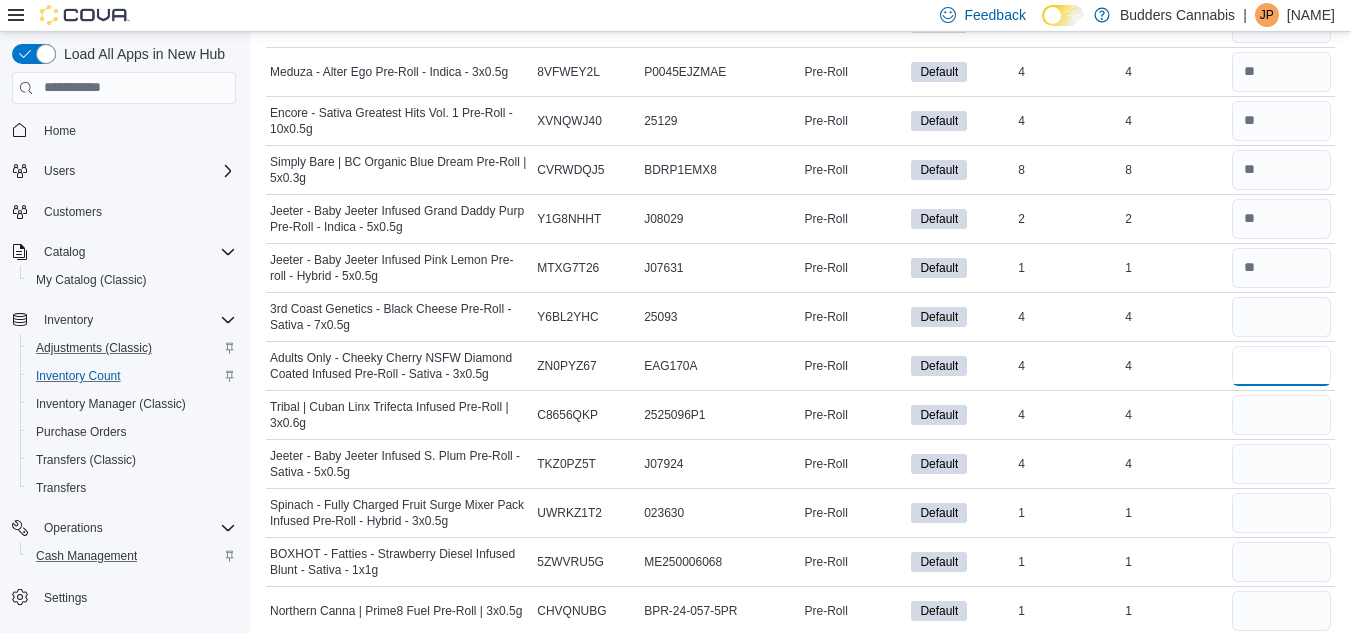 type 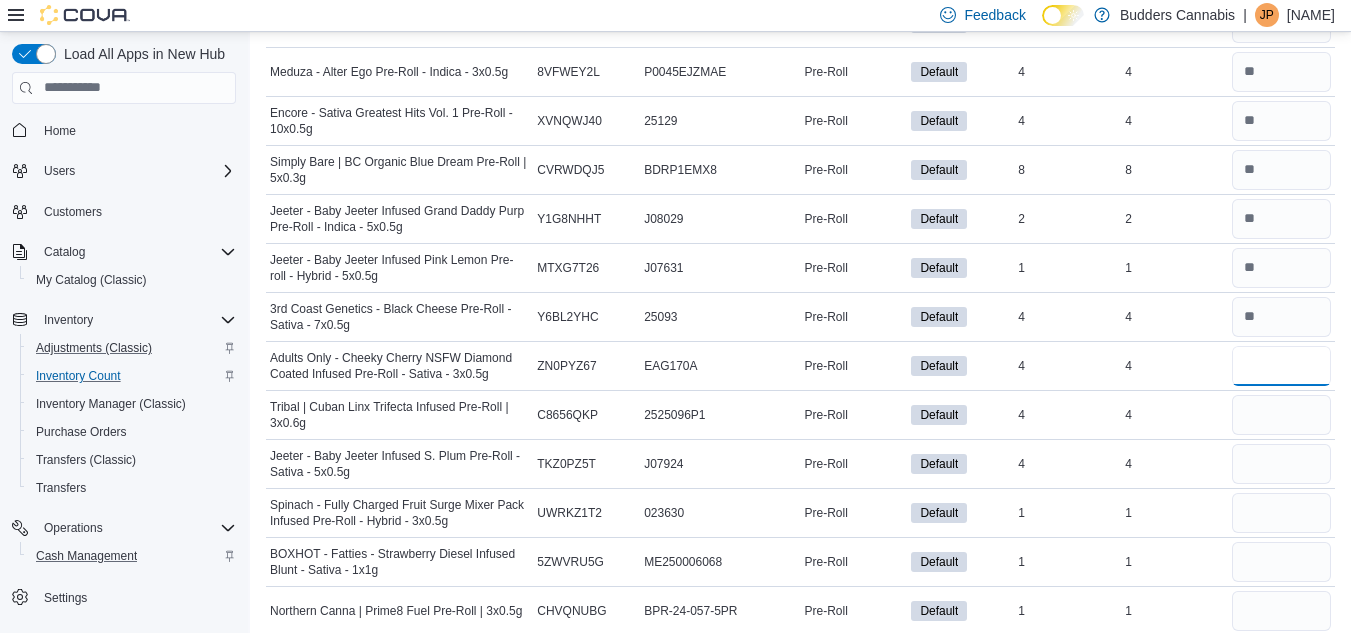 type on "*" 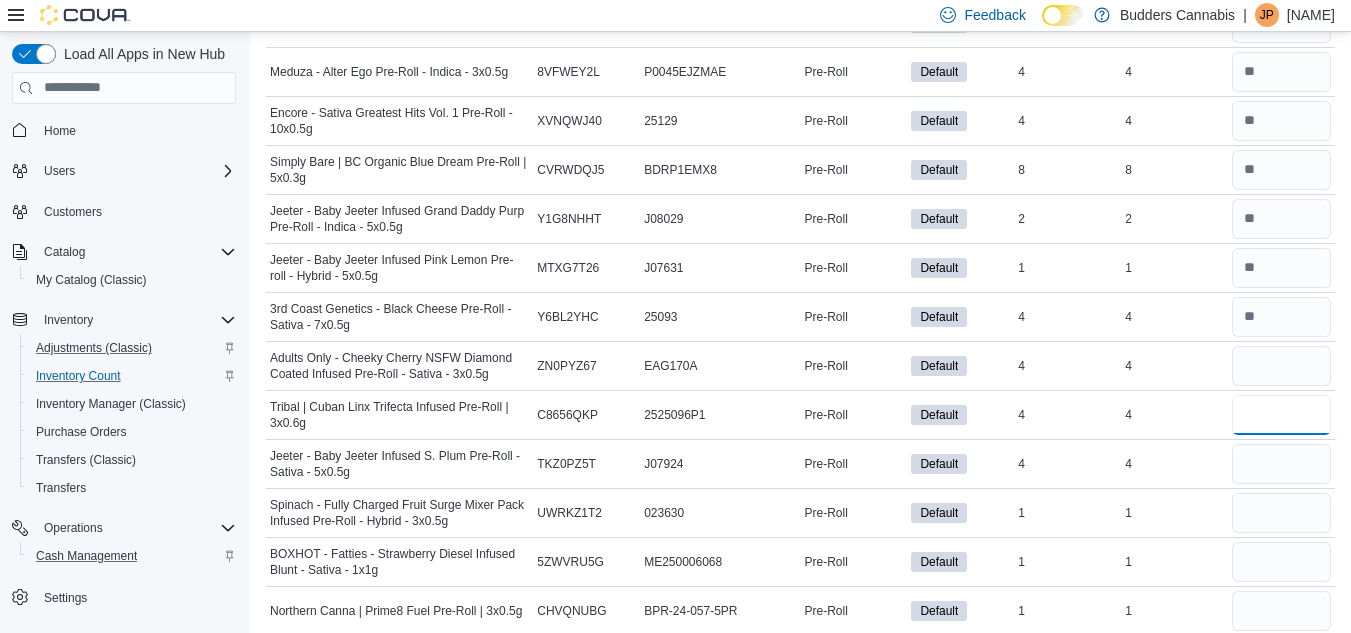 type 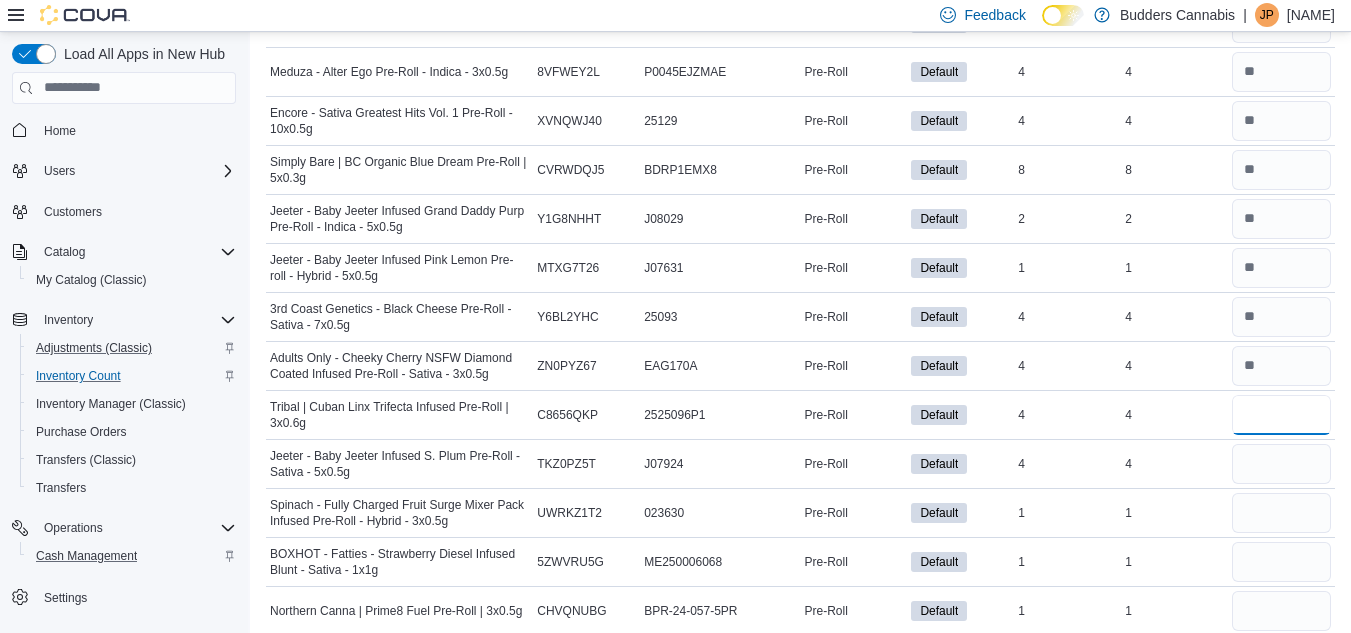 type on "*" 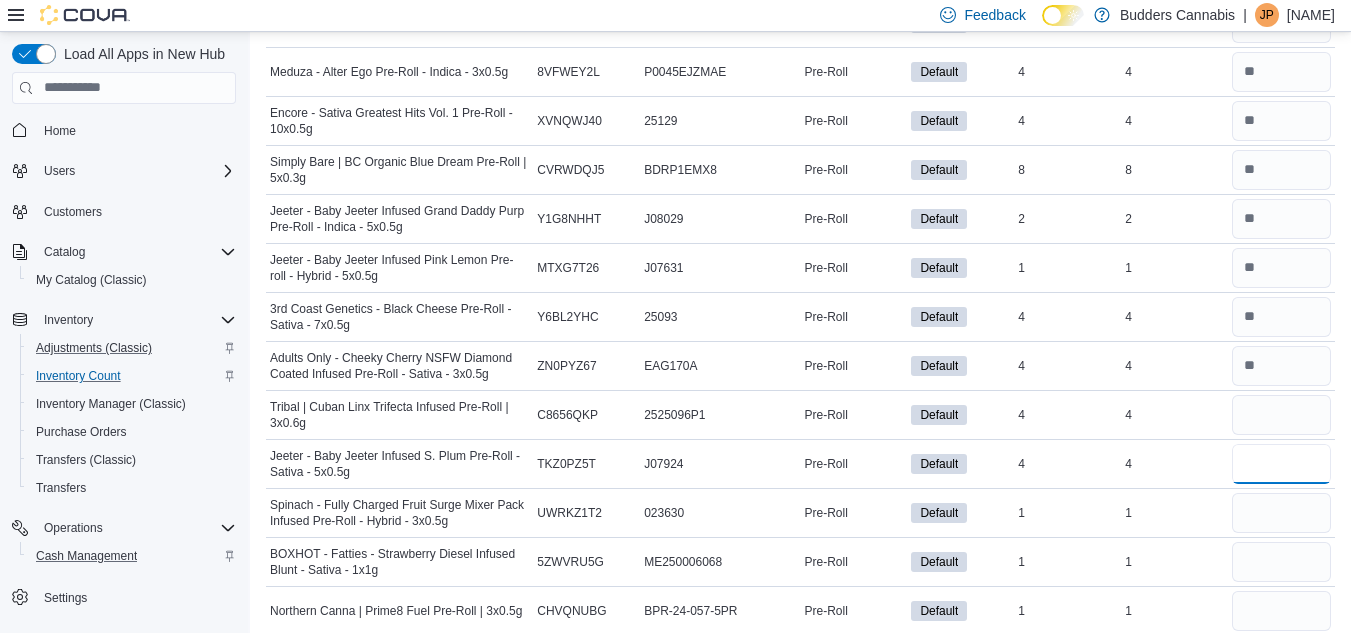 type on "*" 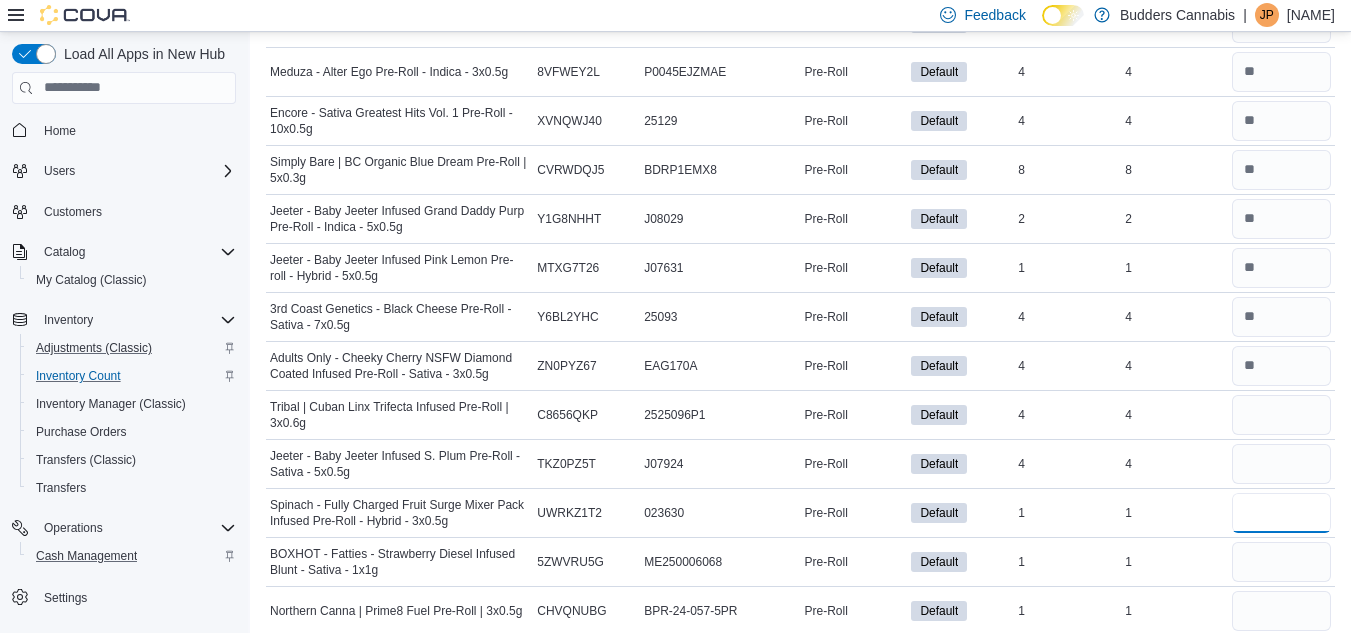 type 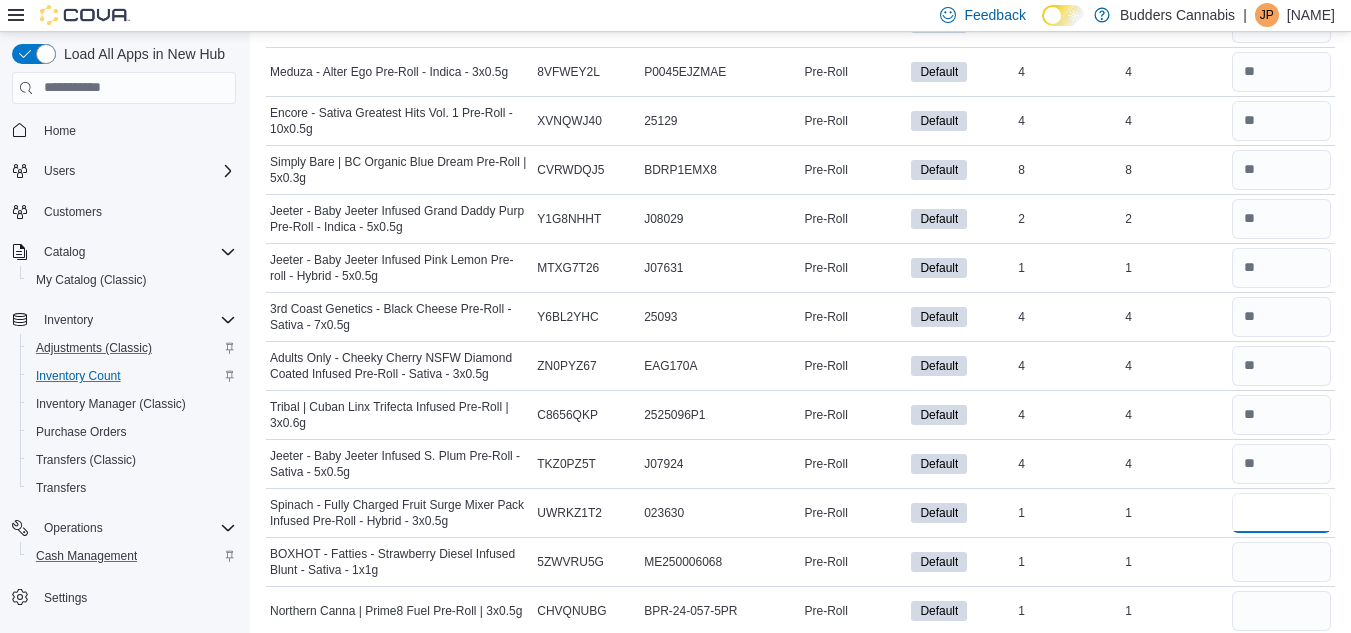 type on "*" 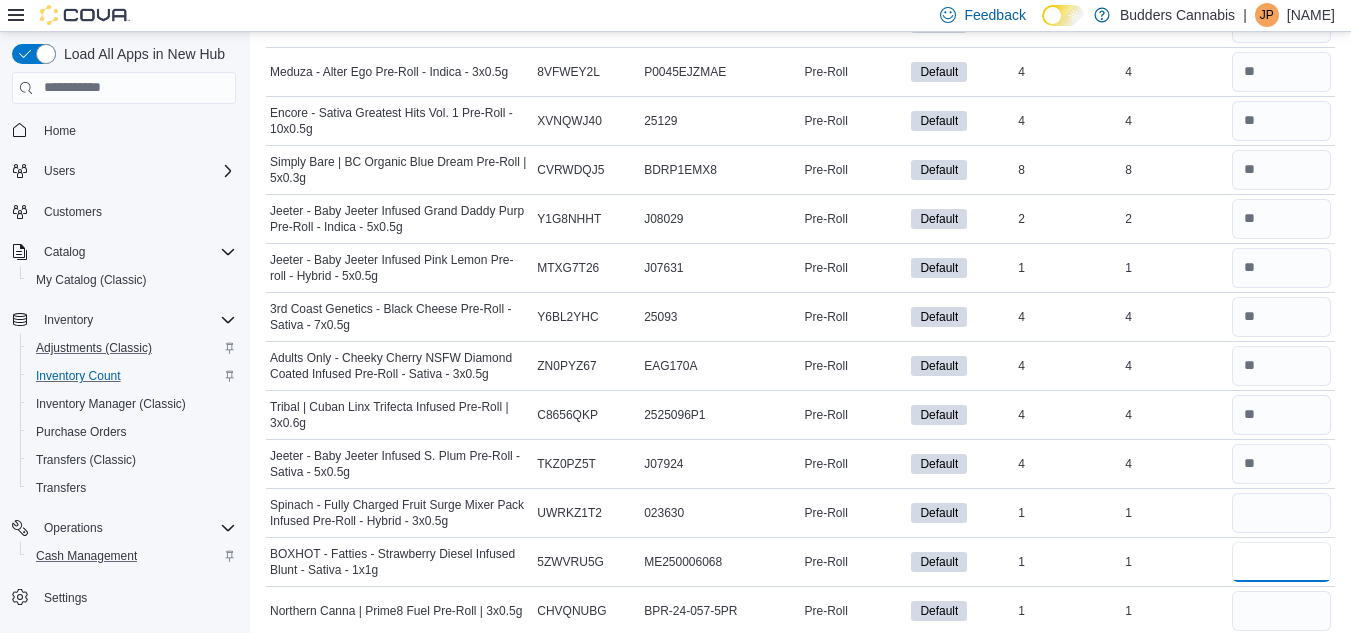 type 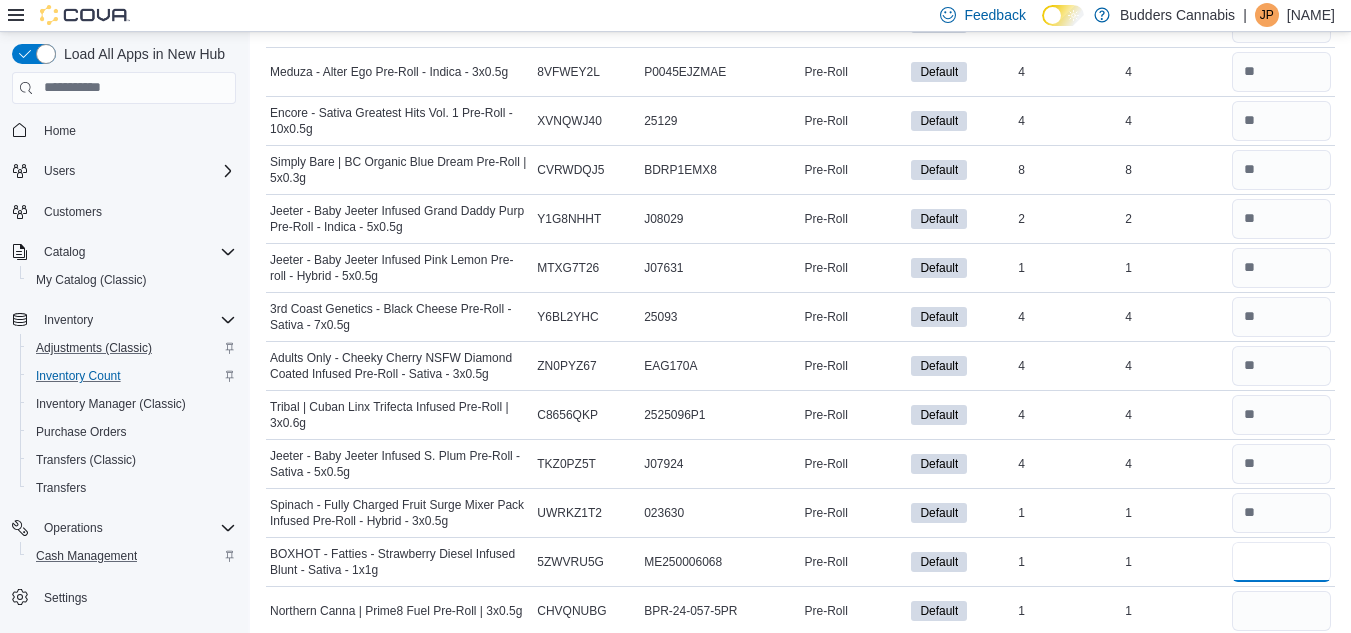 type on "*" 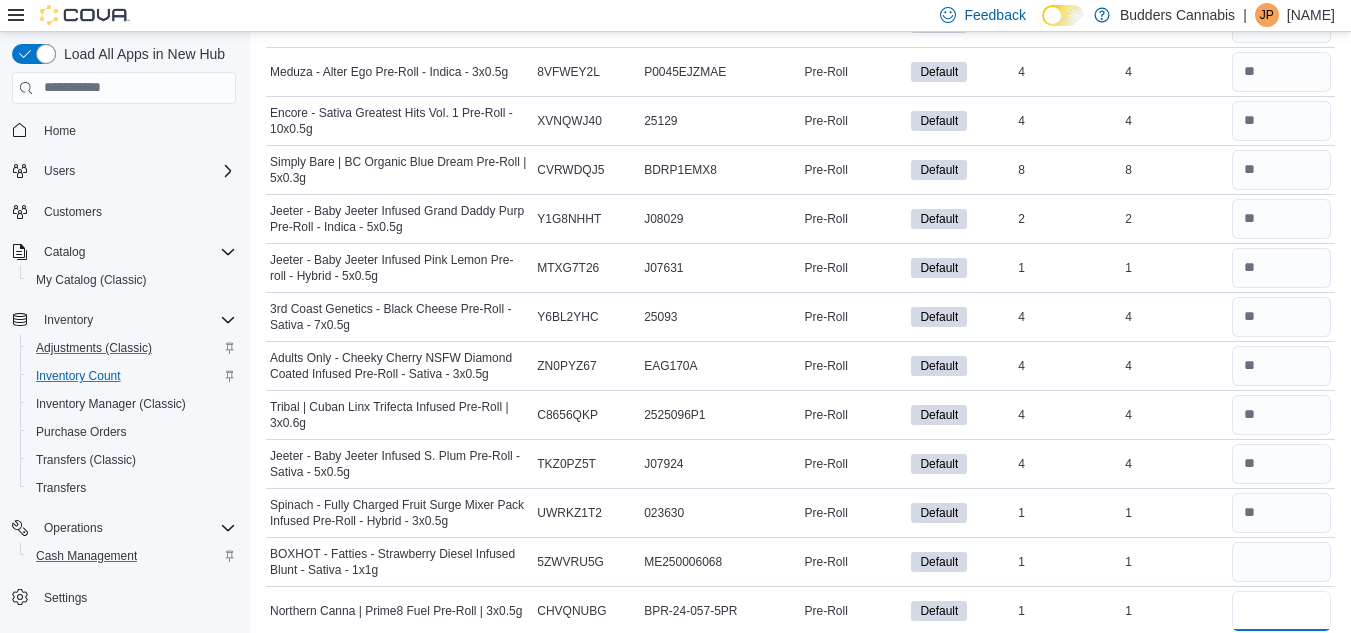 type on "*" 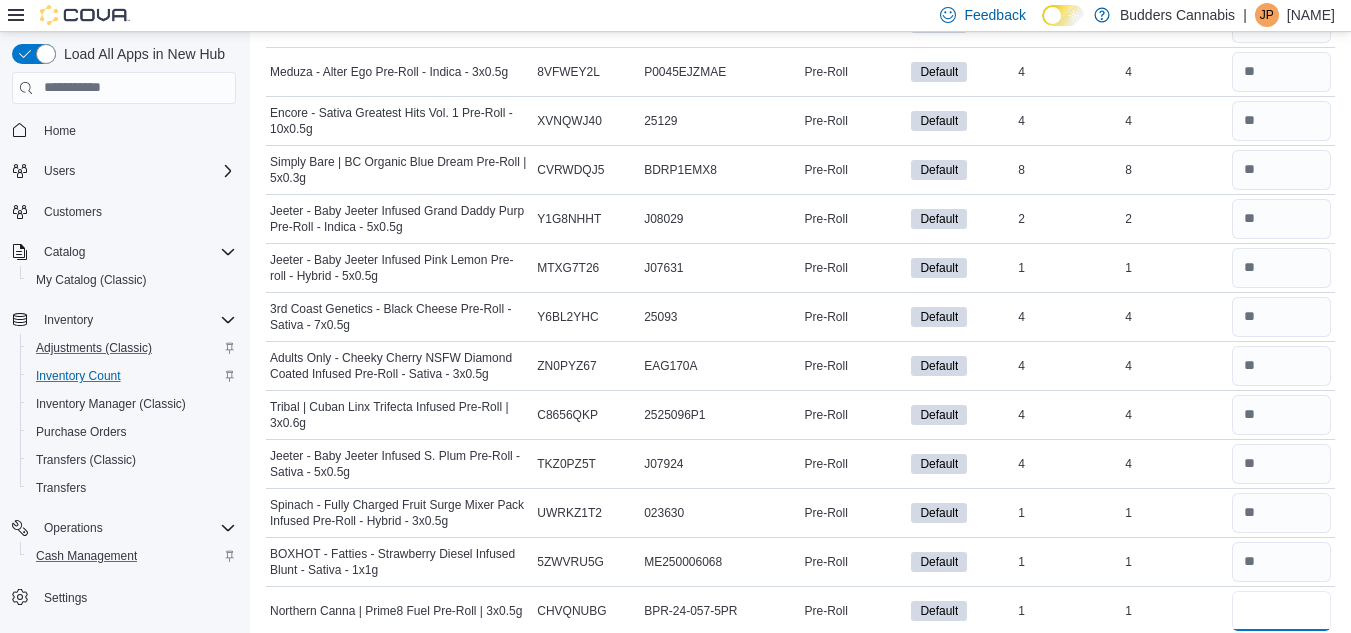 type on "*" 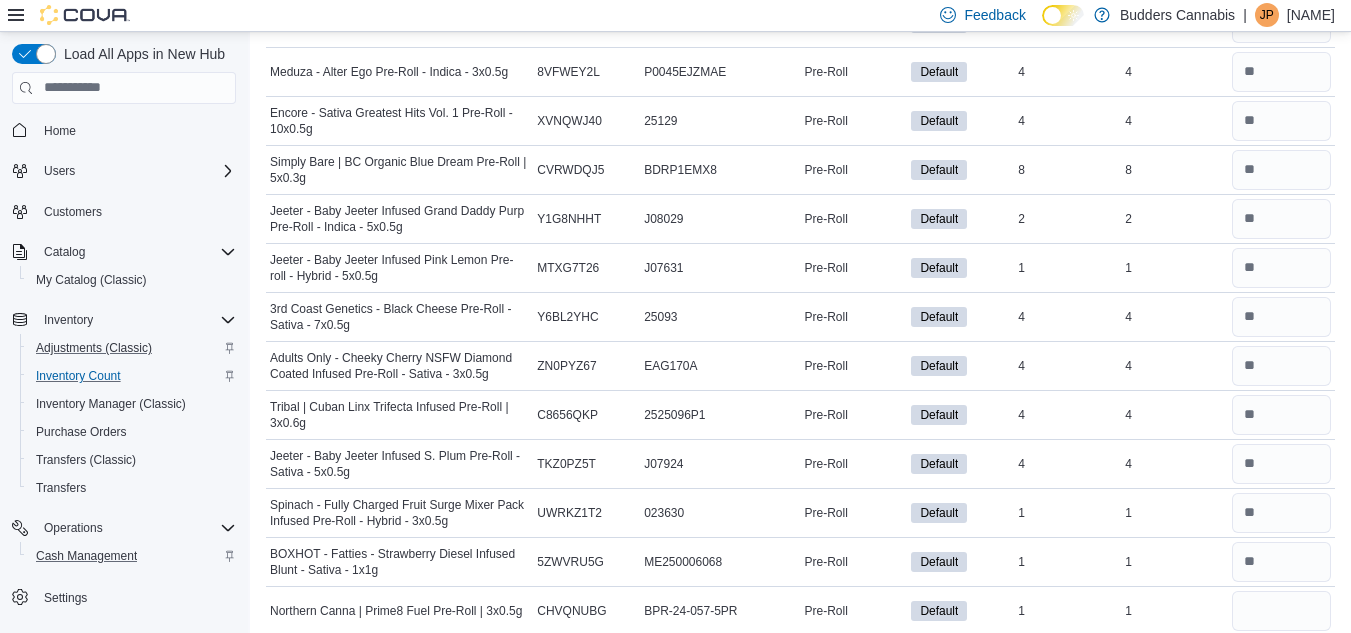 type 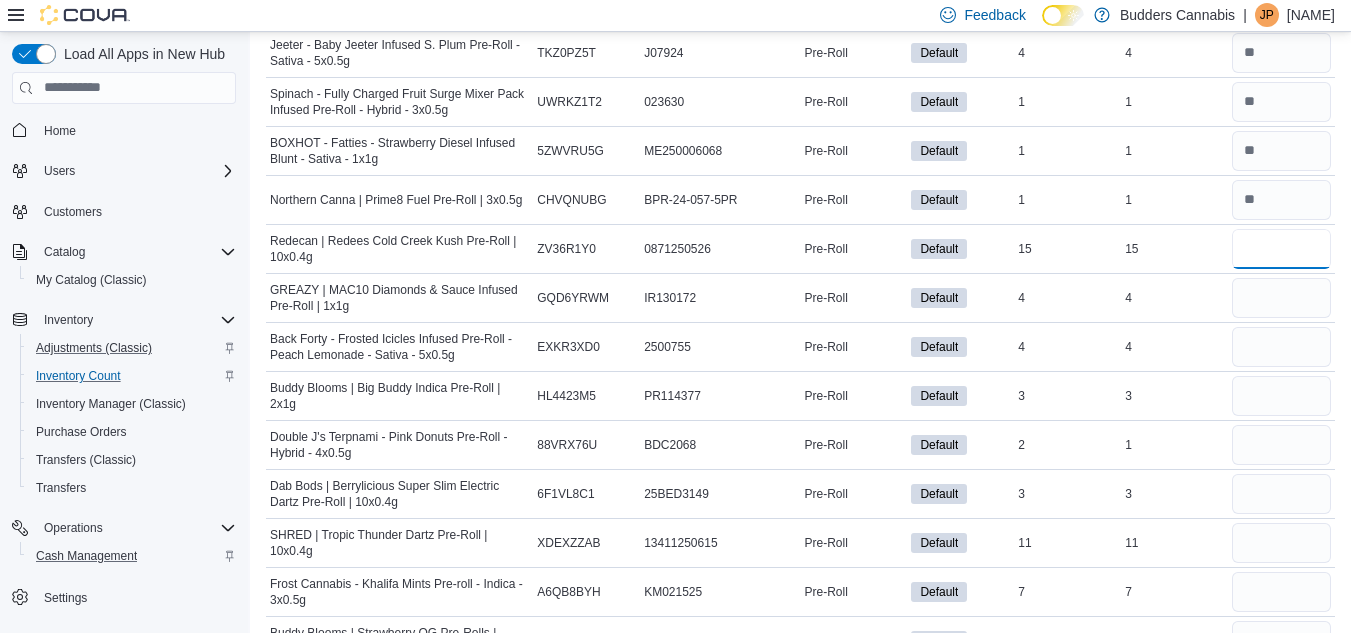 scroll, scrollTop: 2352, scrollLeft: 0, axis: vertical 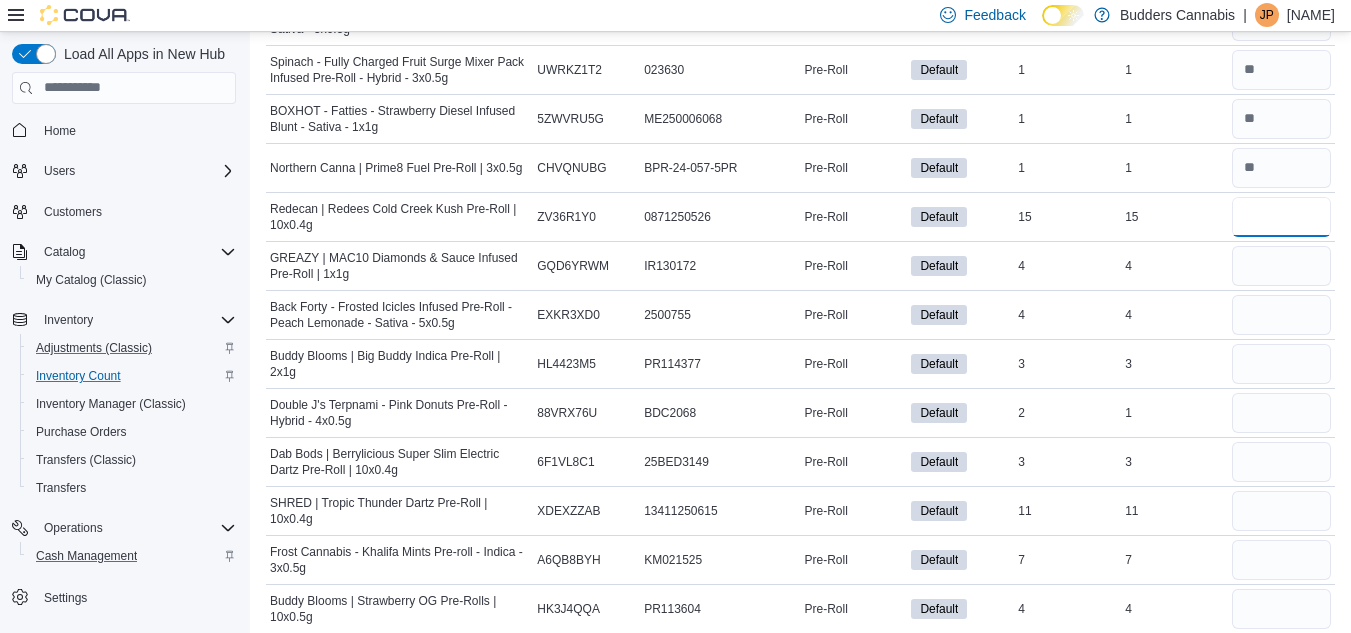 type on "**" 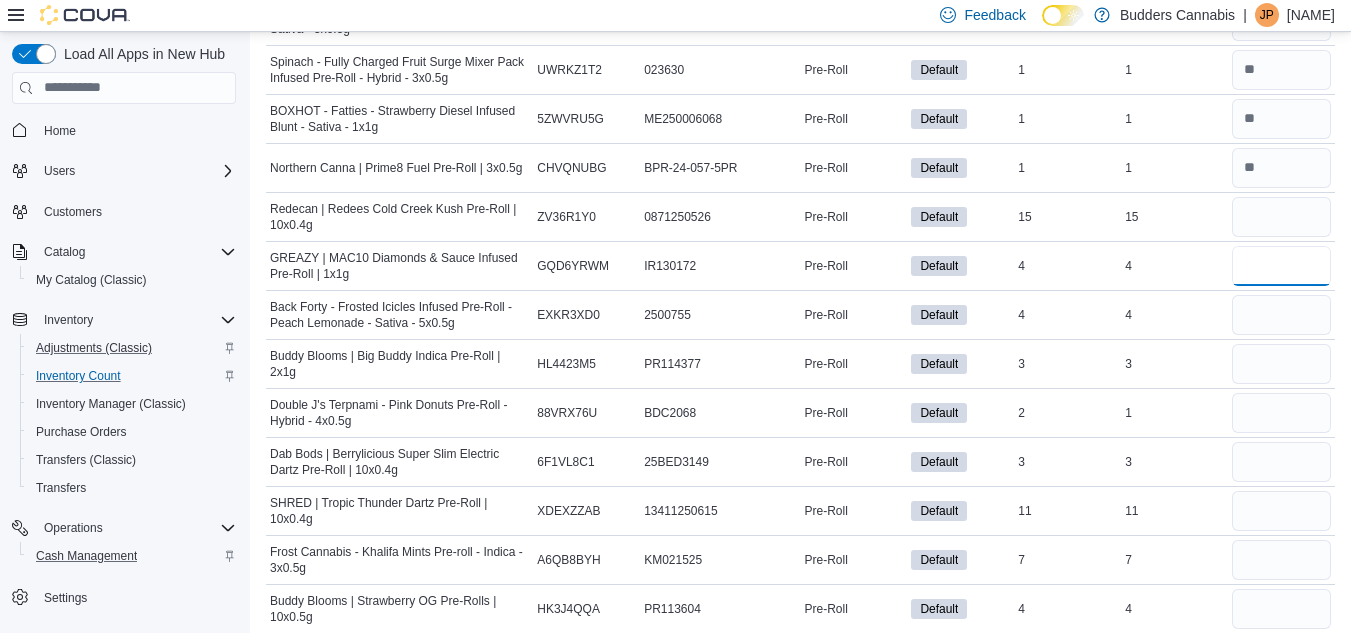 type 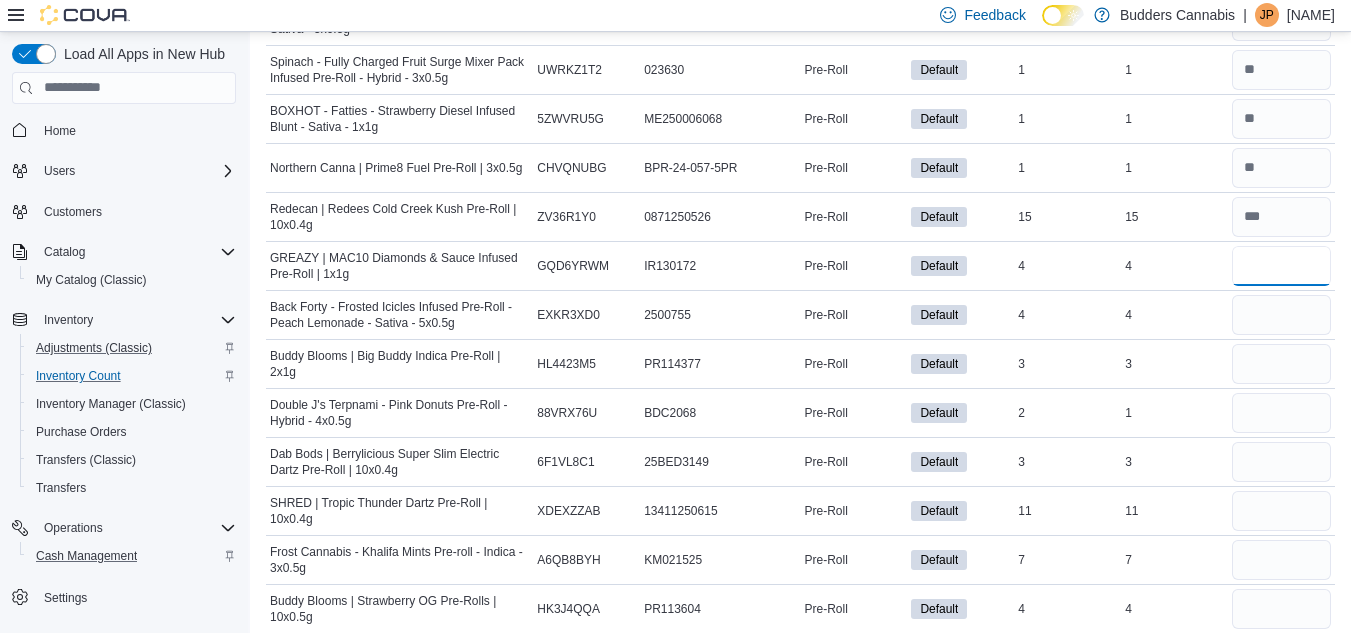 type on "*" 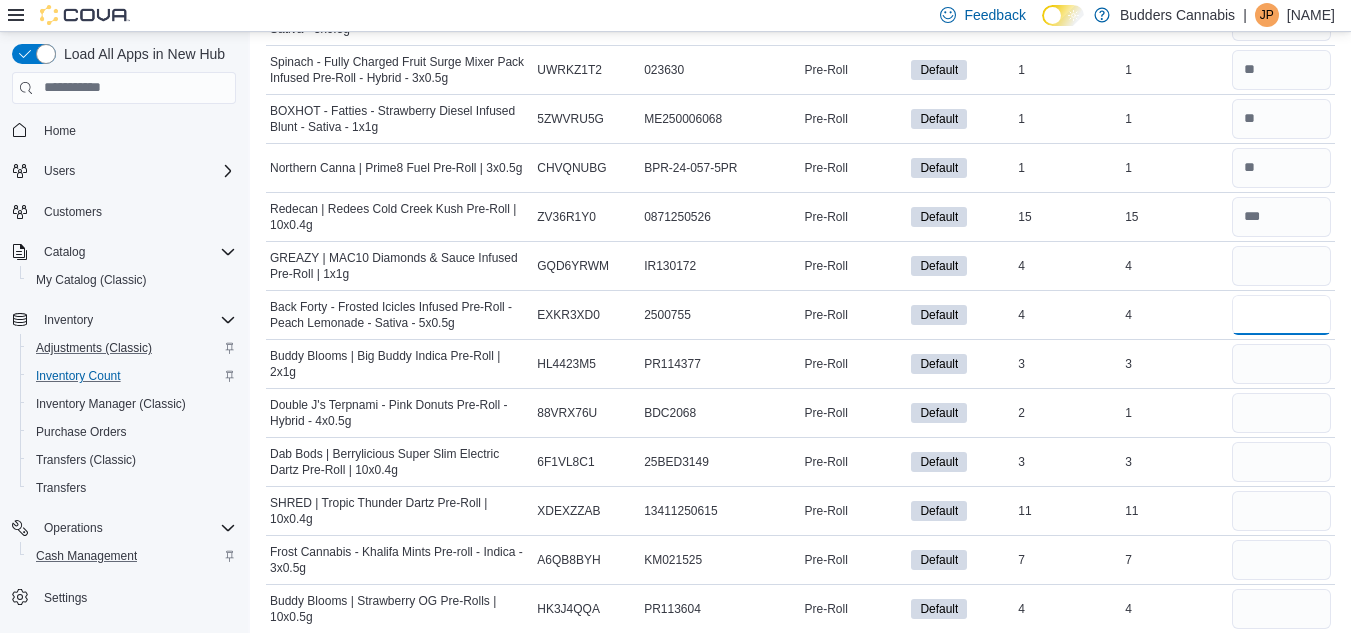 type 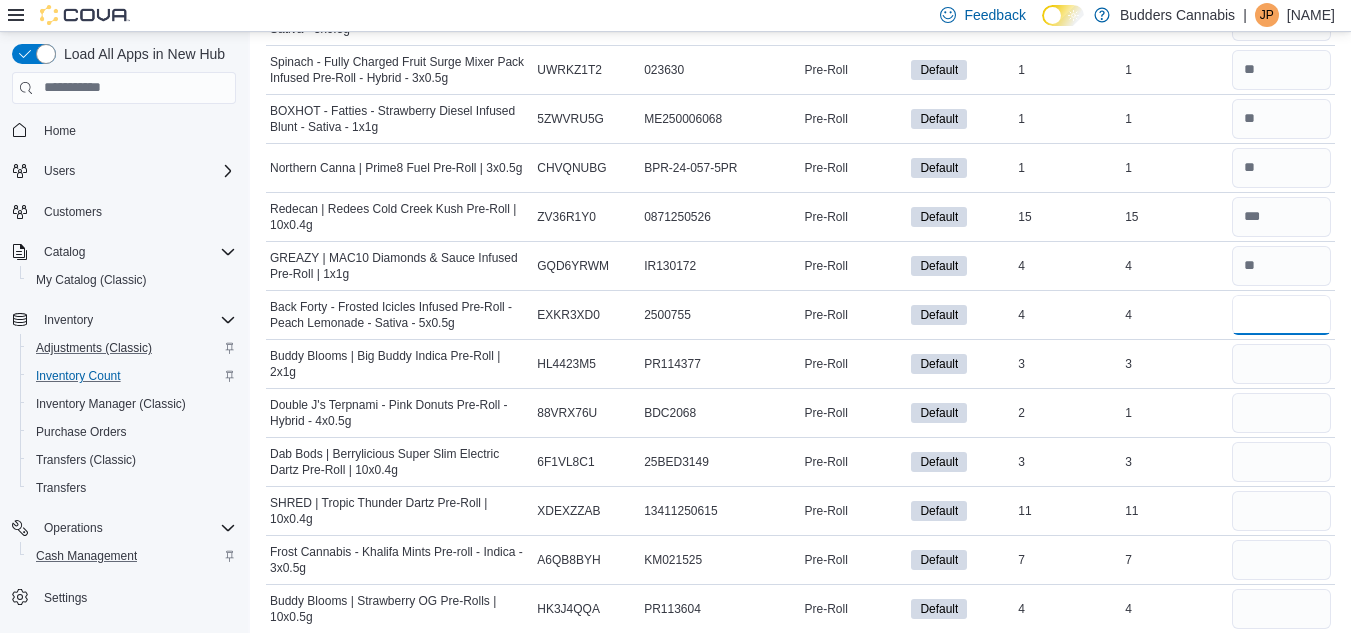 type on "*" 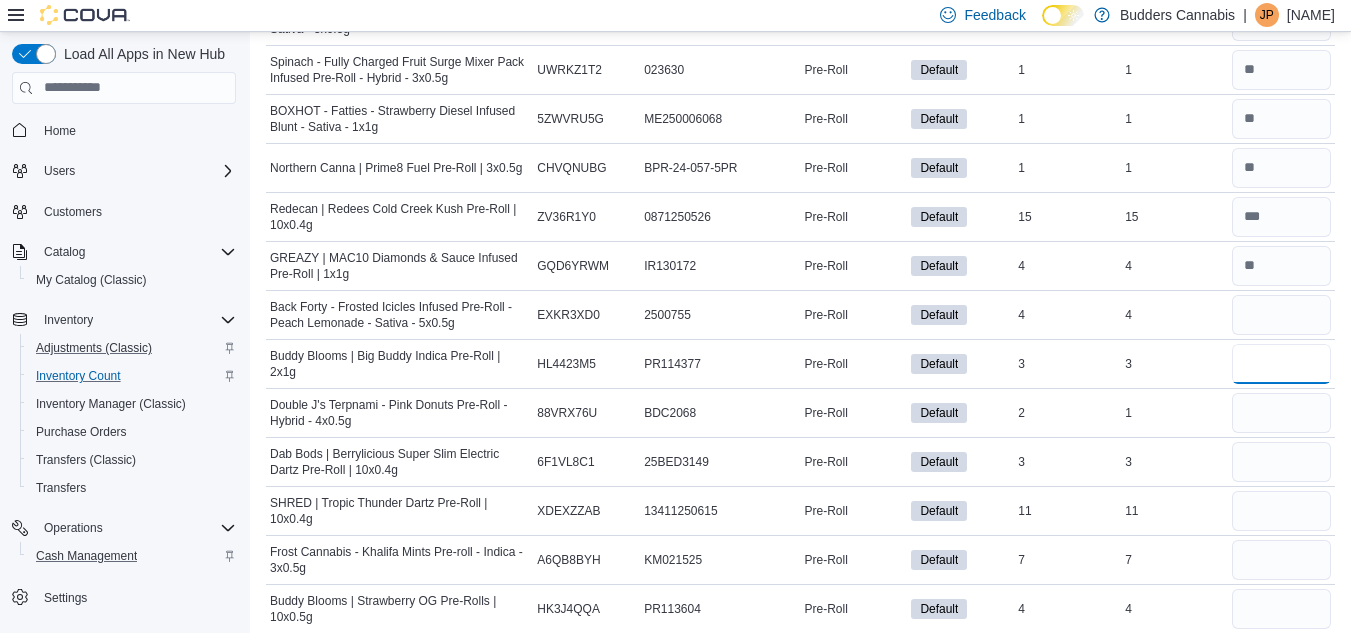 type on "*" 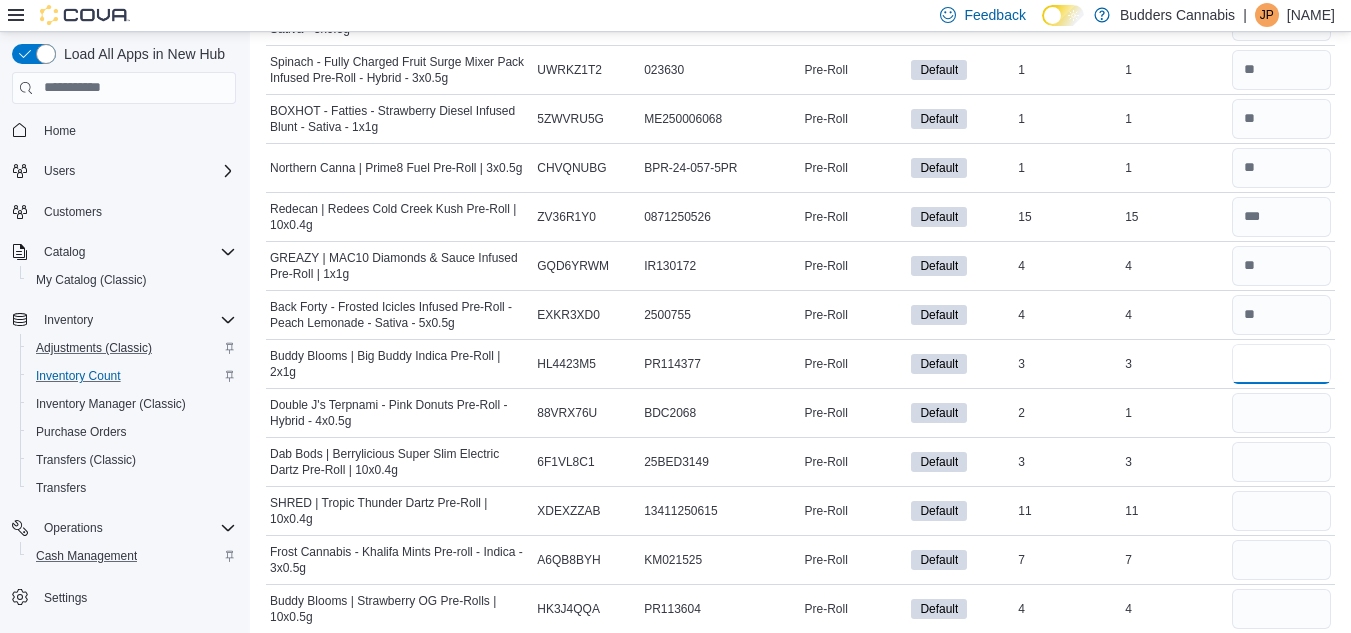 type on "*" 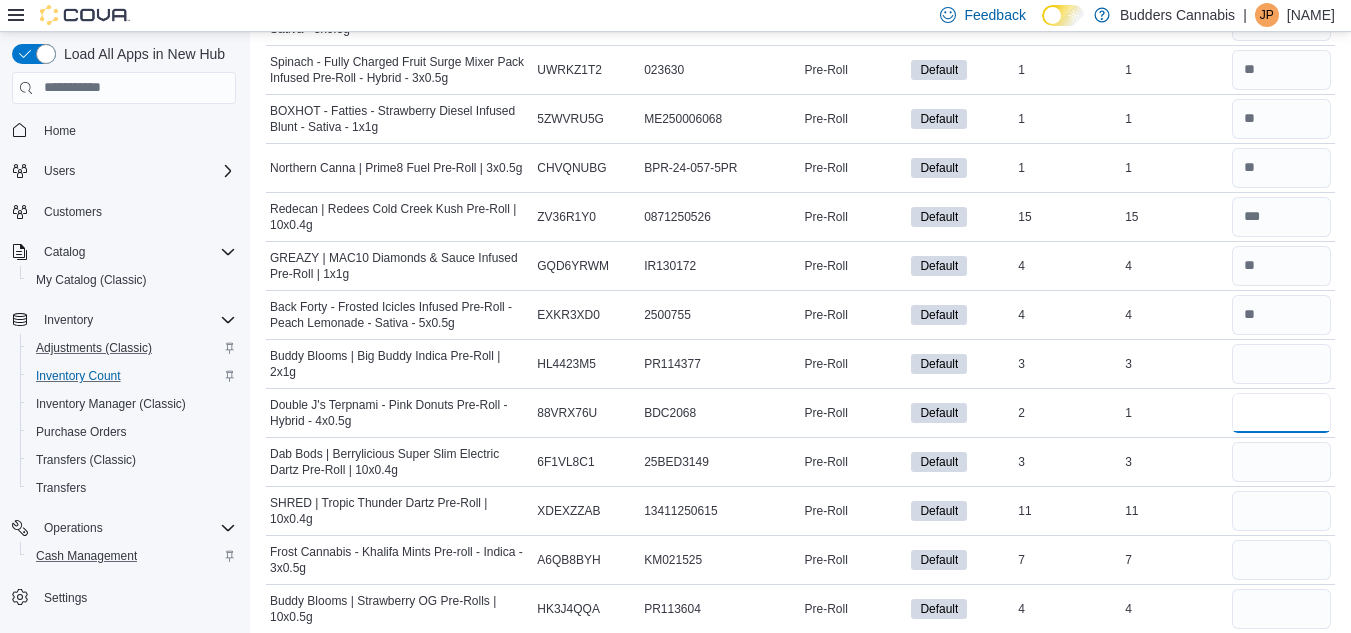 type 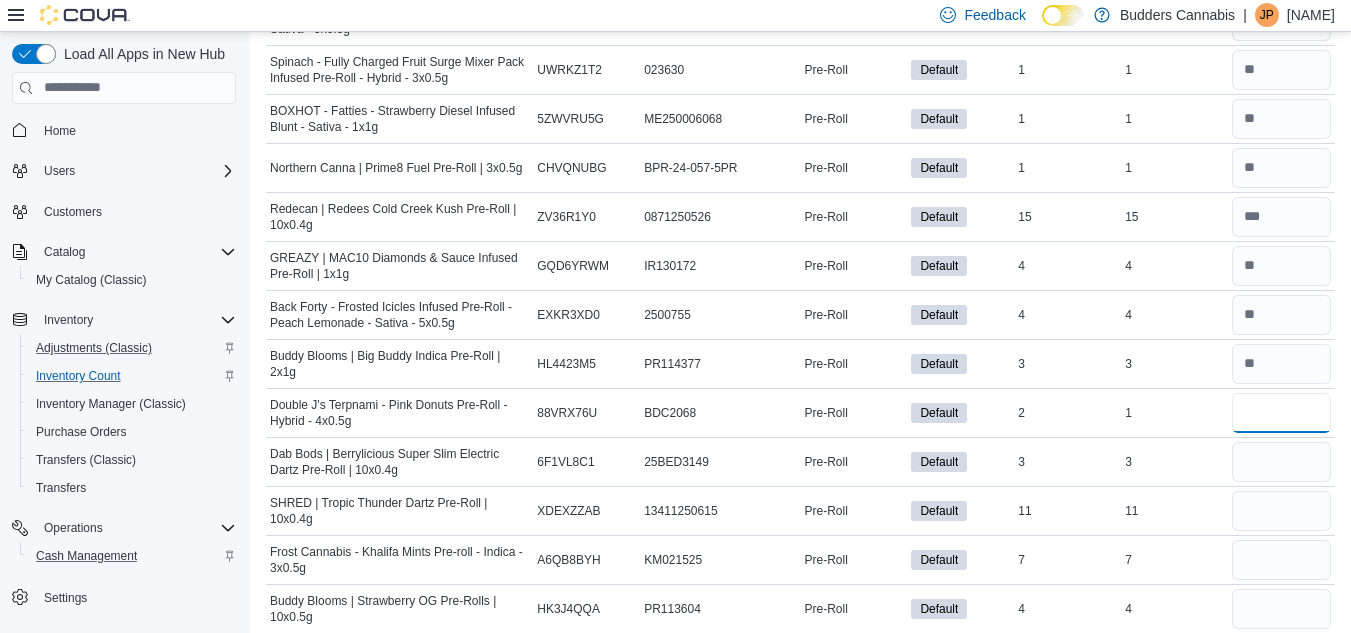 type on "*" 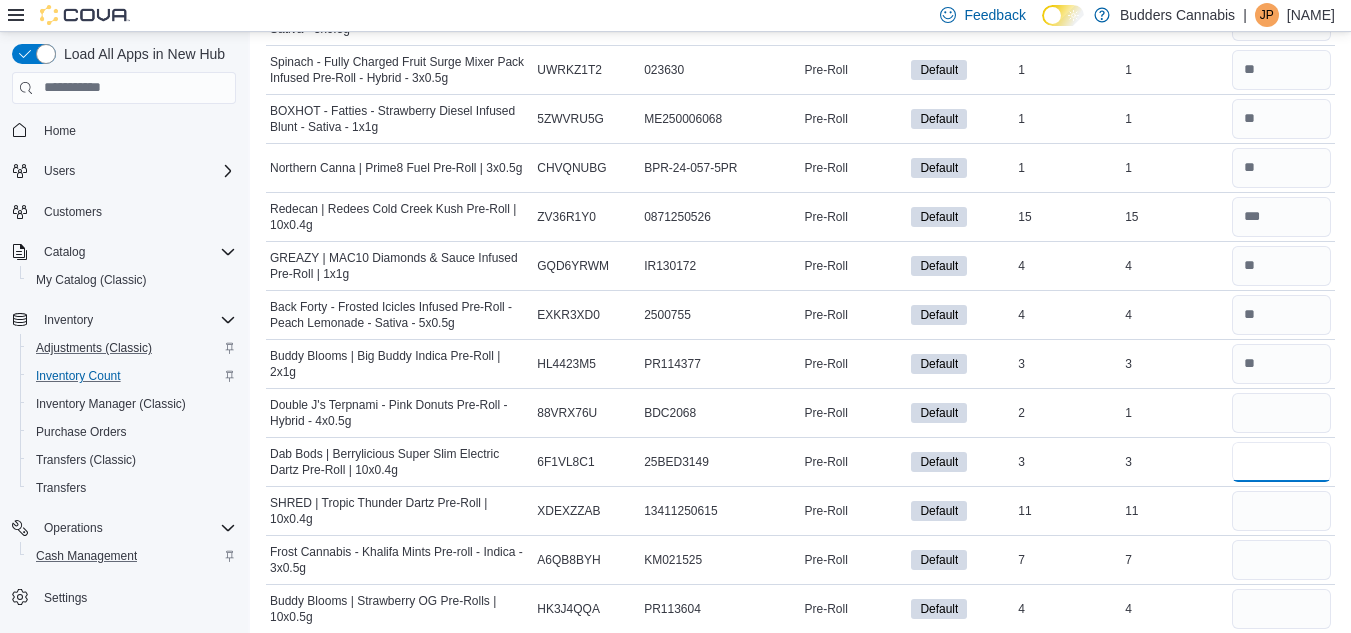 type 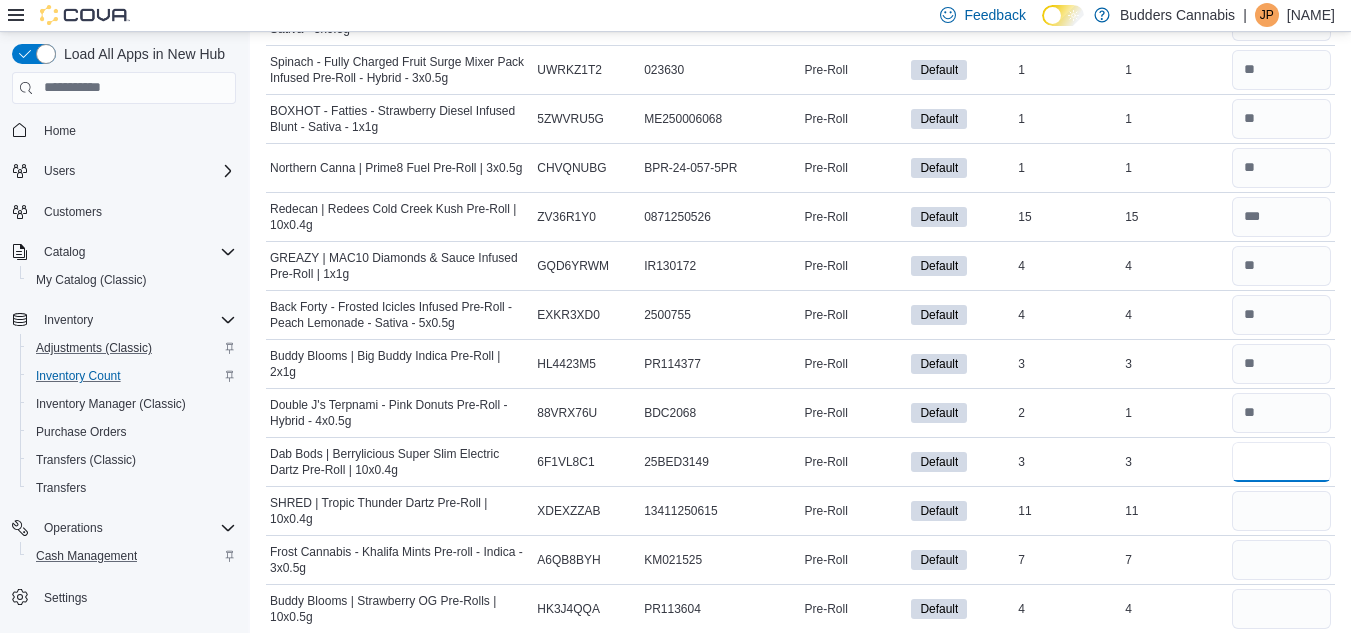 type on "*" 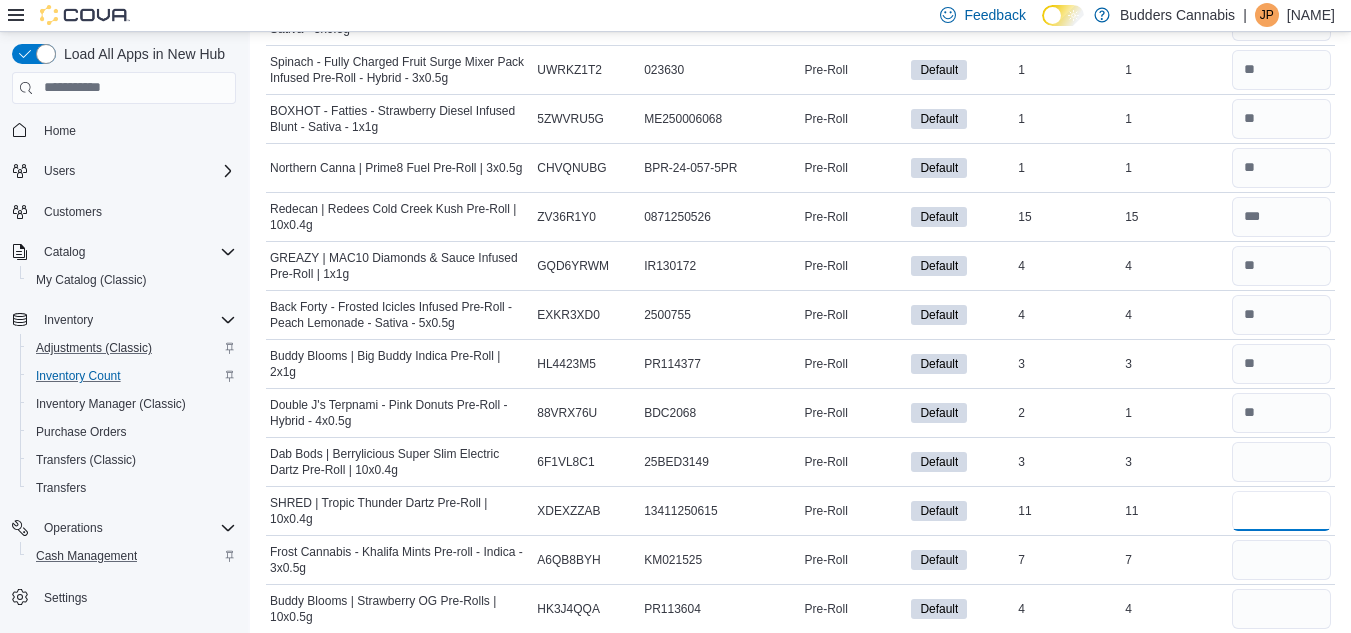 type 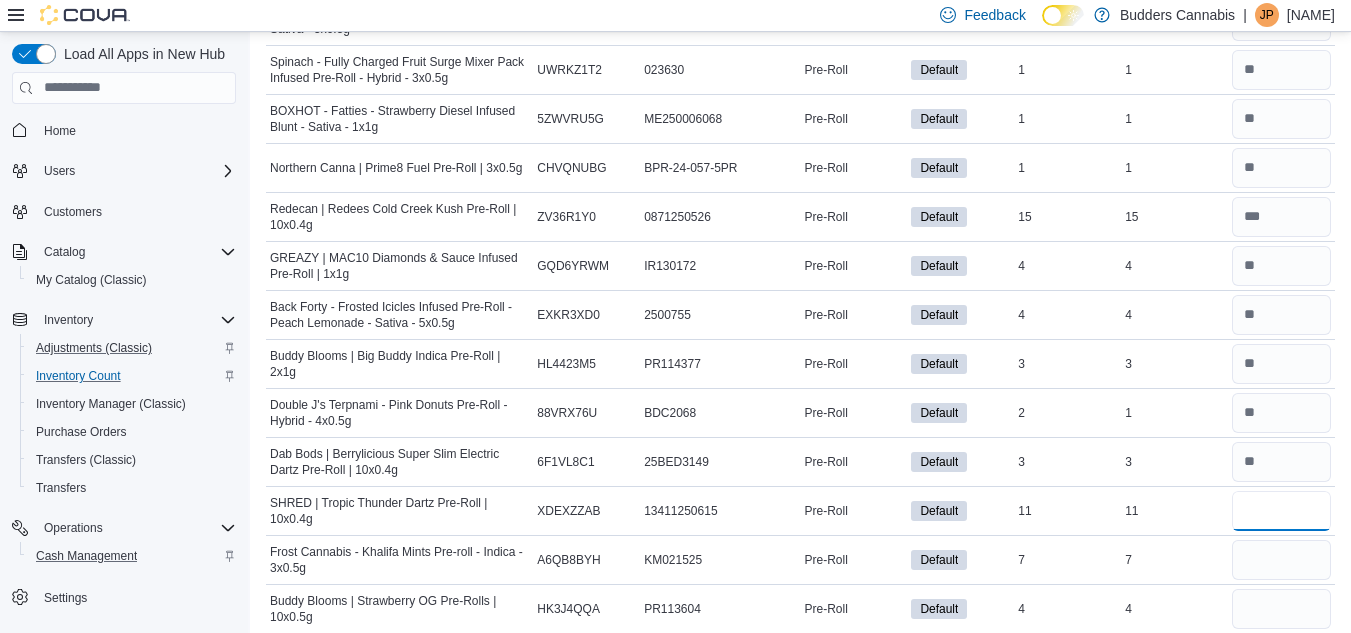 type on "**" 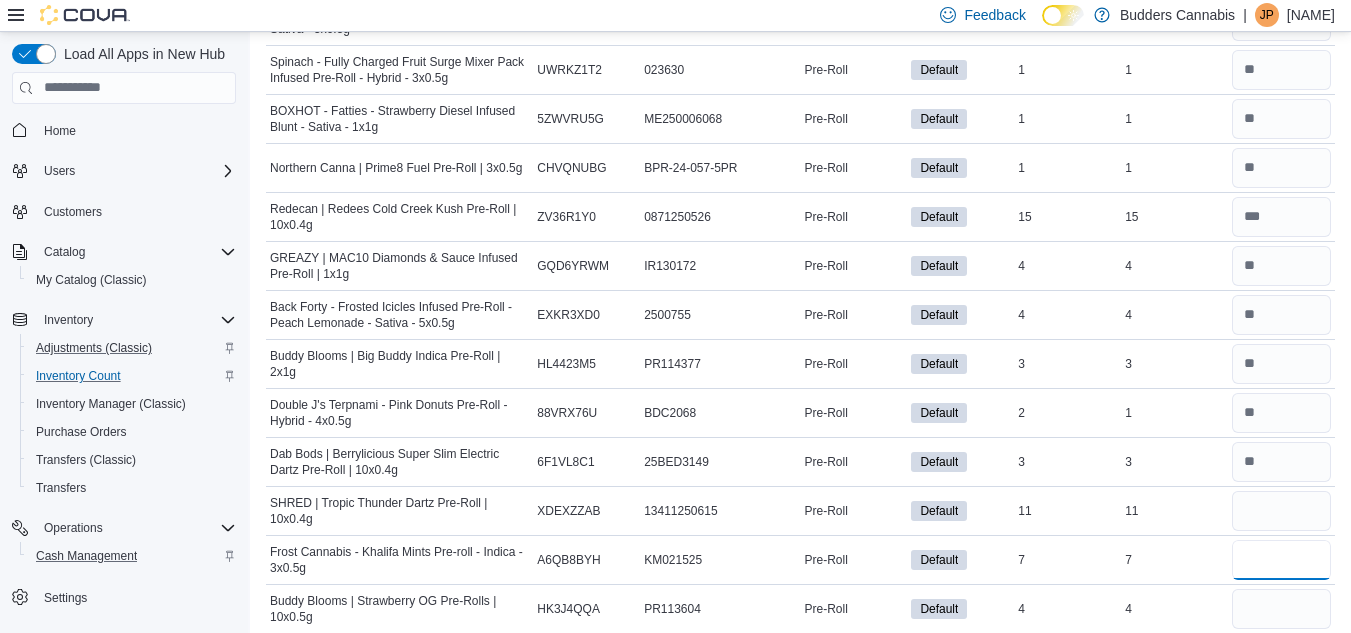 type 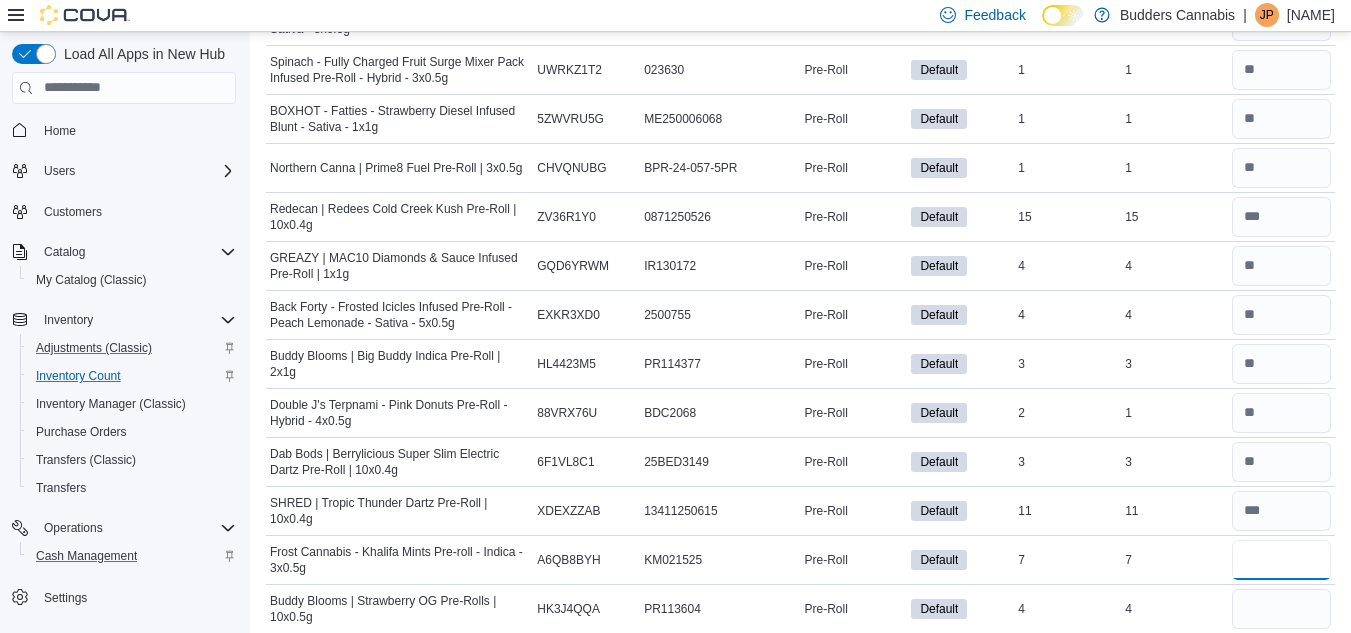 type on "*" 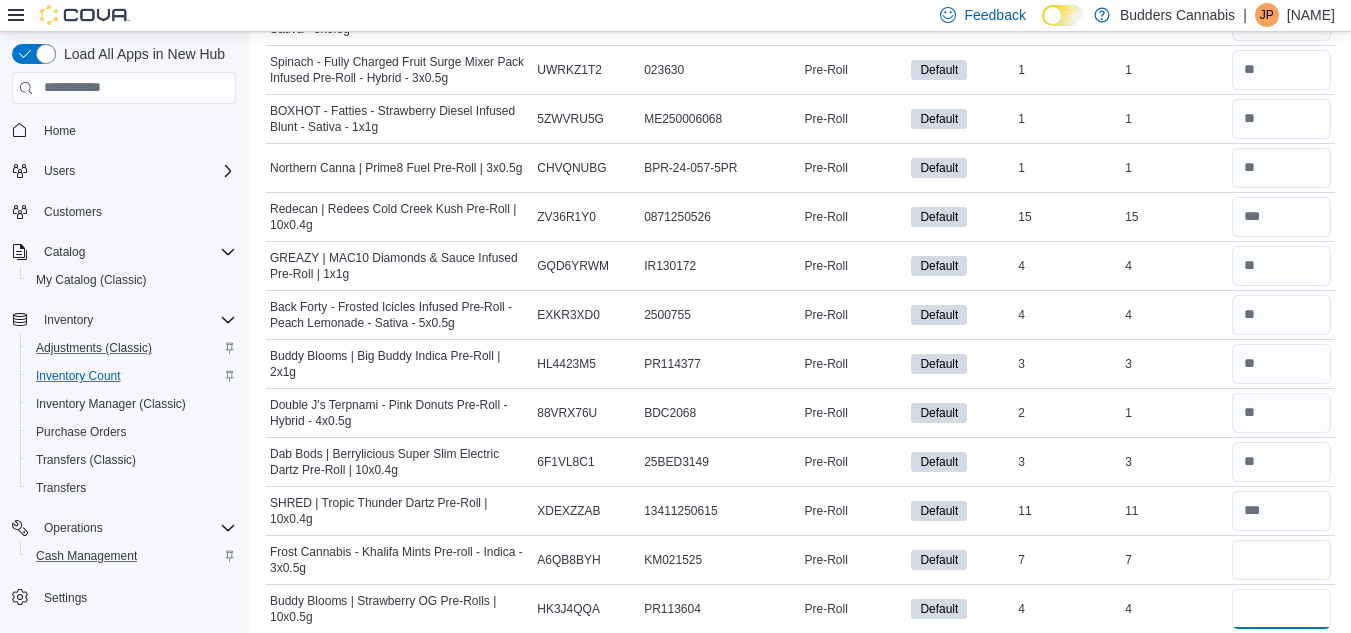 type 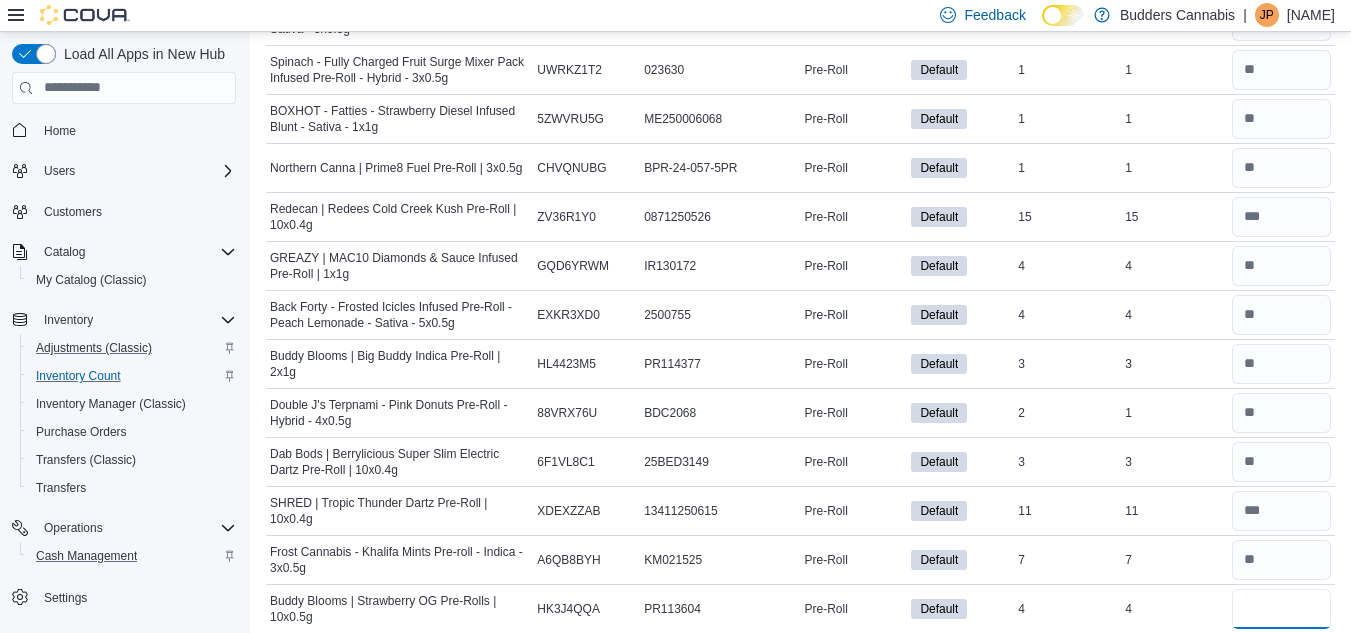 type on "*" 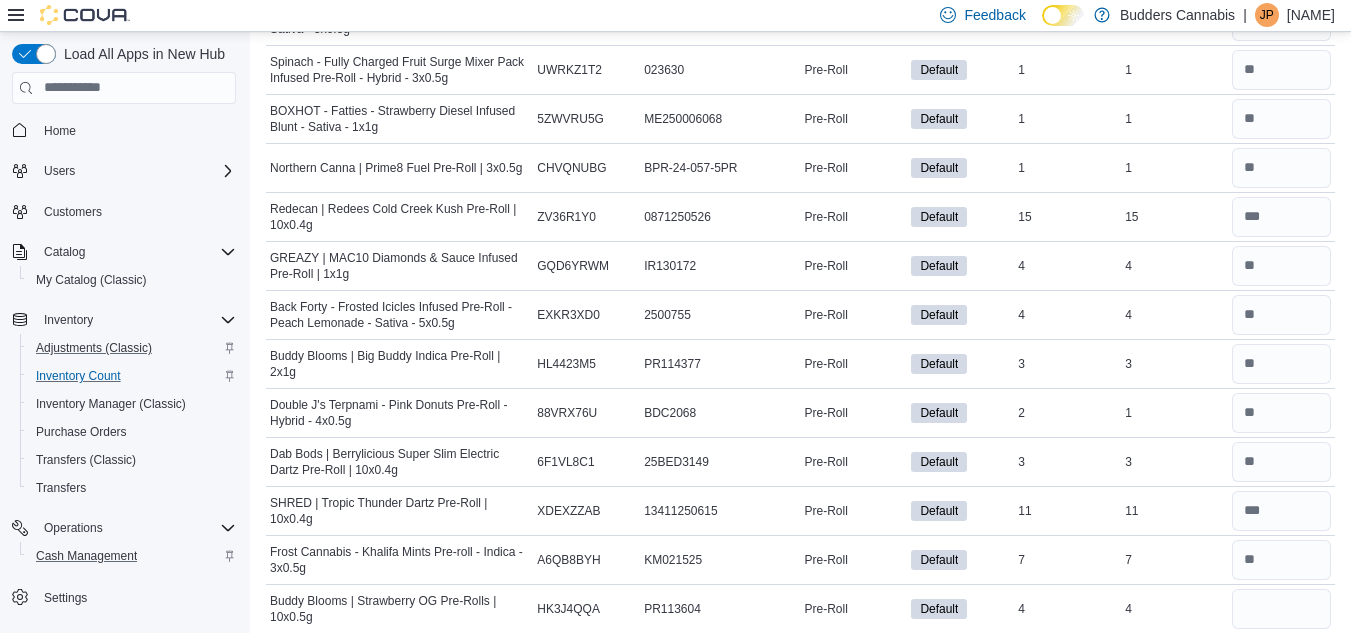 type 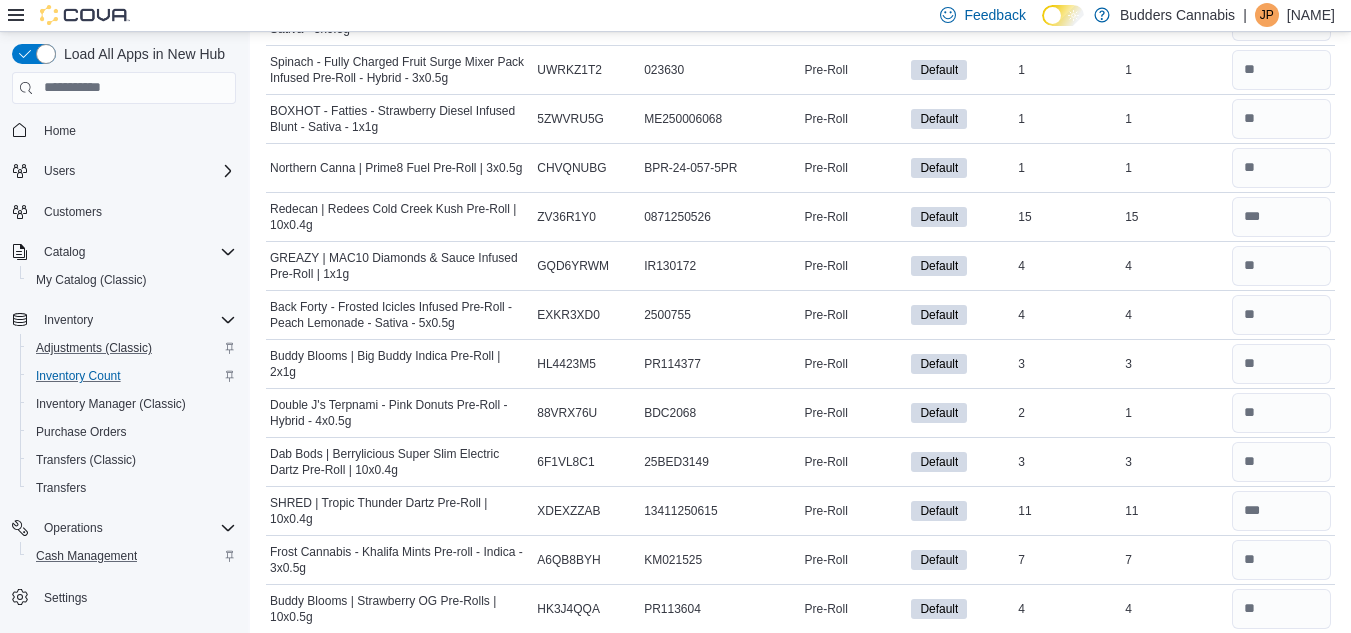 scroll, scrollTop: 2693, scrollLeft: 0, axis: vertical 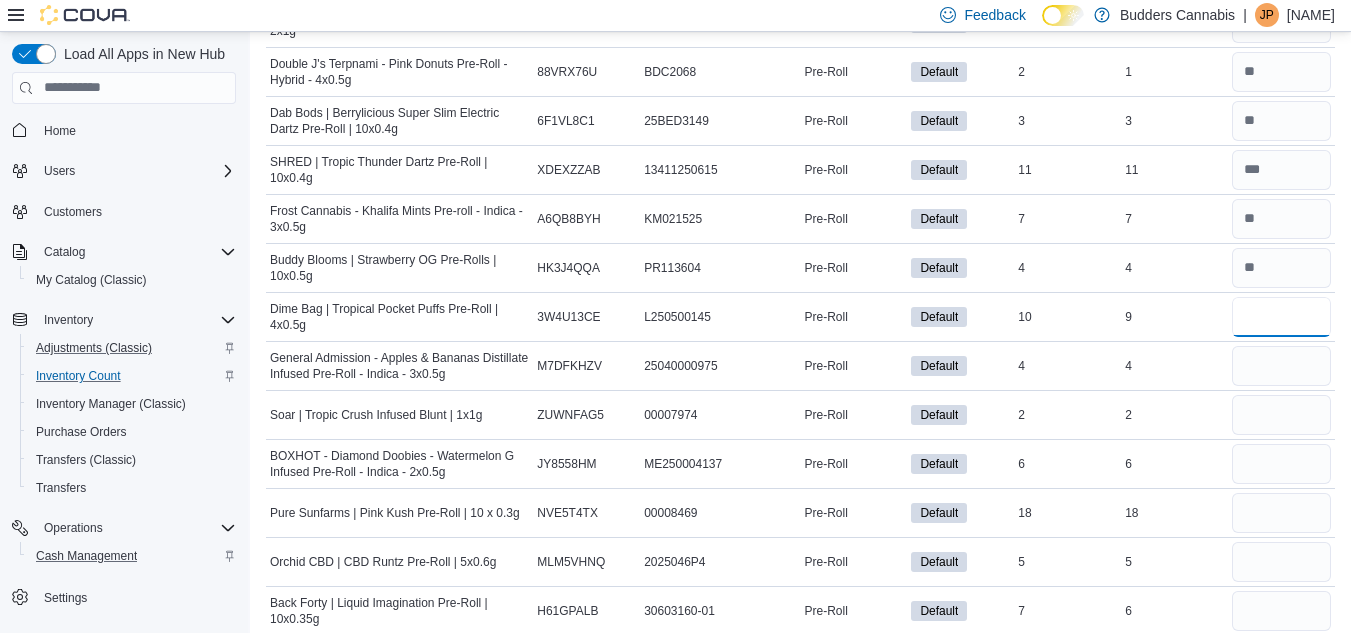 type on "*" 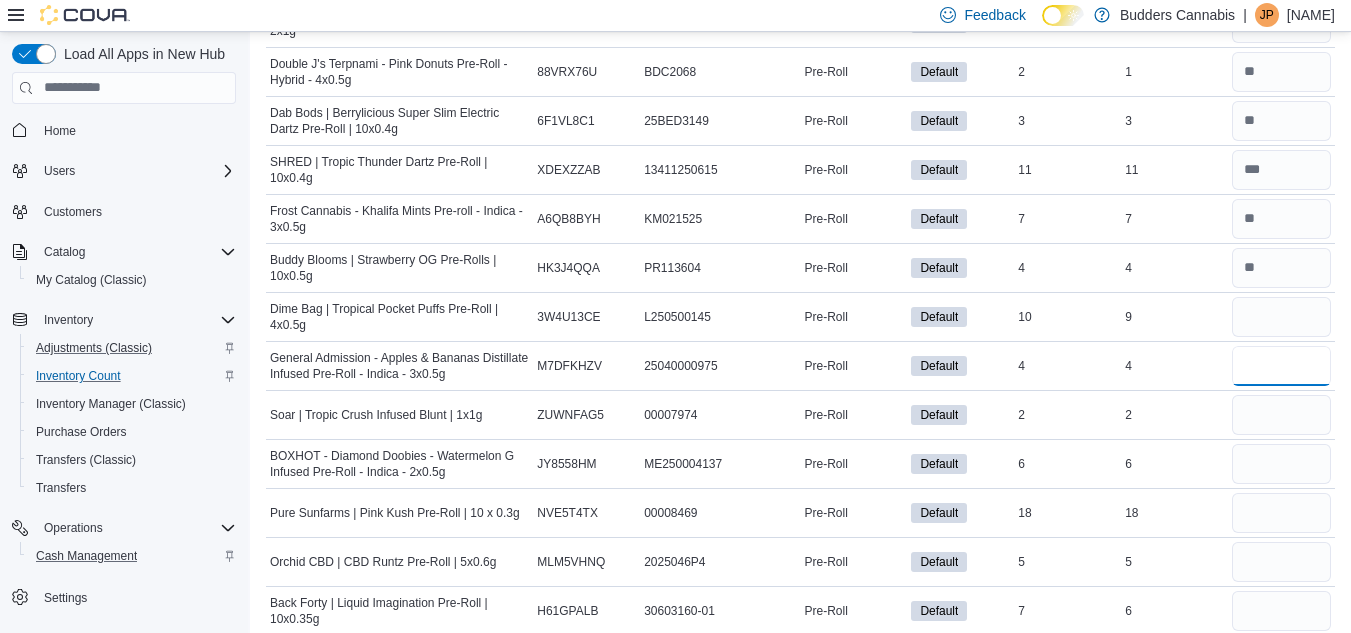 type 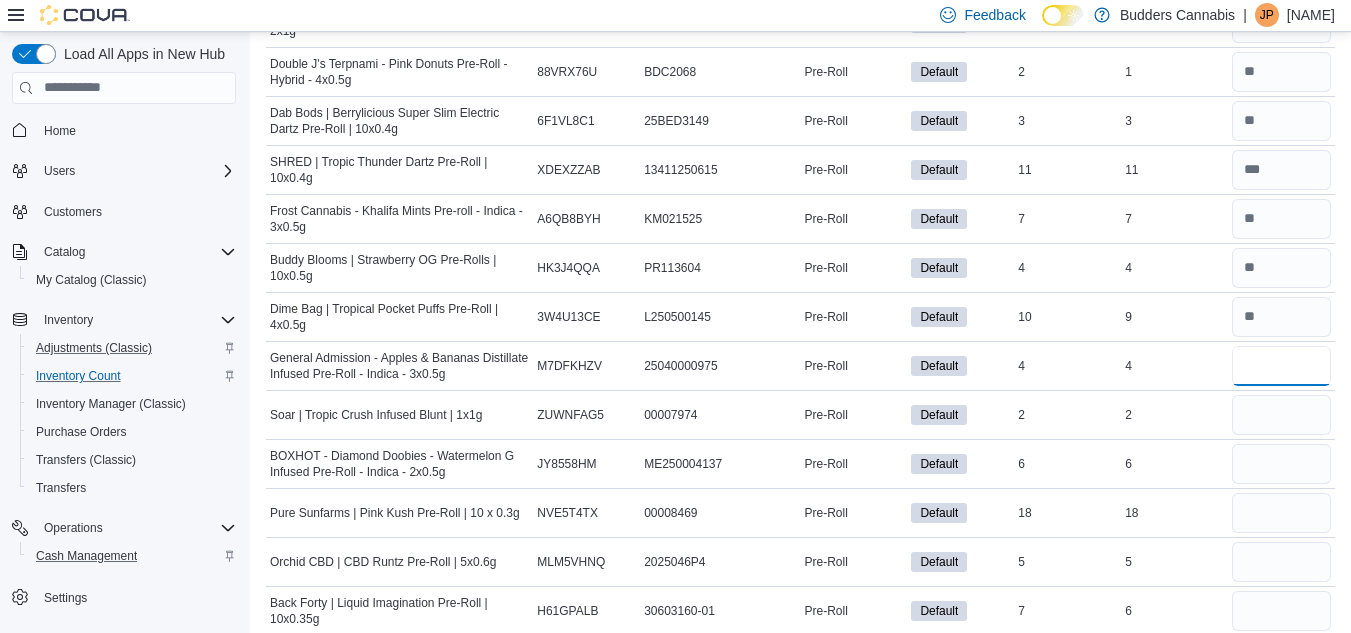 type on "*" 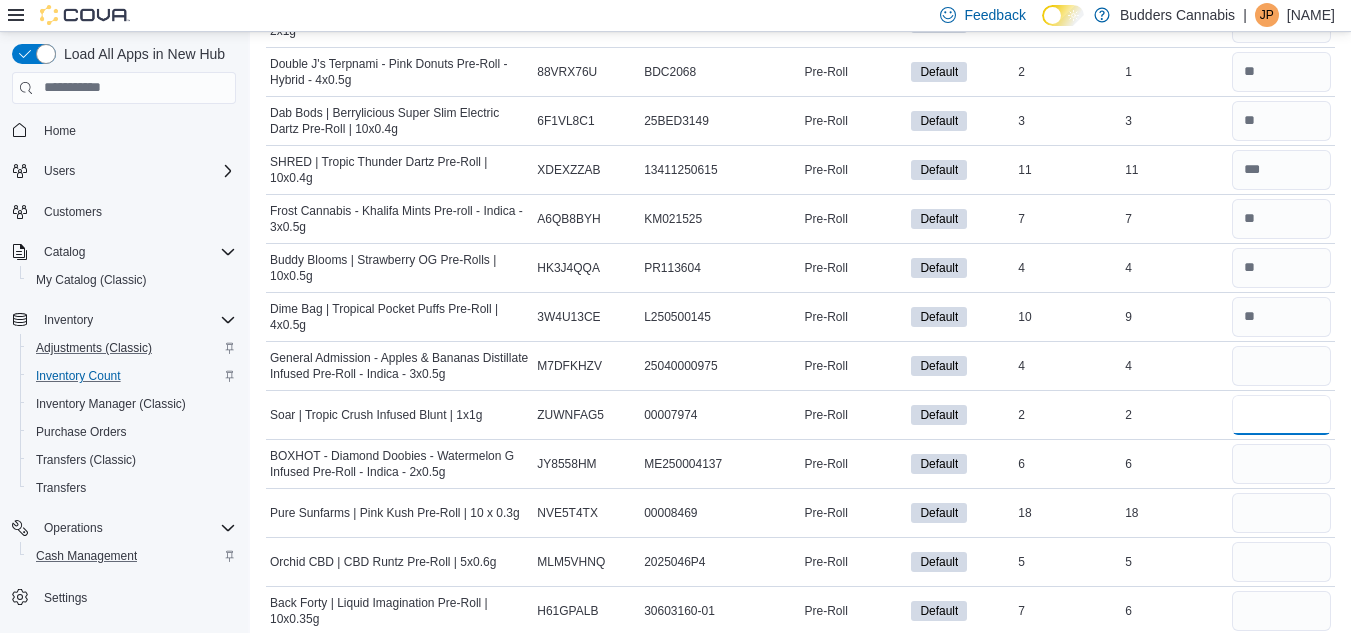 type 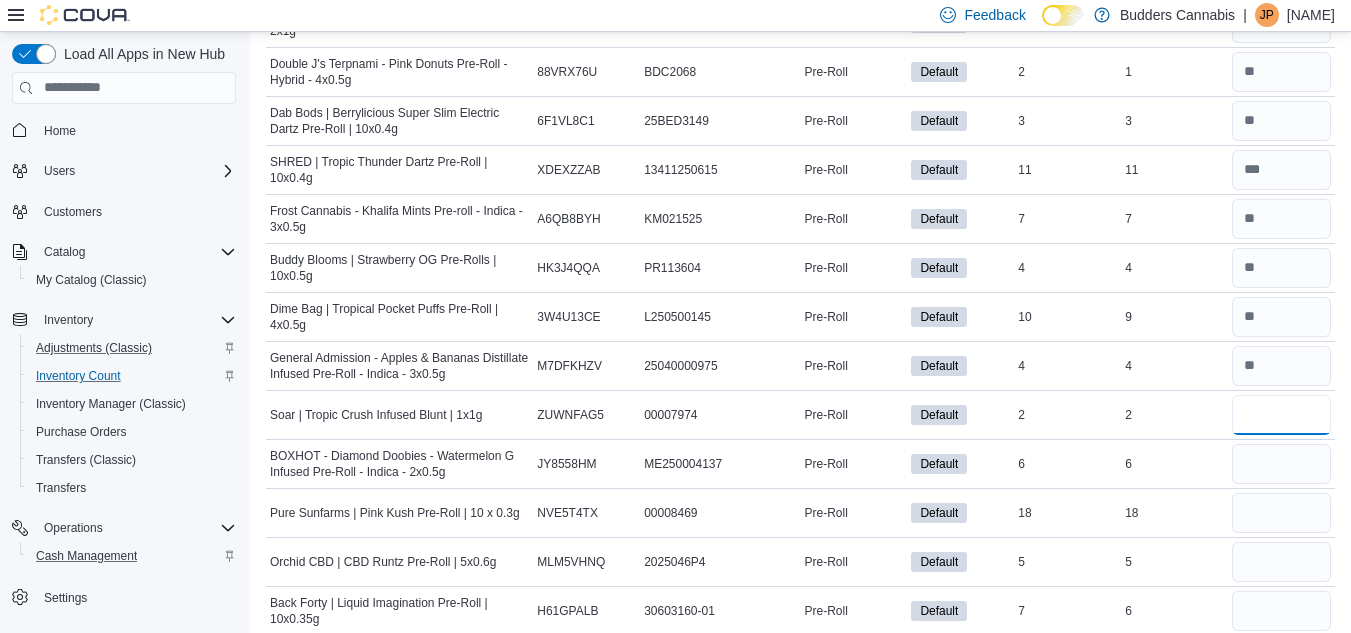 type on "*" 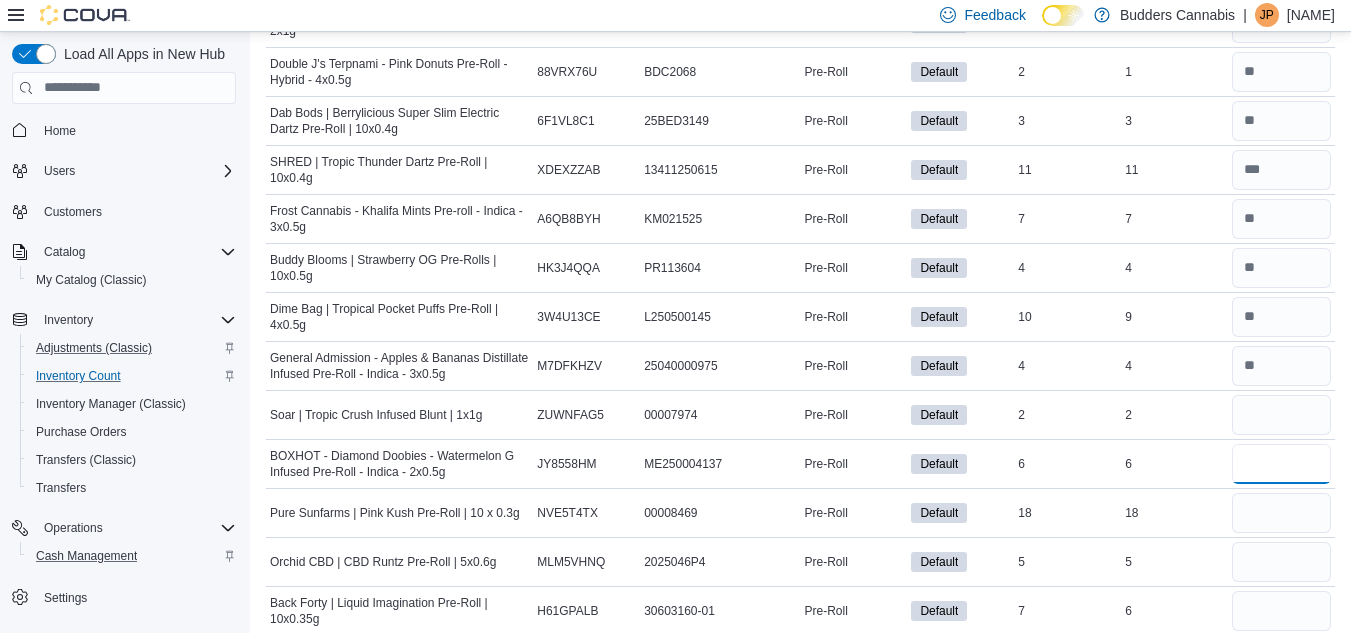 type 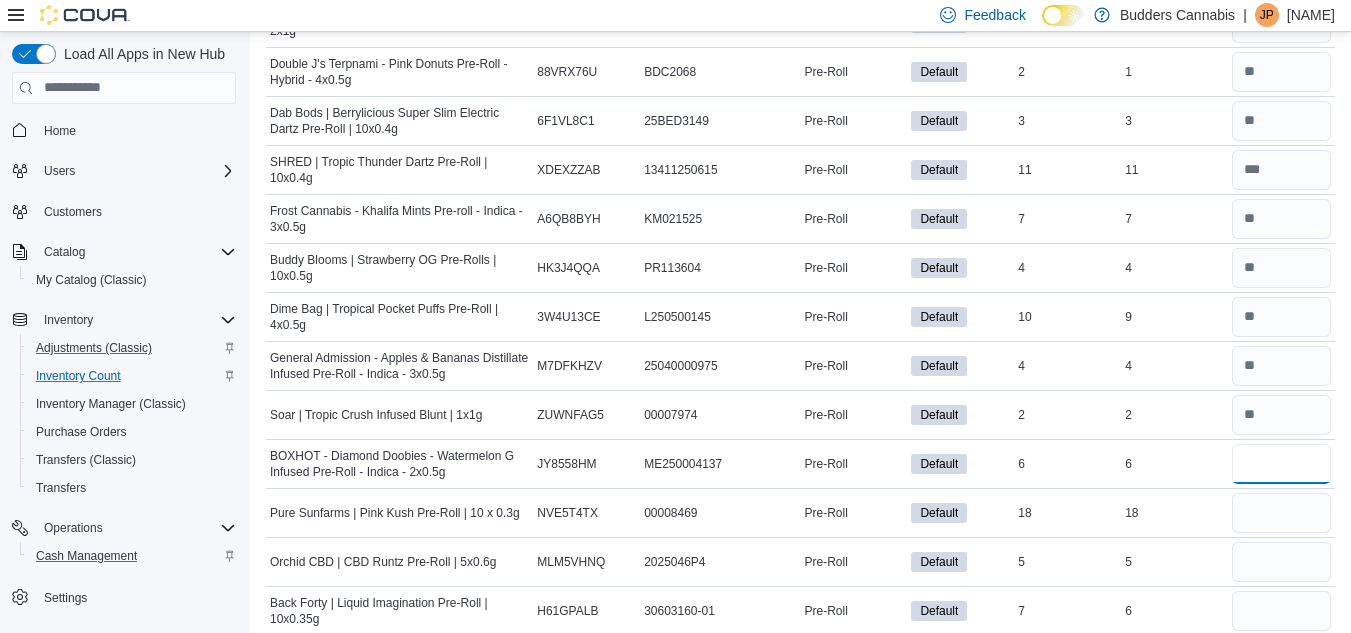 type on "*" 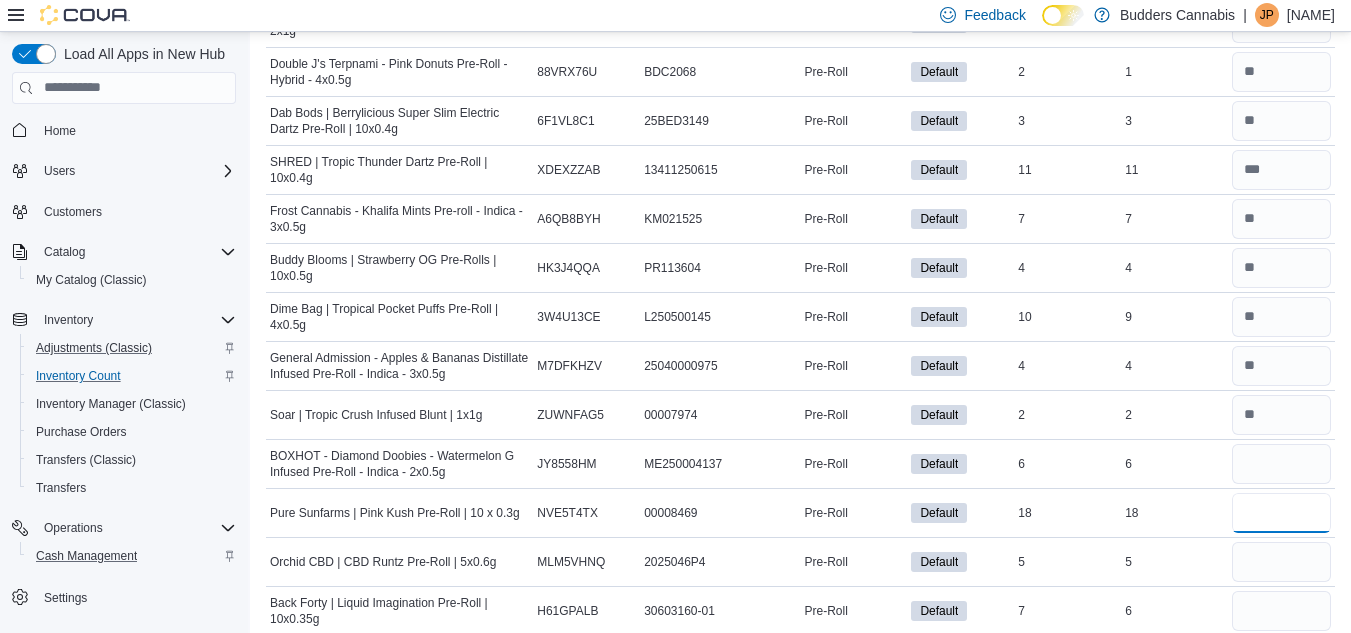 type 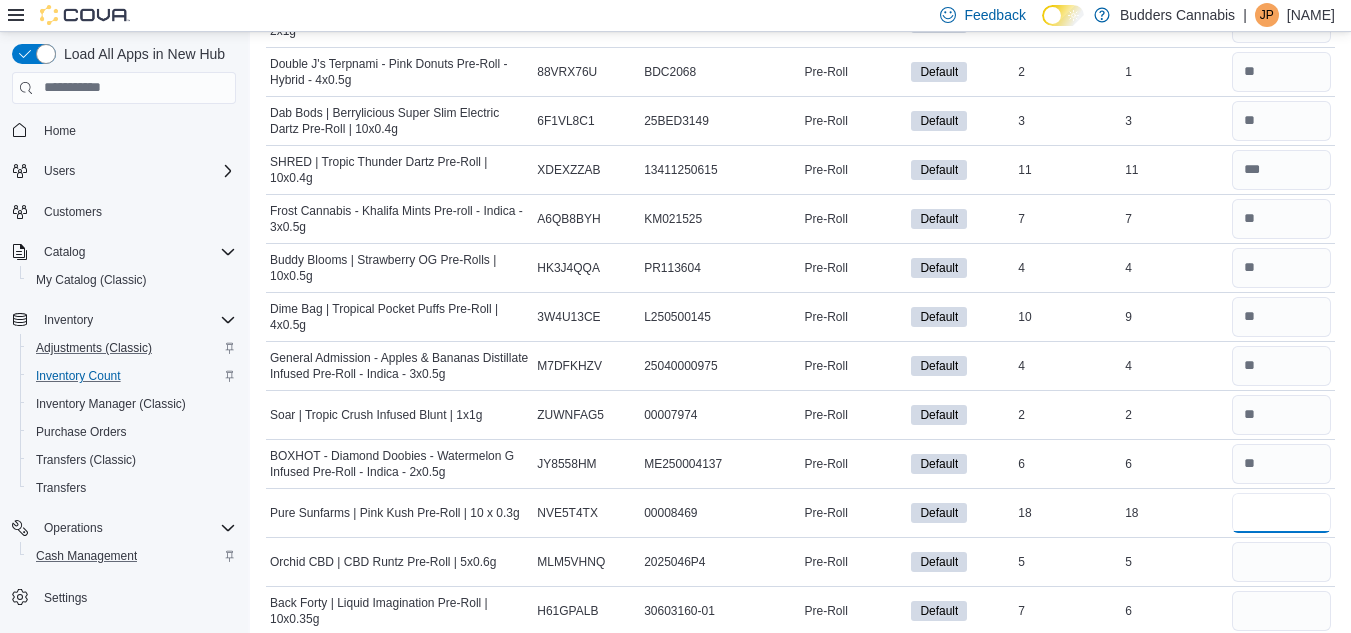 type on "**" 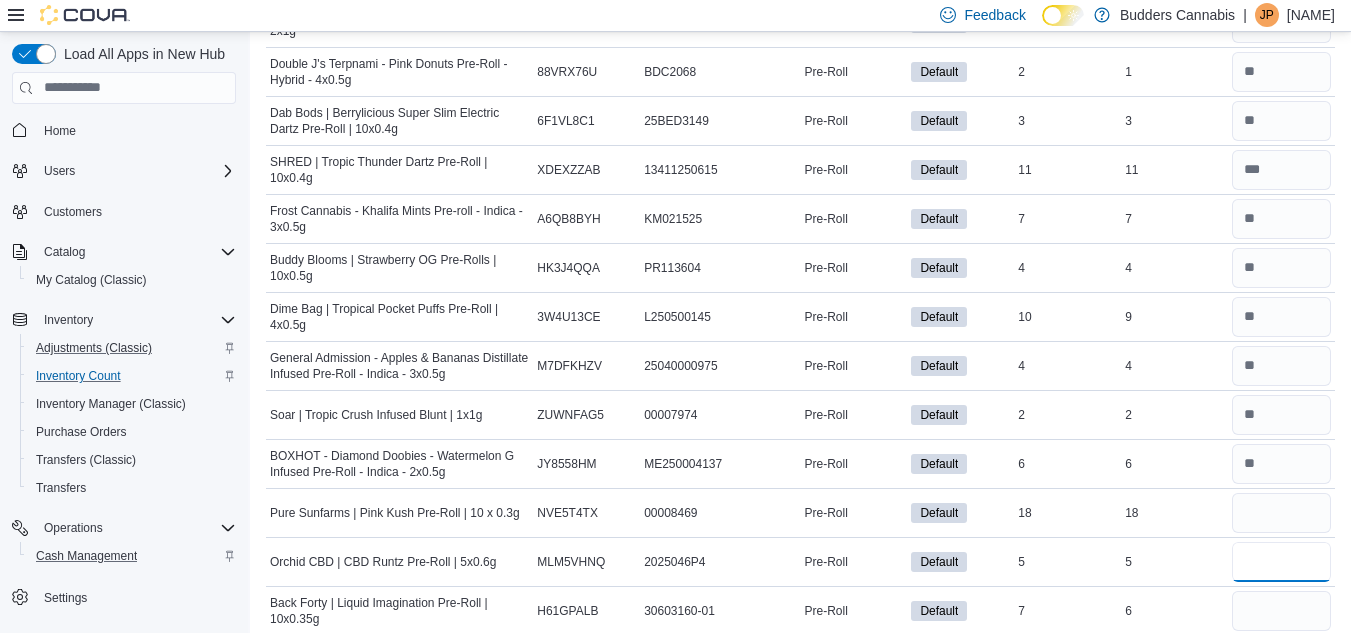 type 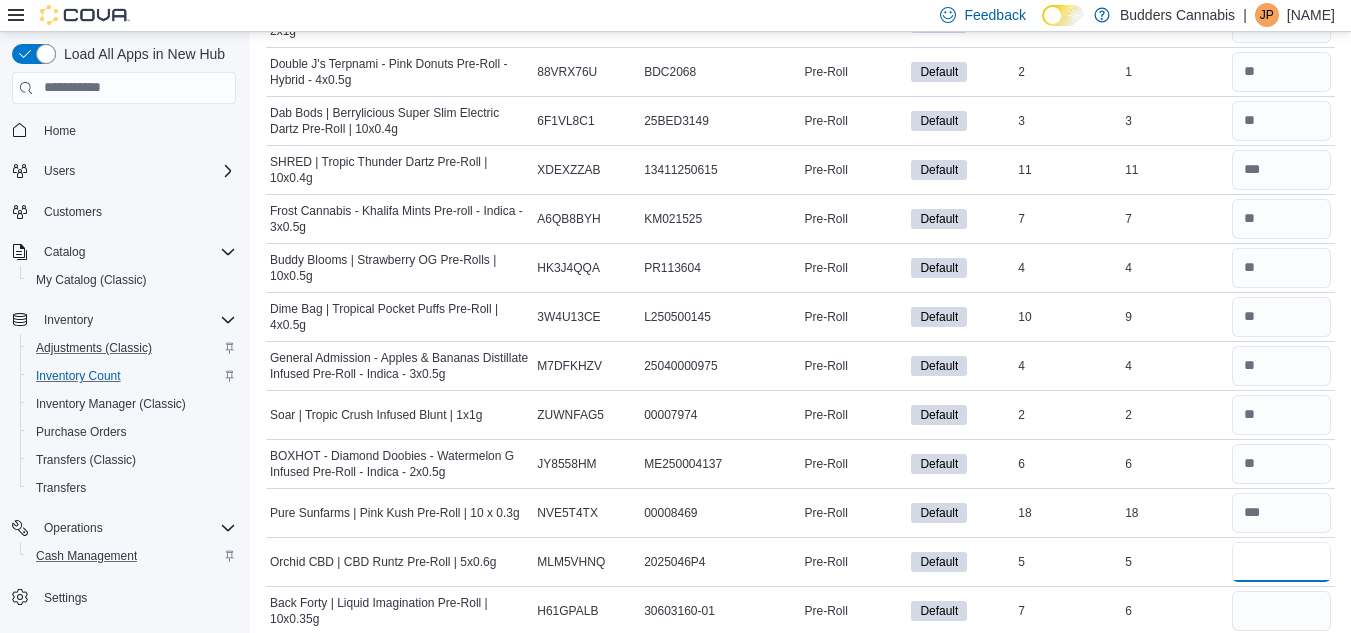 type on "*" 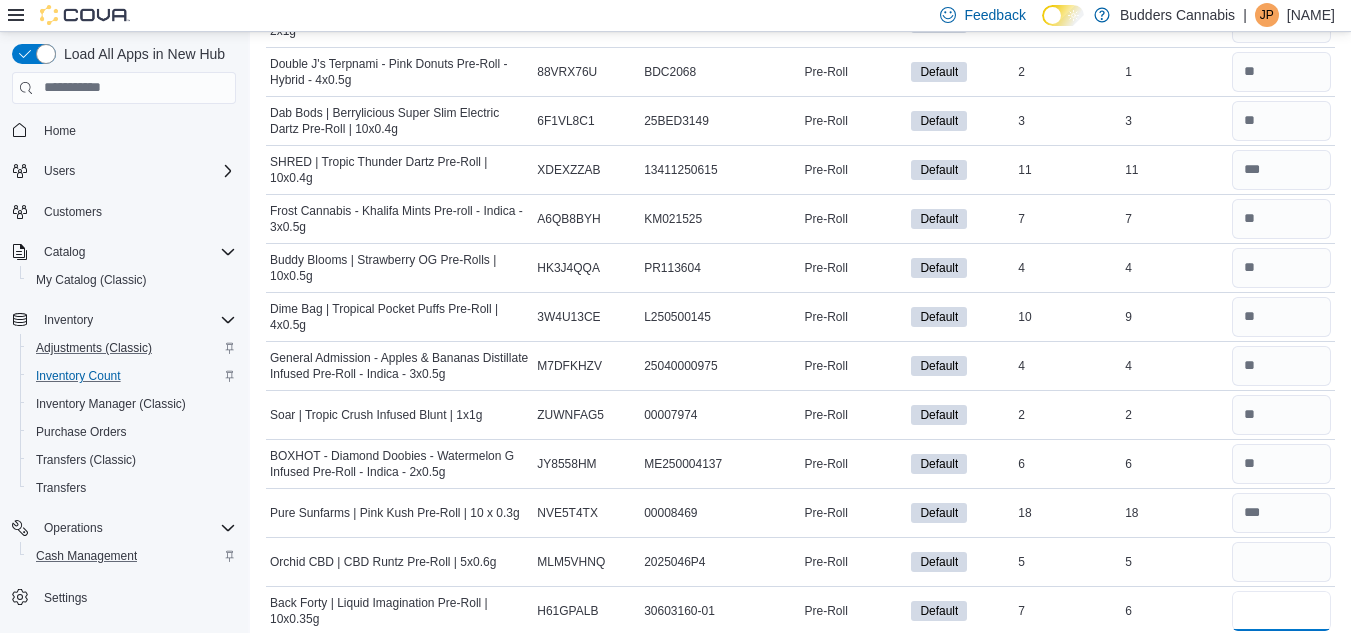 type 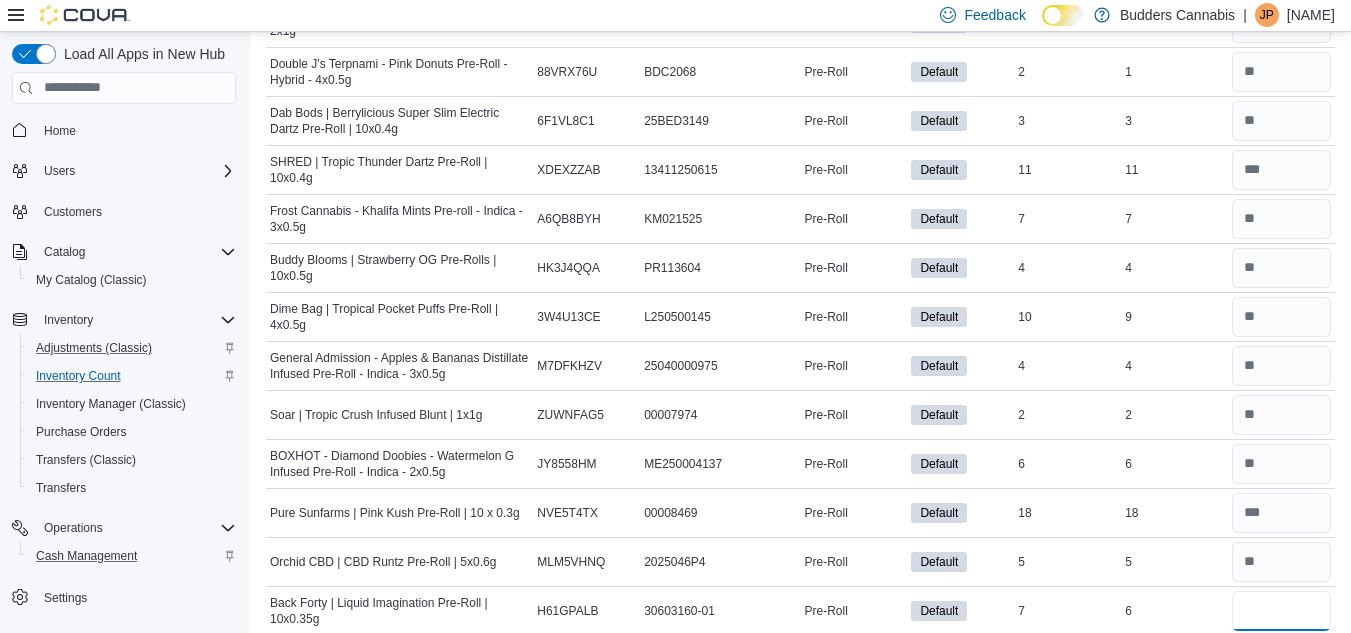 type on "*" 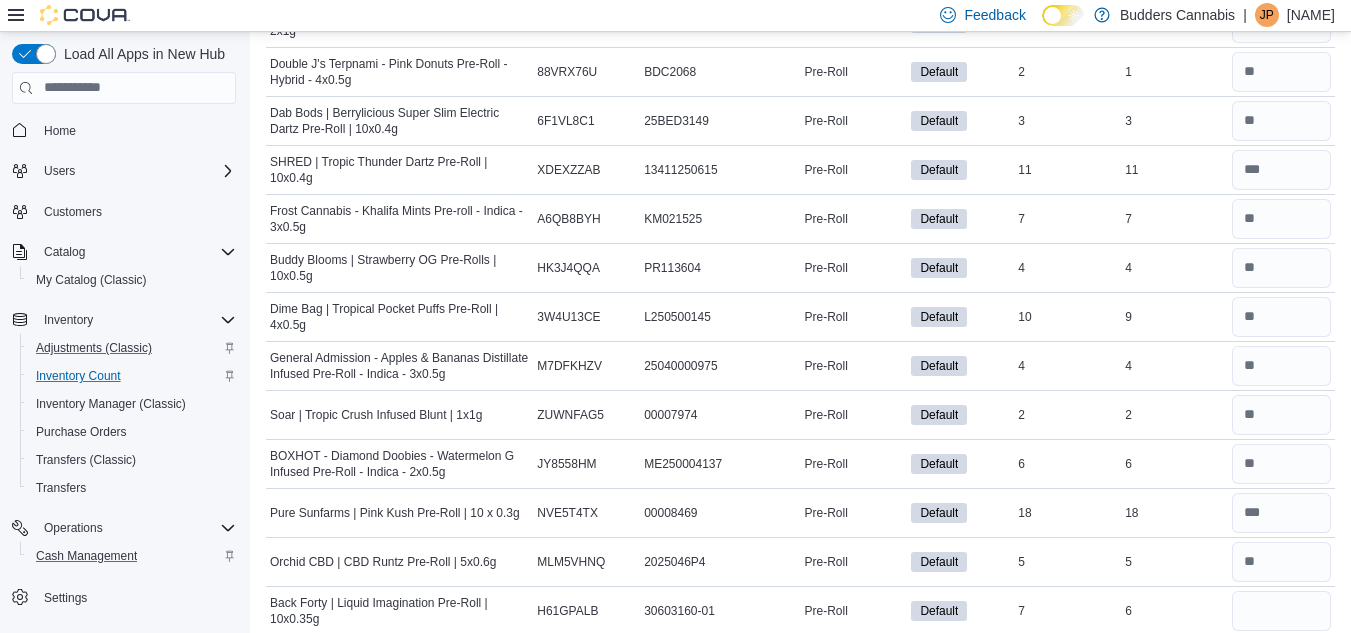 type 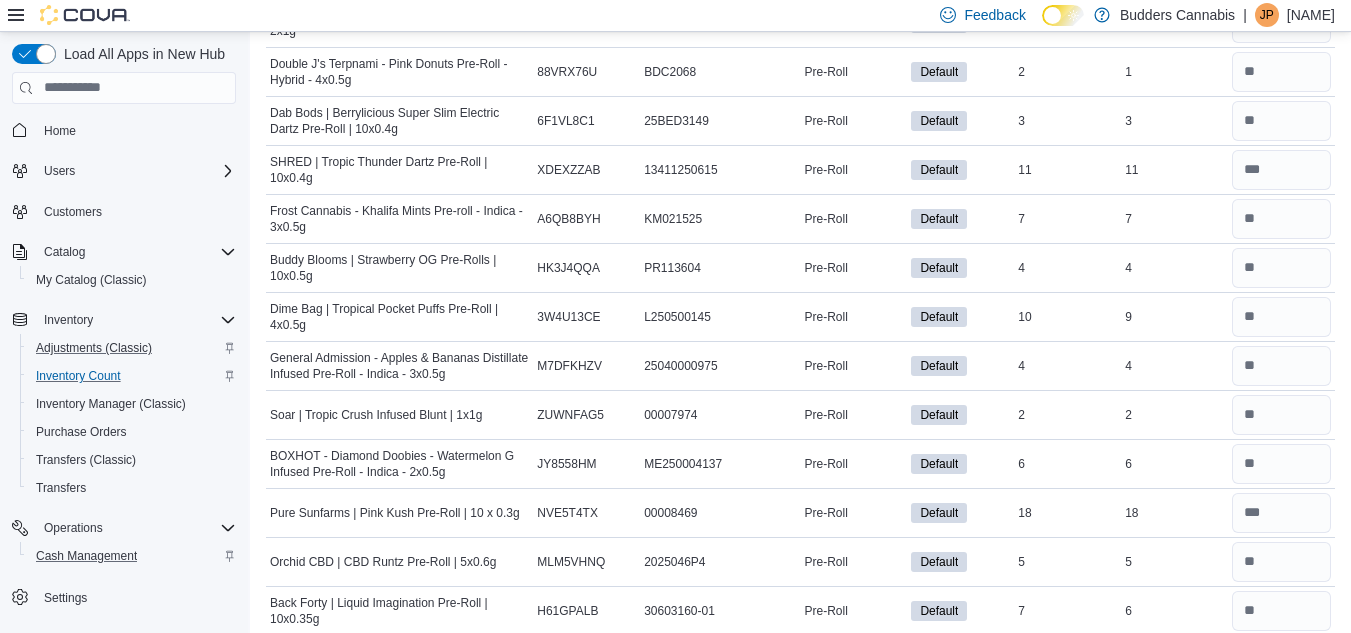 scroll, scrollTop: 3036, scrollLeft: 0, axis: vertical 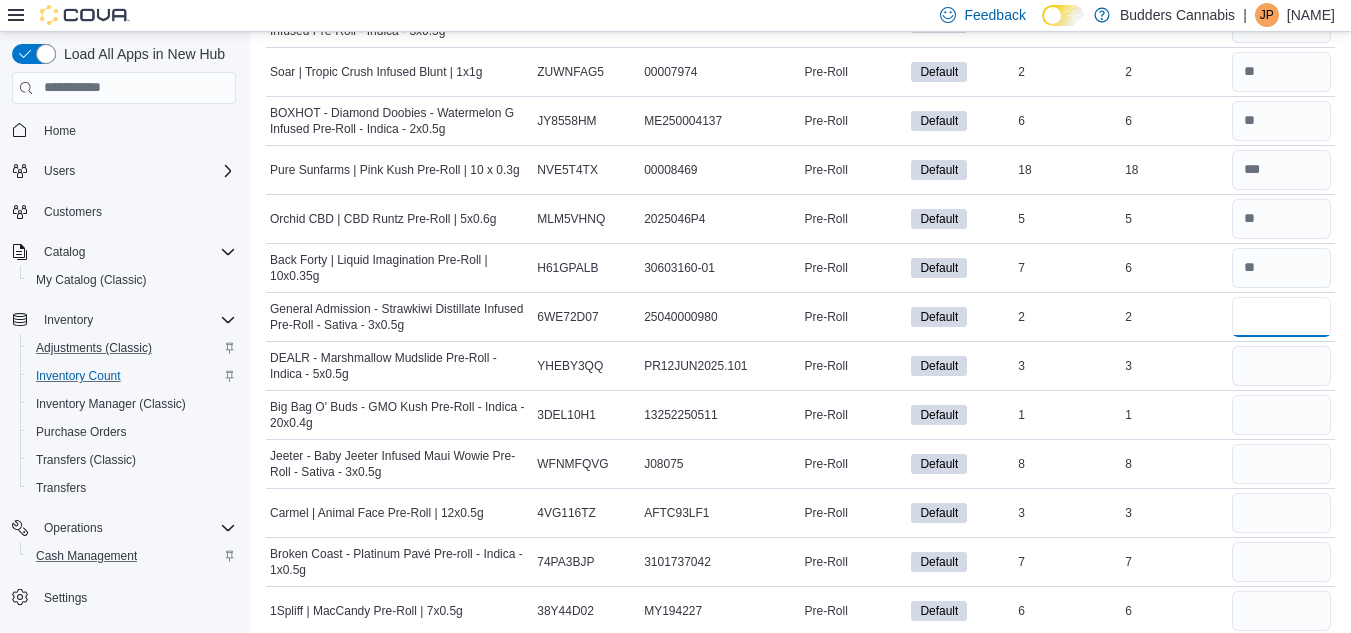 type on "*" 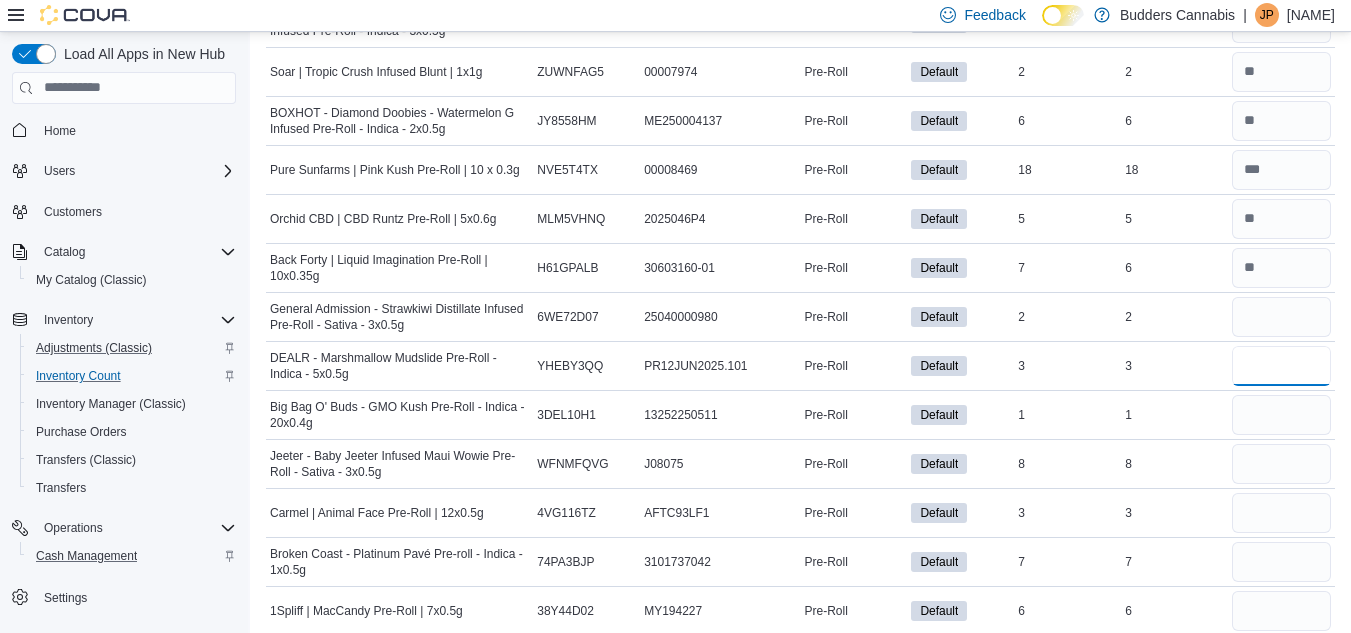 type on "*" 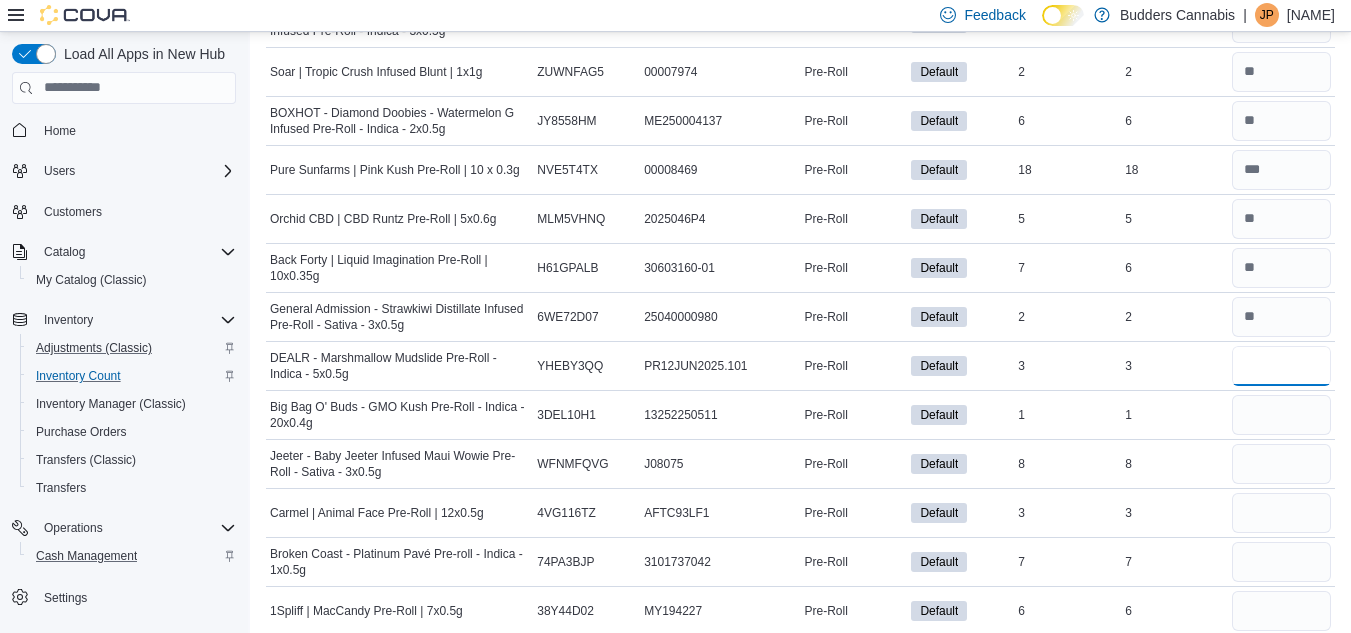 type on "*" 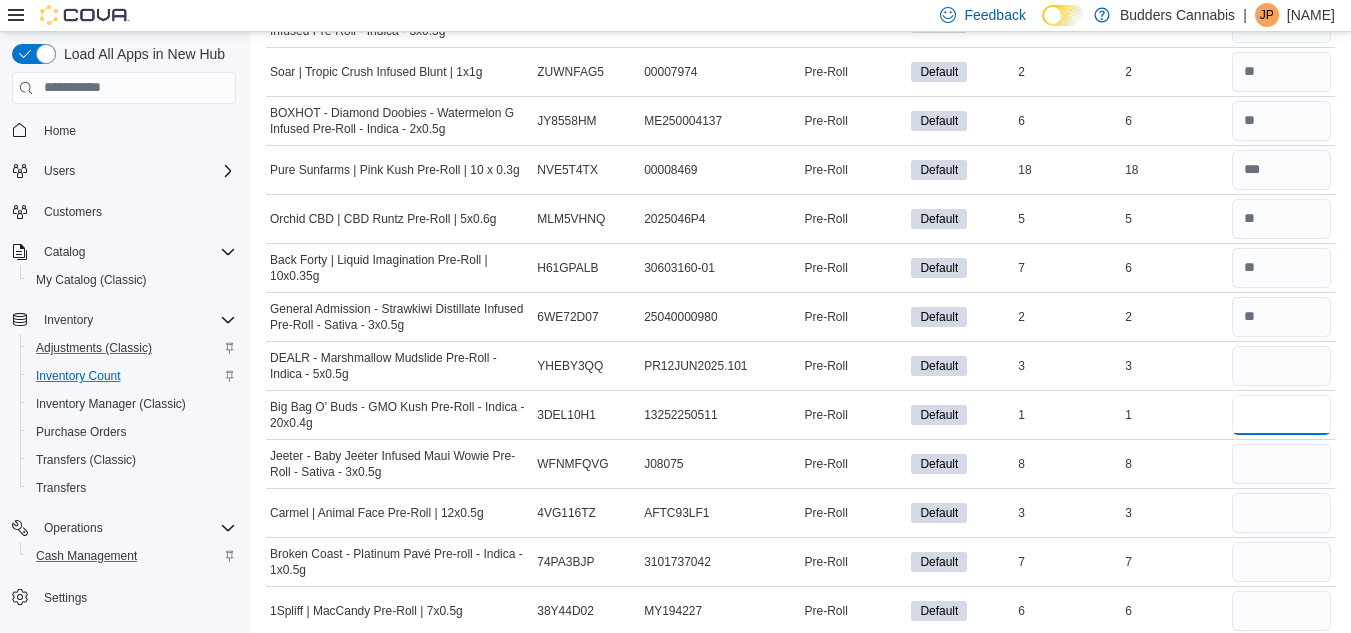 type 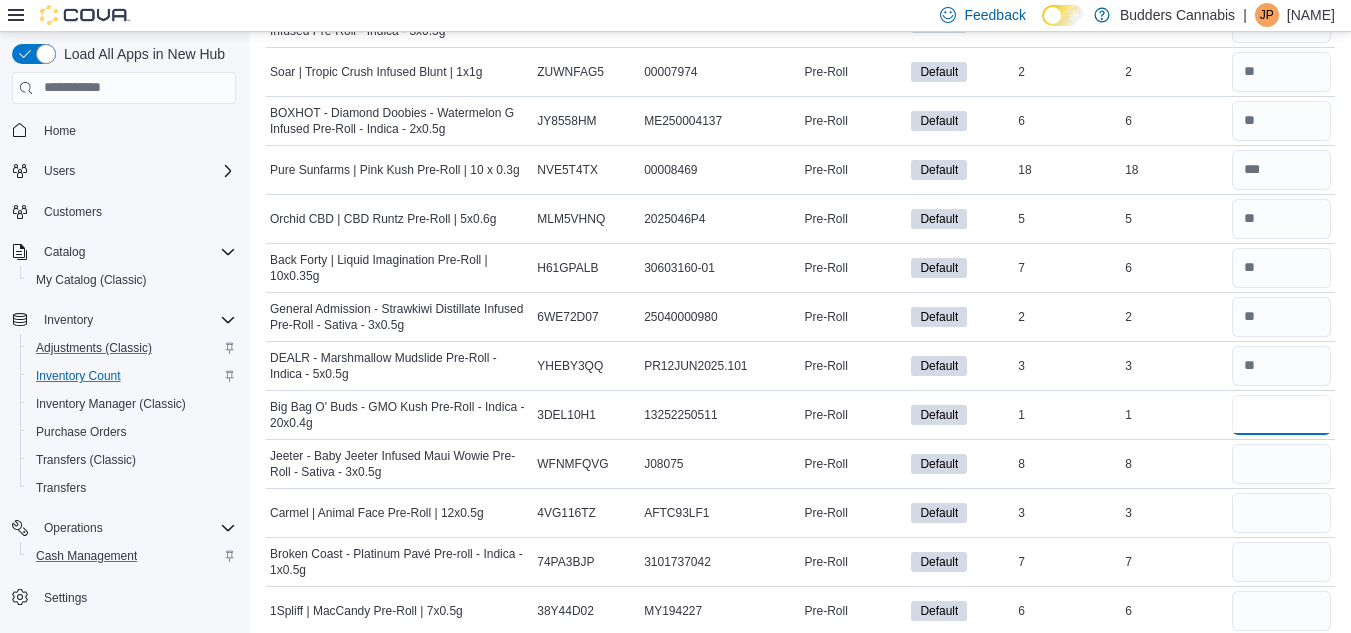 type on "*" 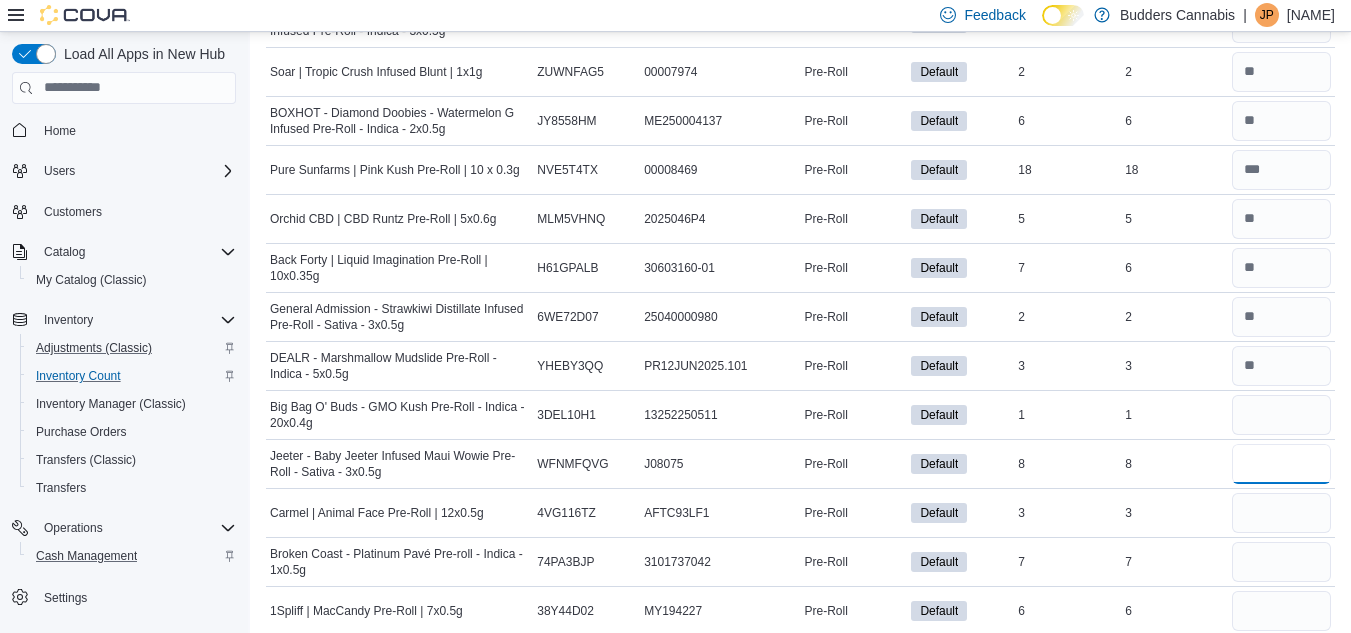 type 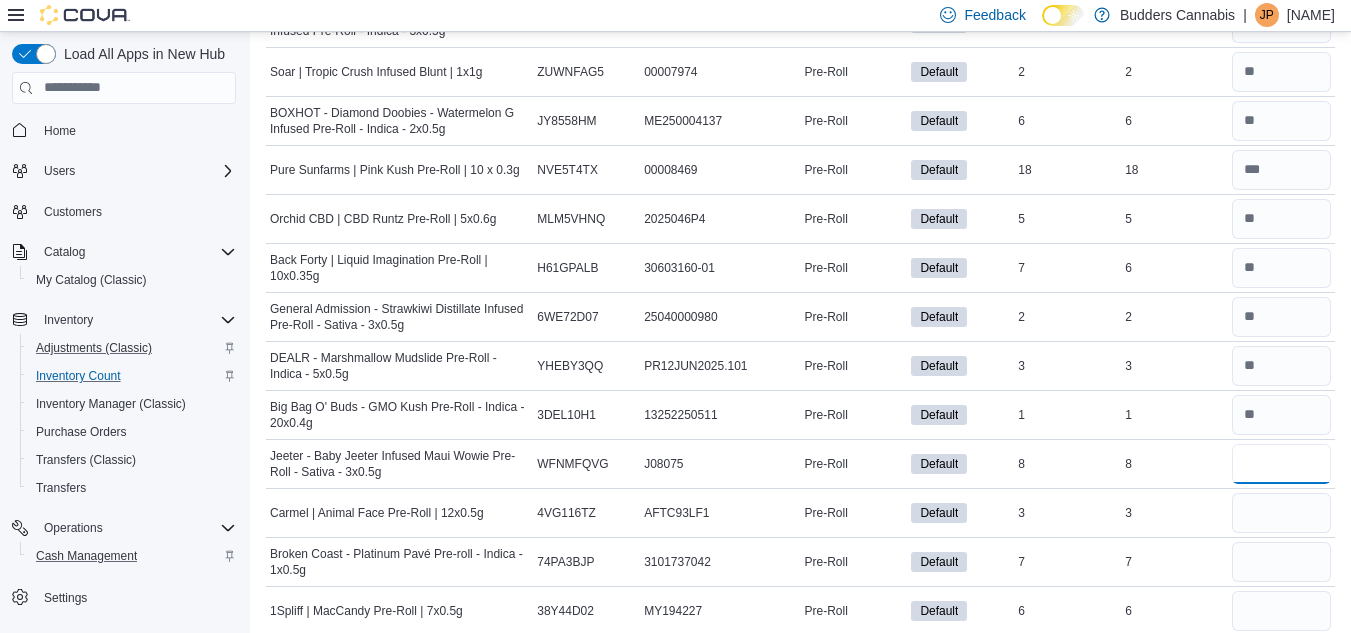 type on "*" 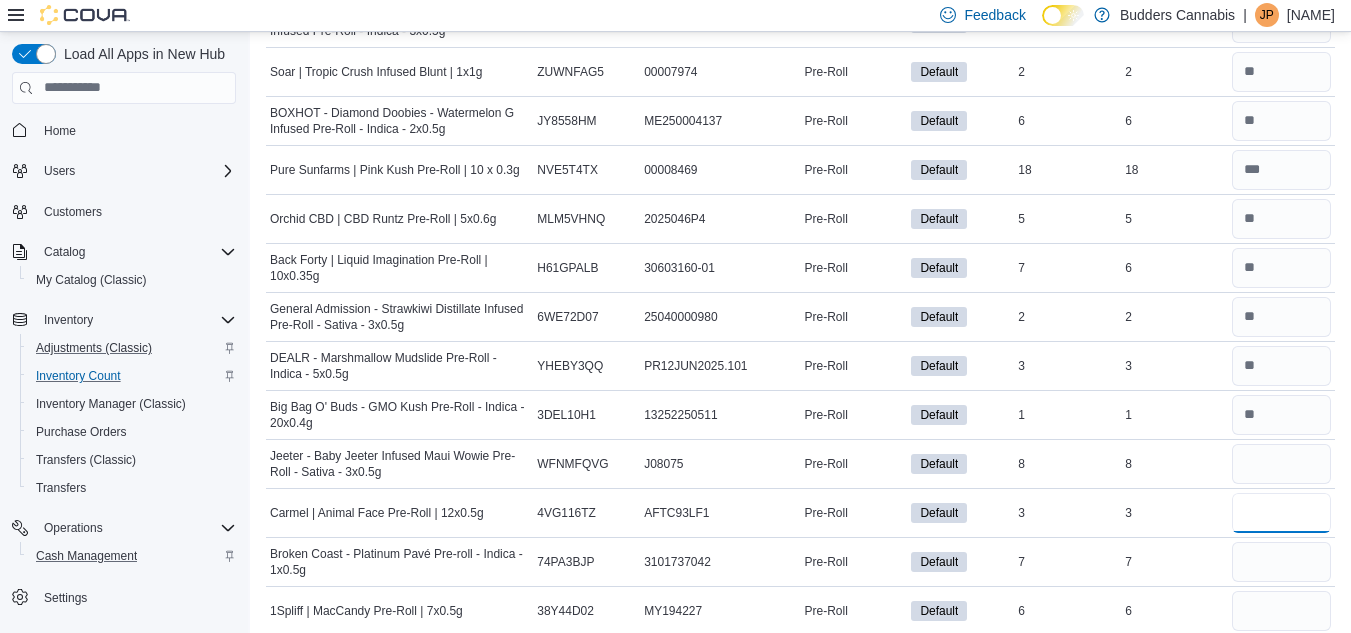 type on "*" 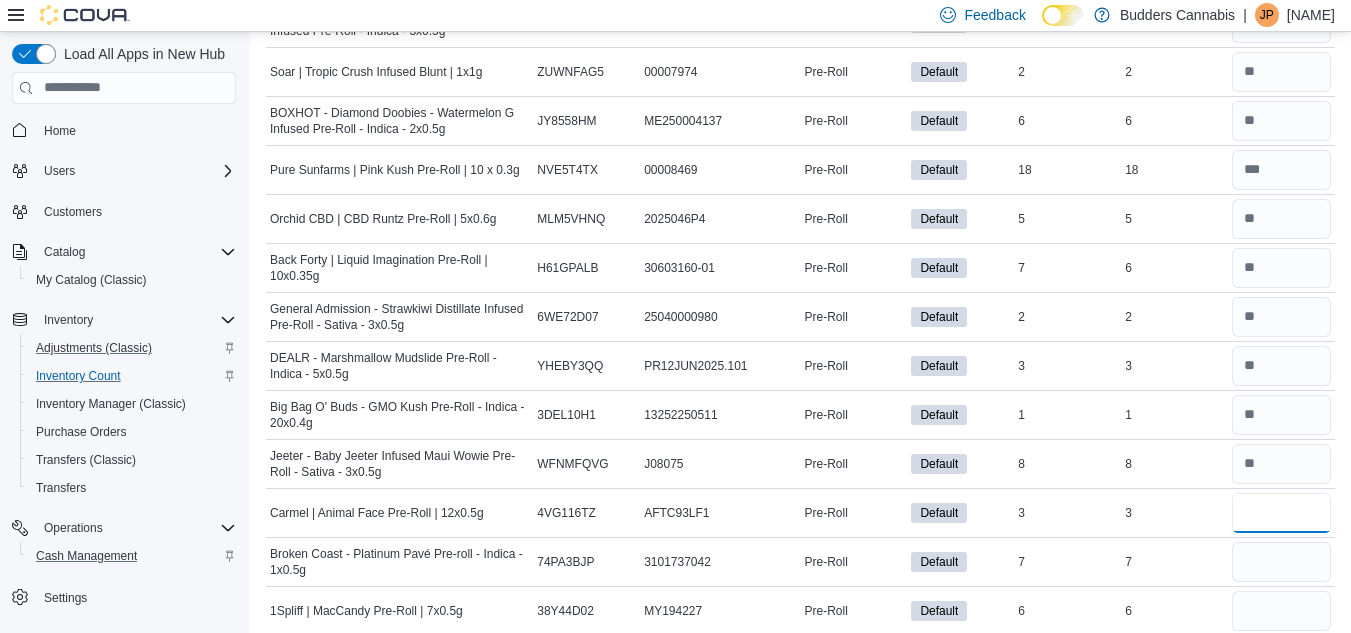 type 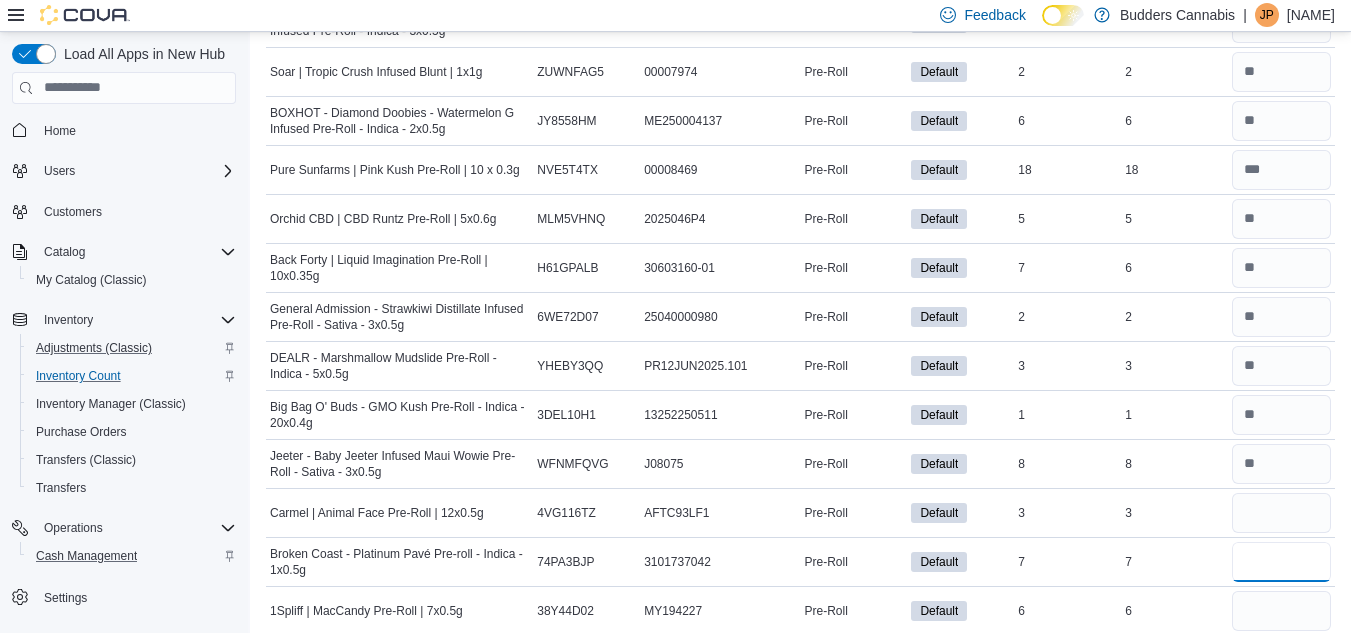 type 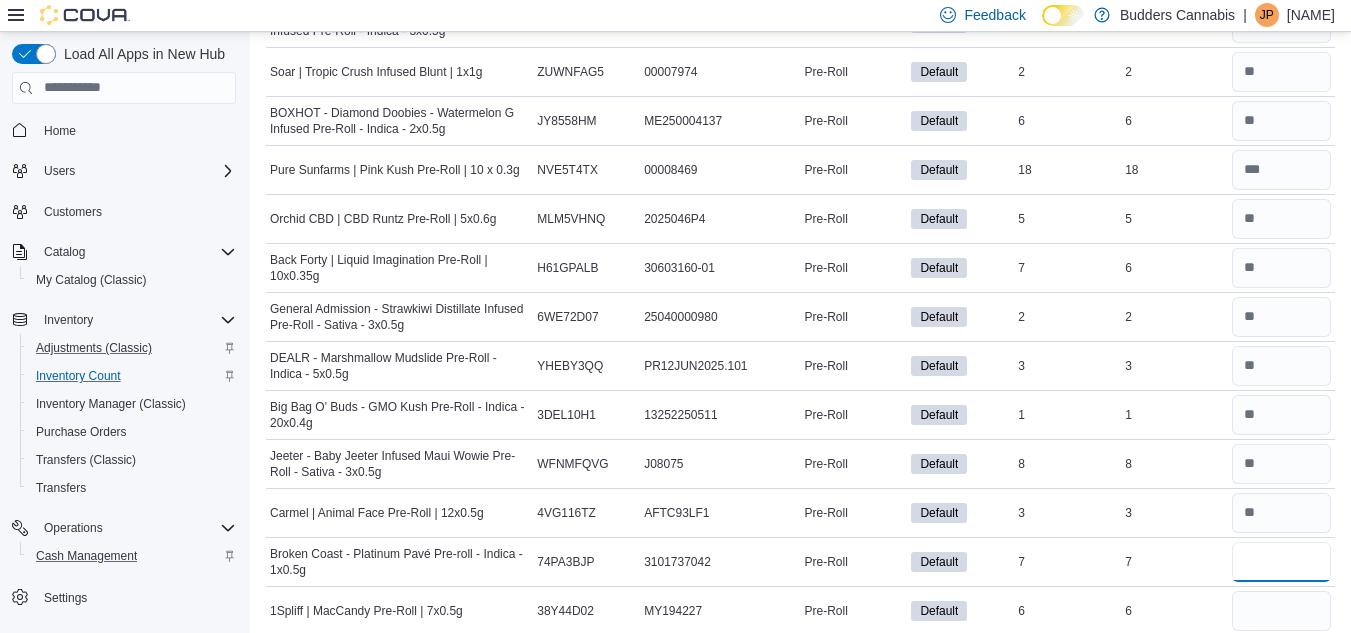 type on "*" 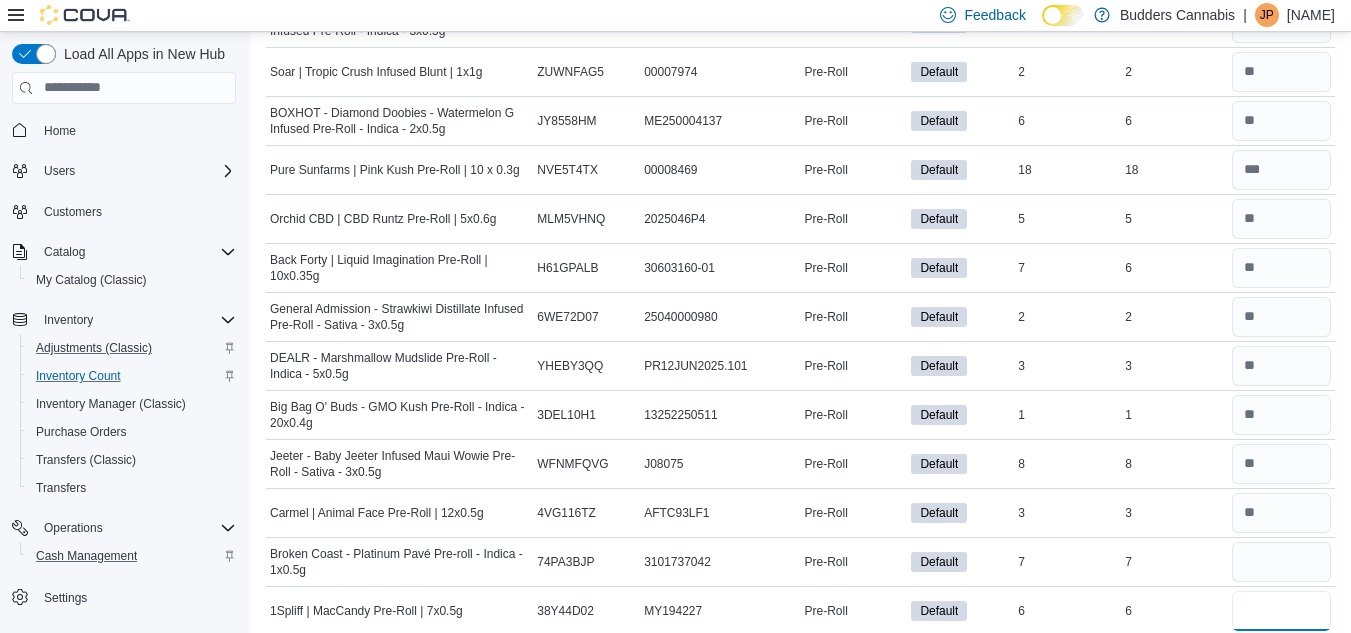 type 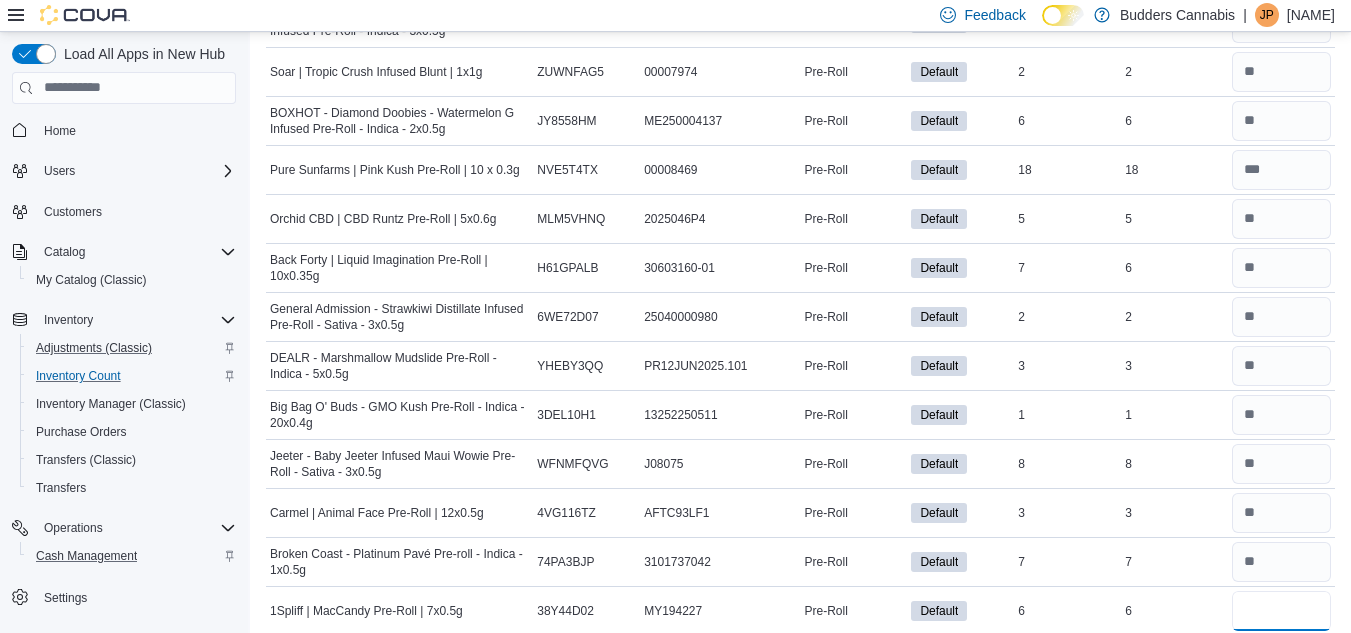 type on "*" 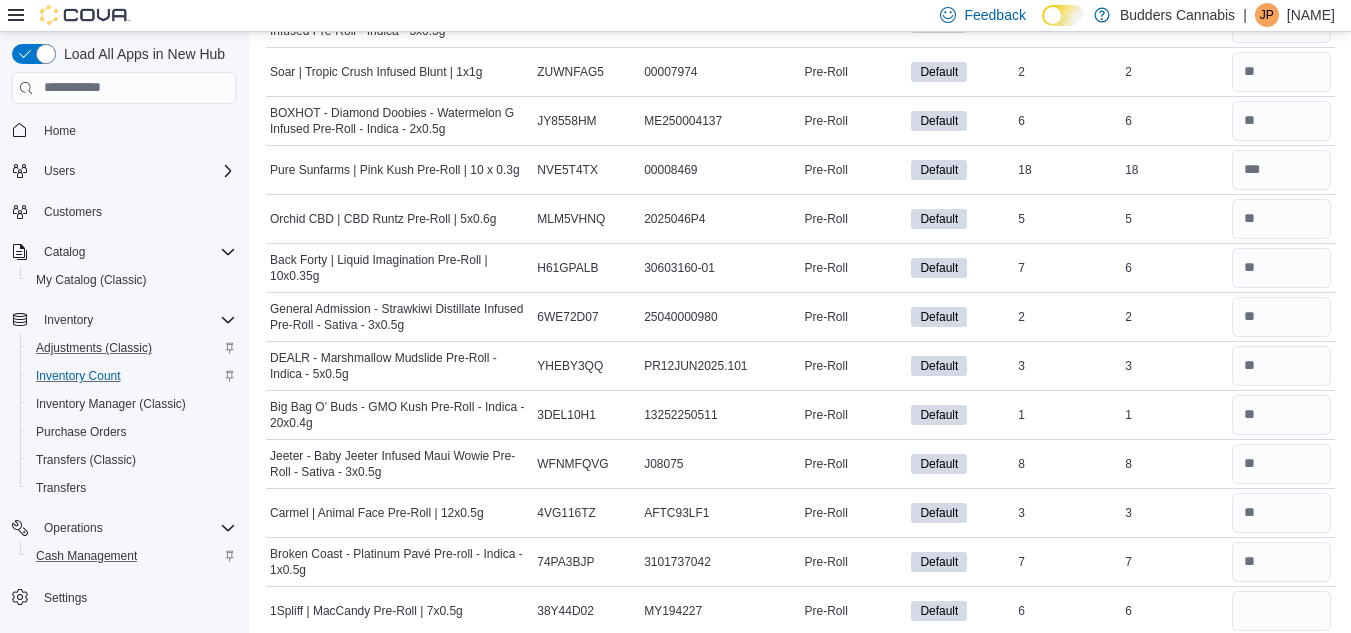 type 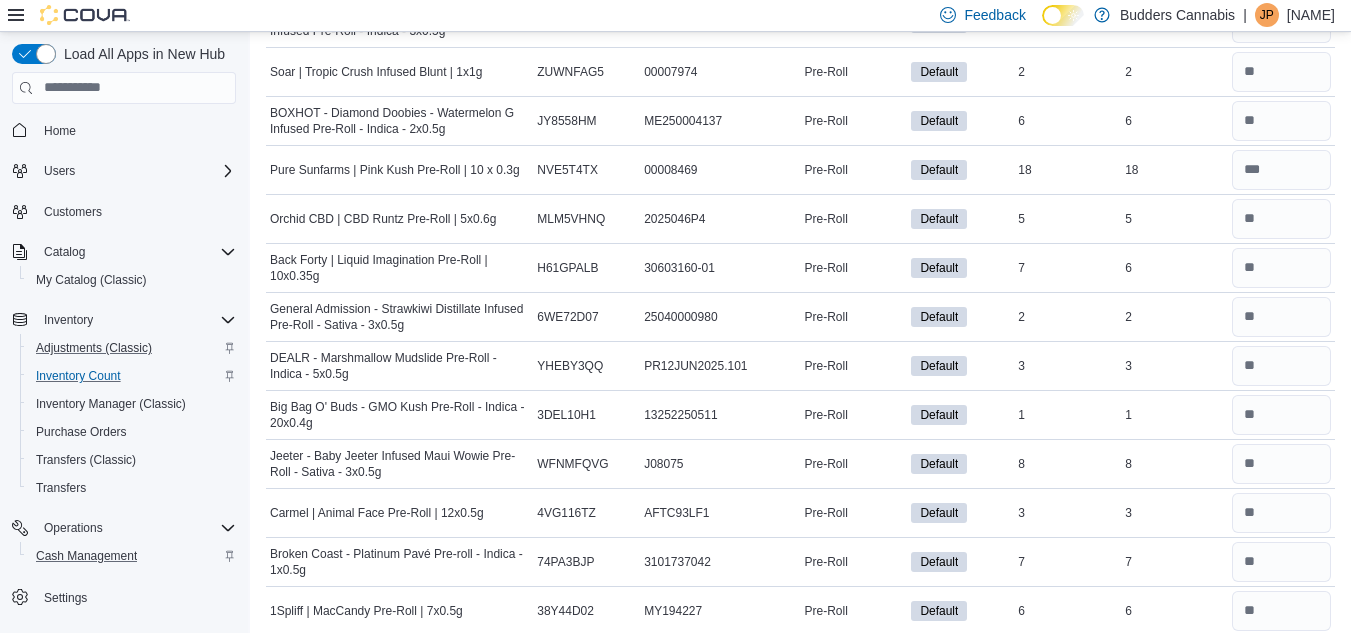 scroll, scrollTop: 3379, scrollLeft: 0, axis: vertical 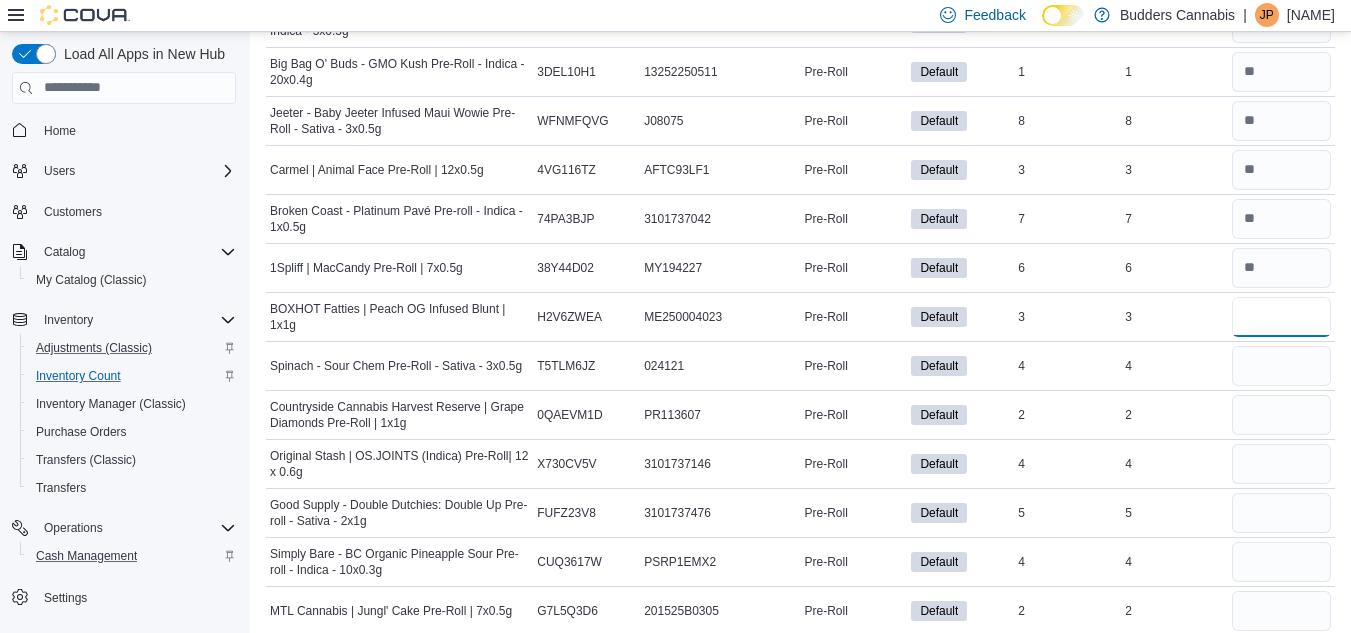 type on "*" 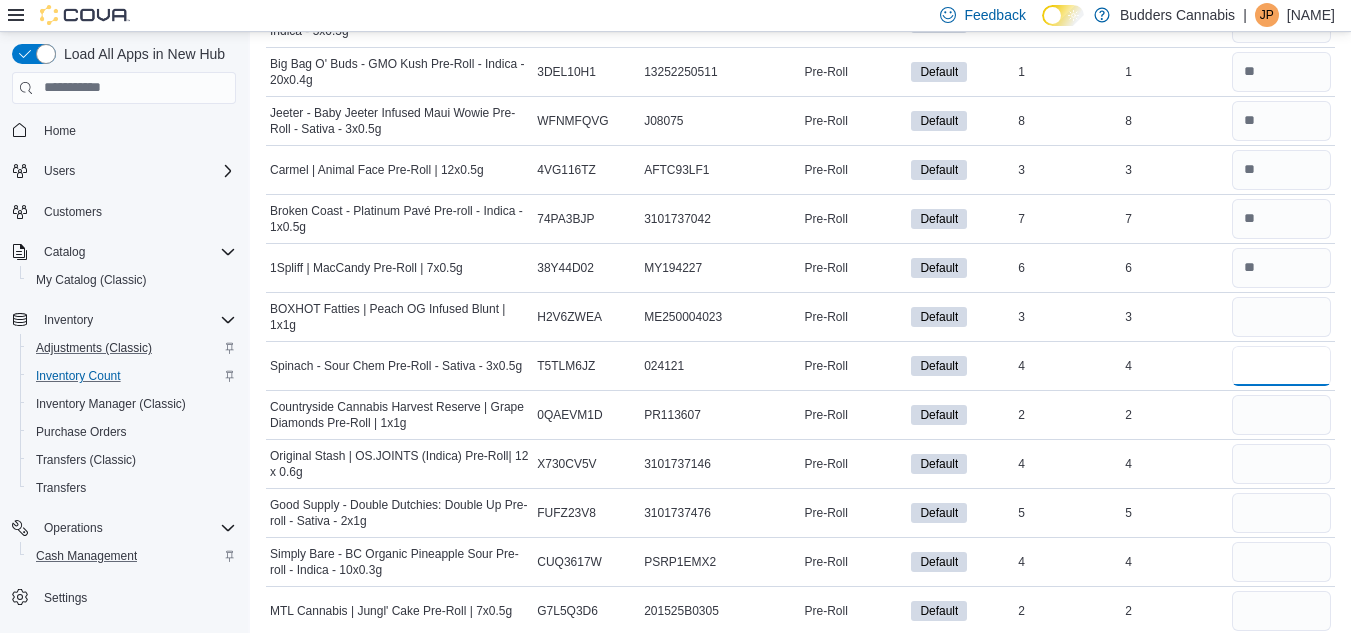 type 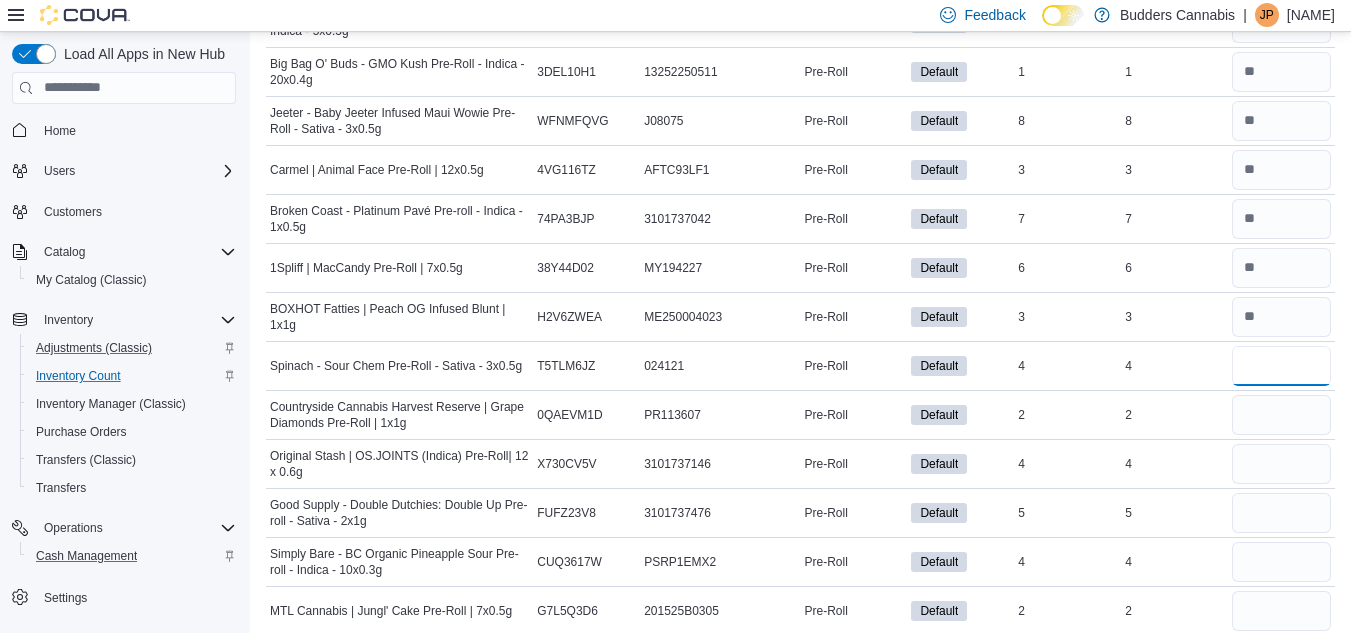 type on "*" 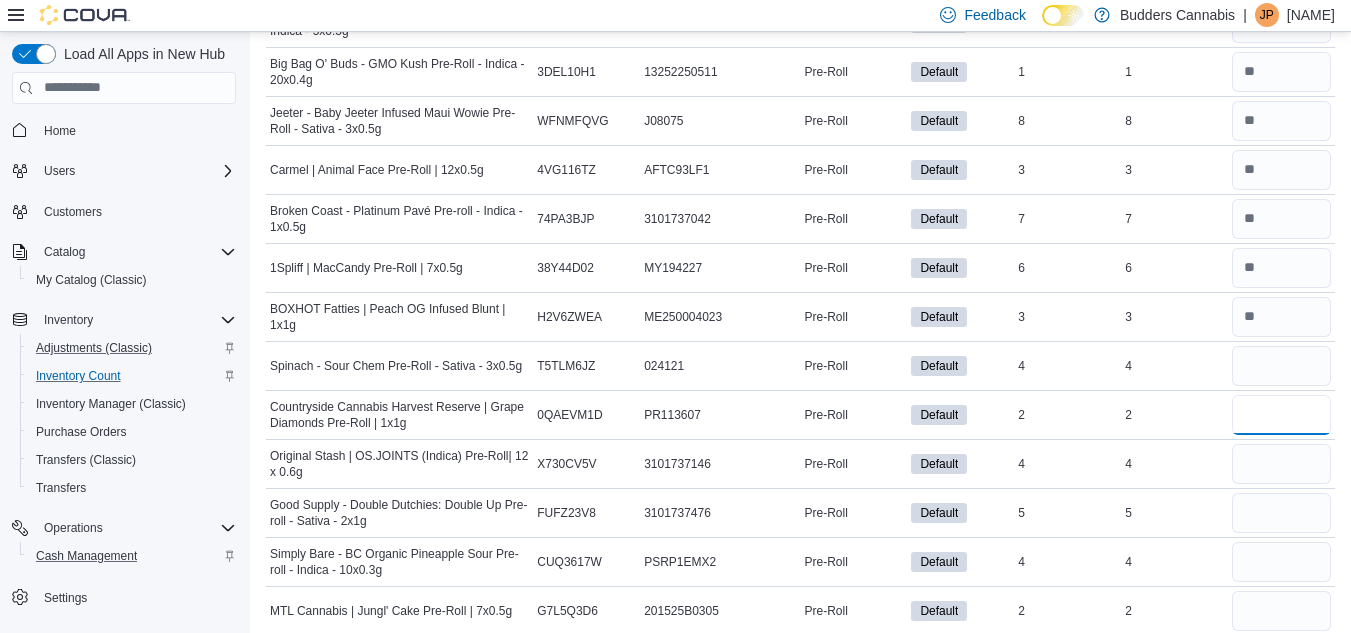 type 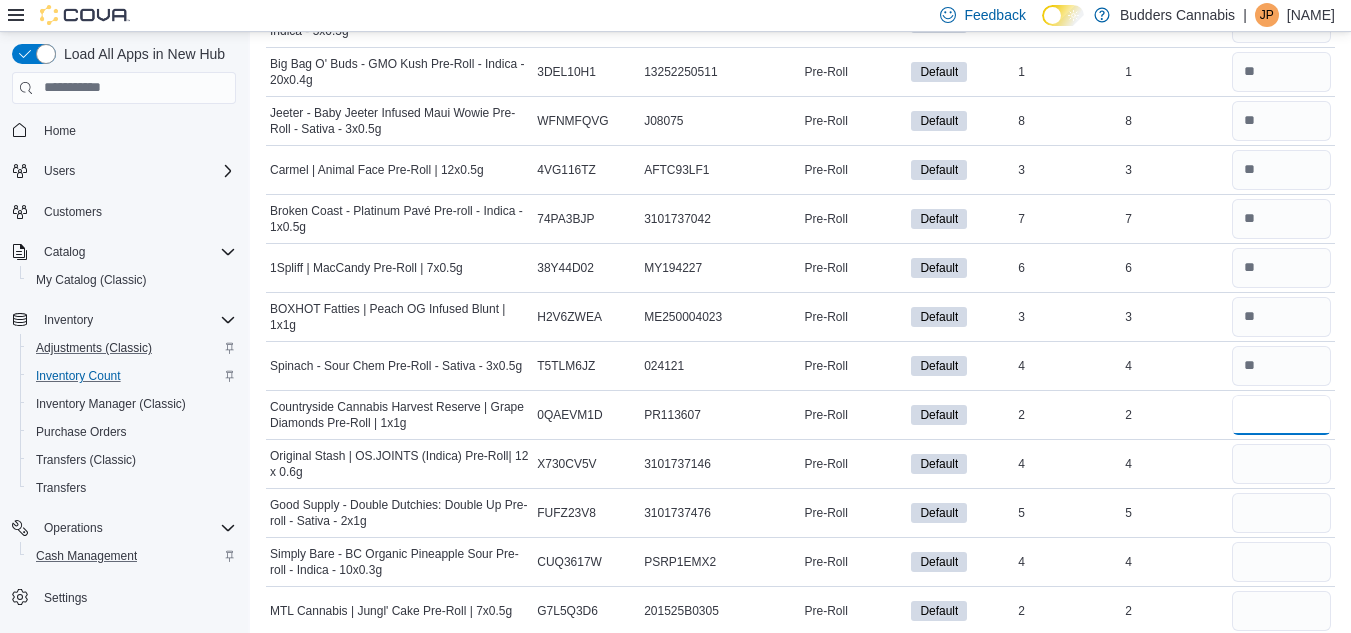 type on "*" 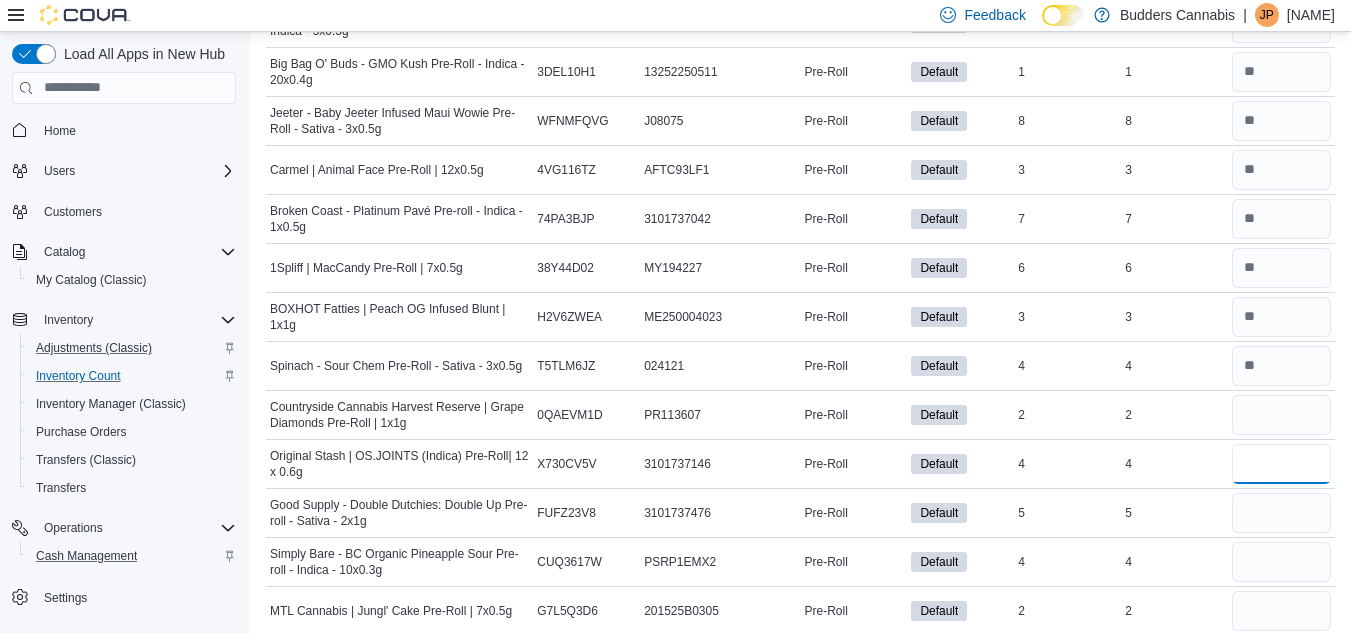 type 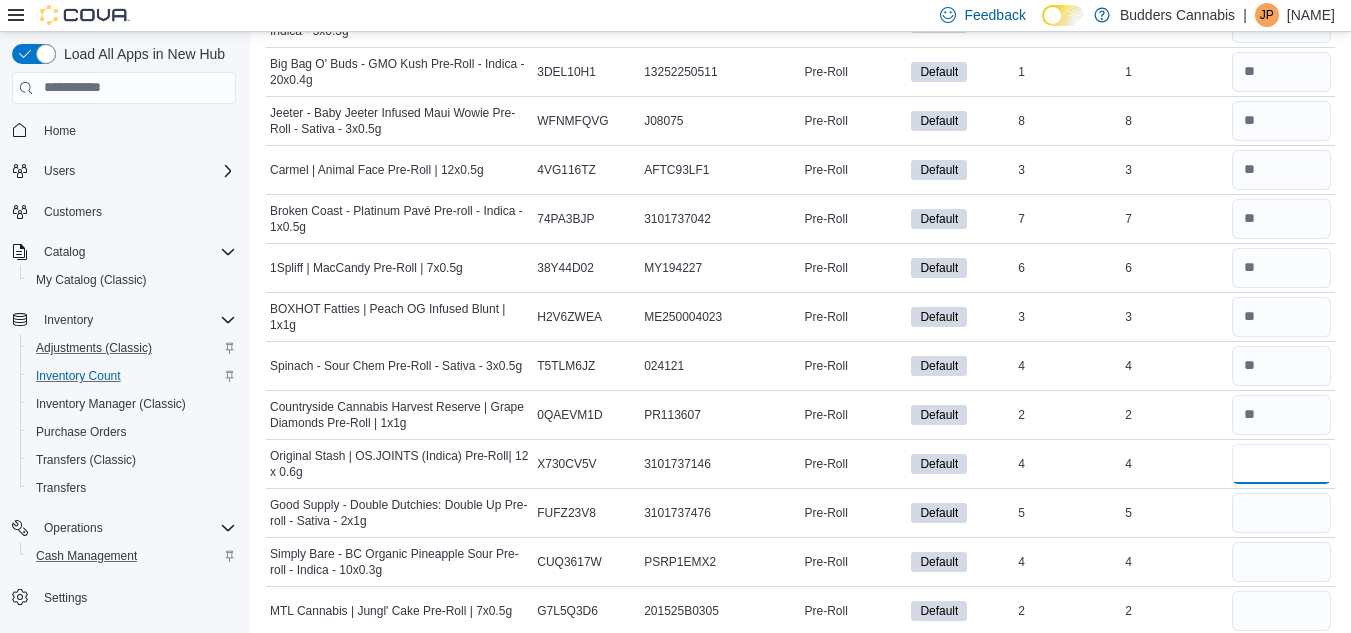 type on "*" 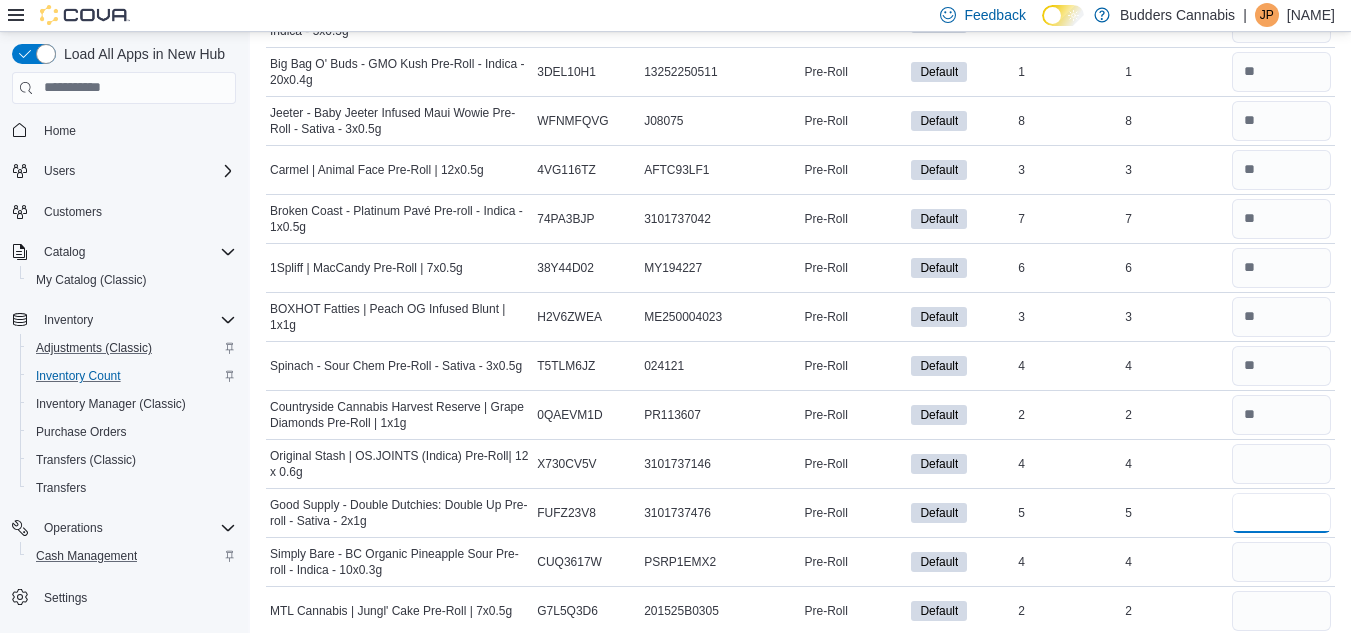 type 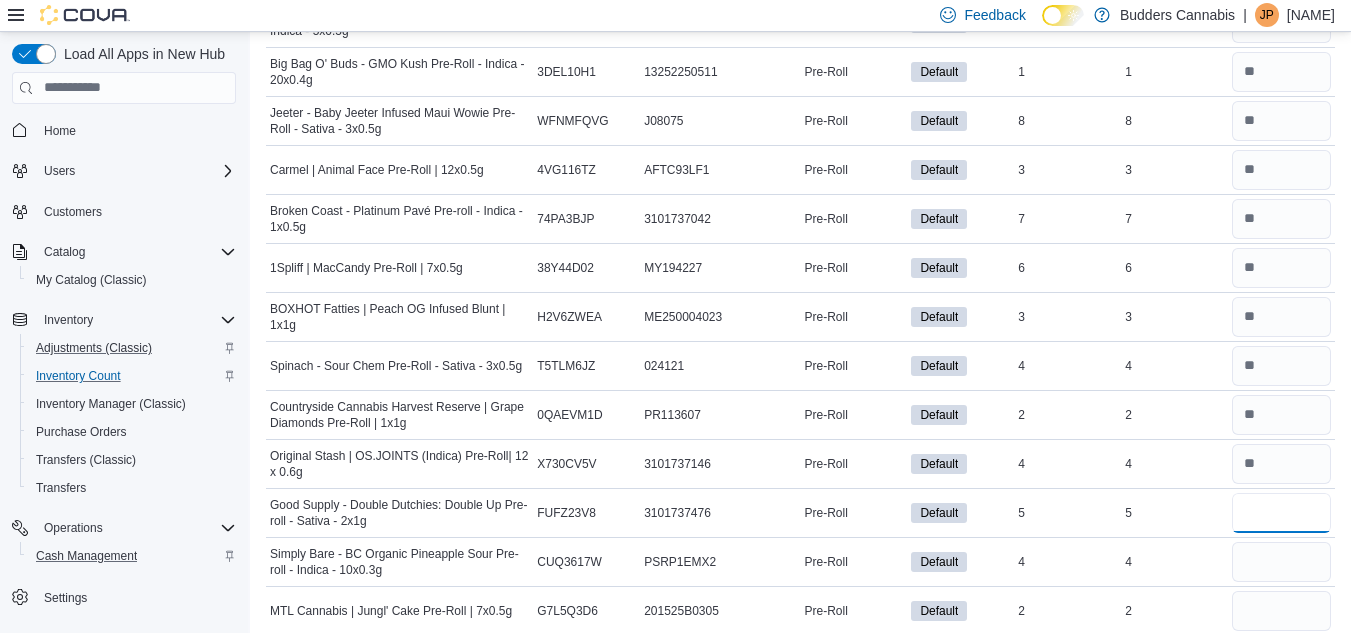 type on "*" 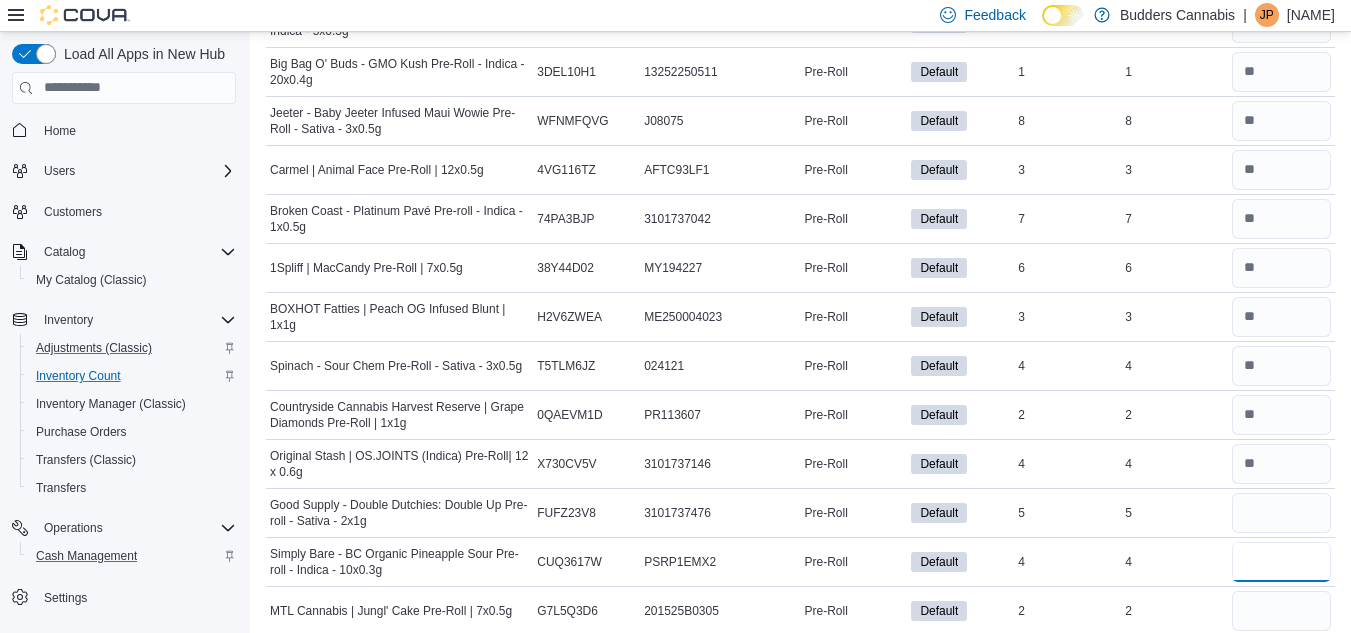 type 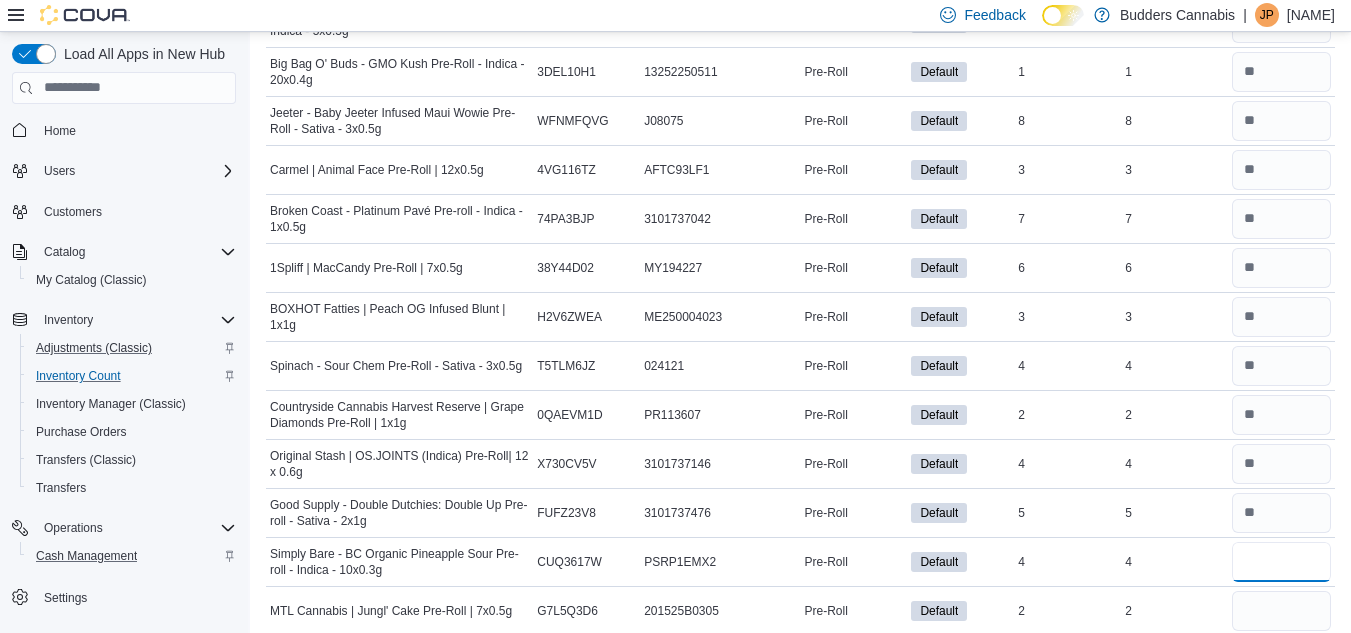 type on "*" 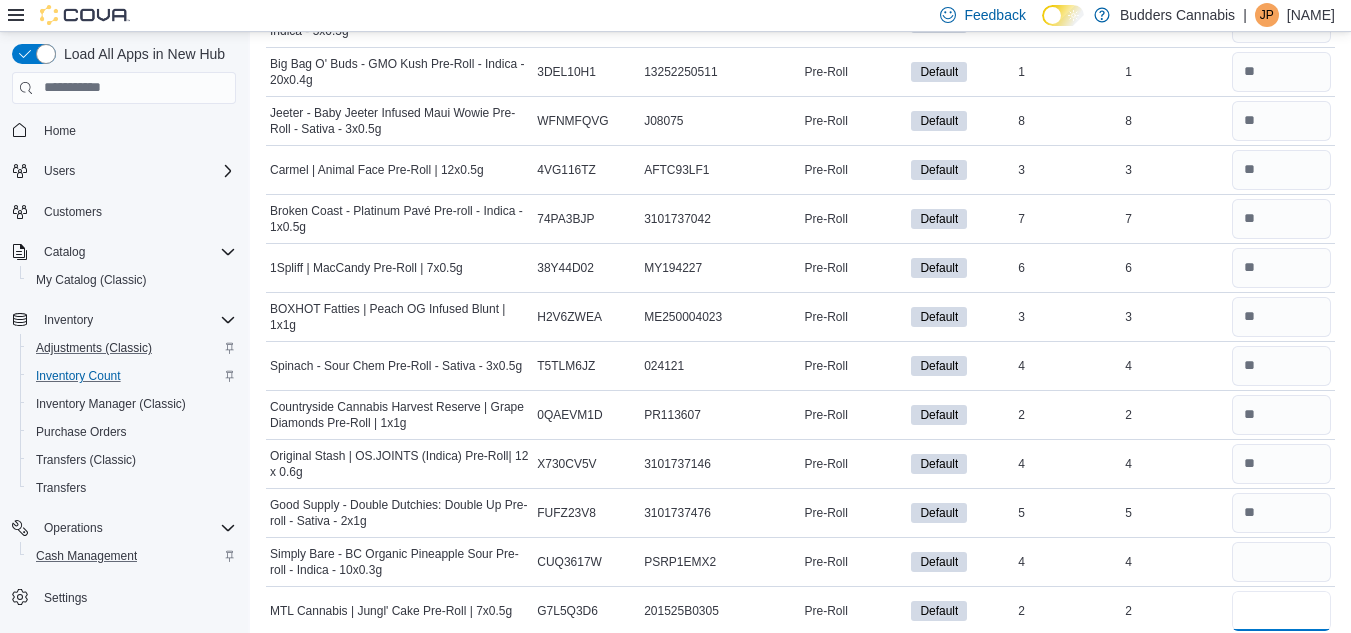 type 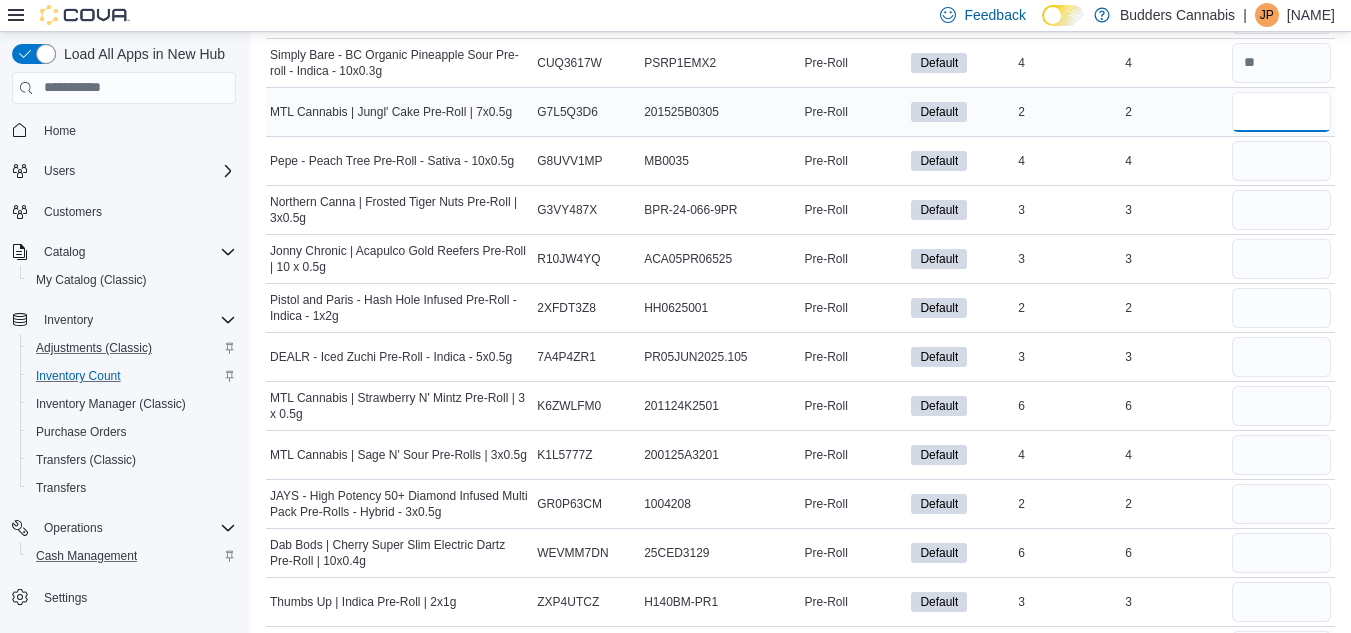 scroll, scrollTop: 3879, scrollLeft: 0, axis: vertical 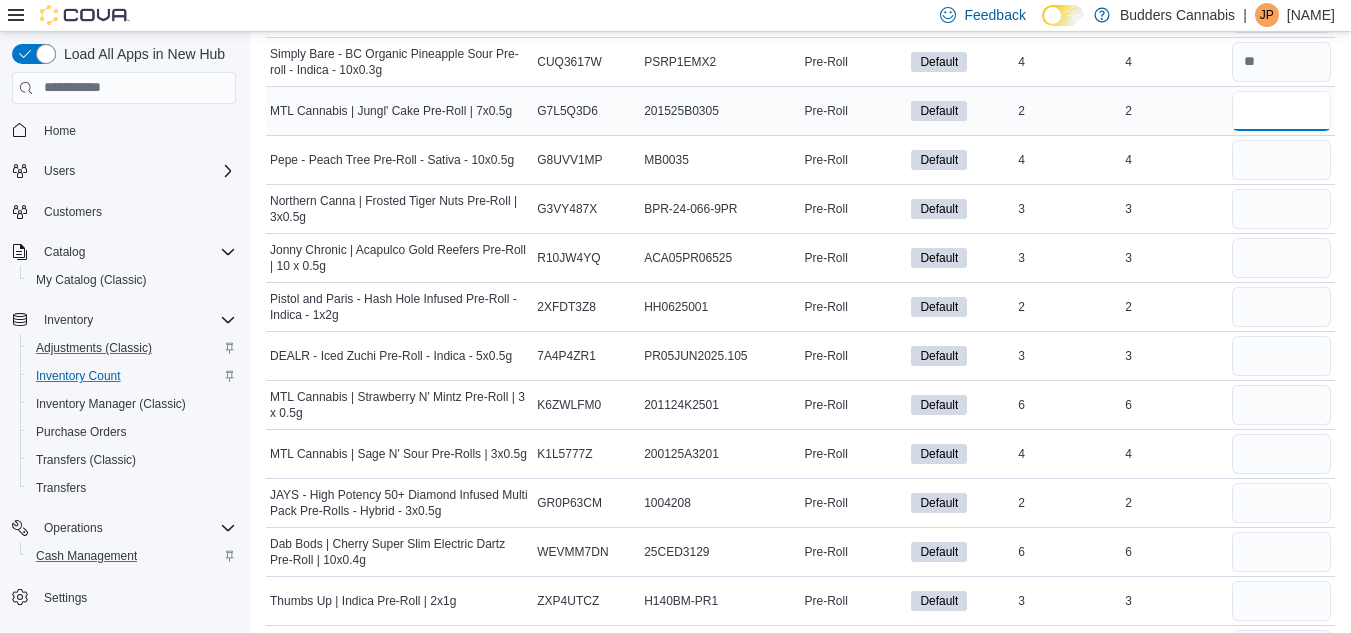 type on "*" 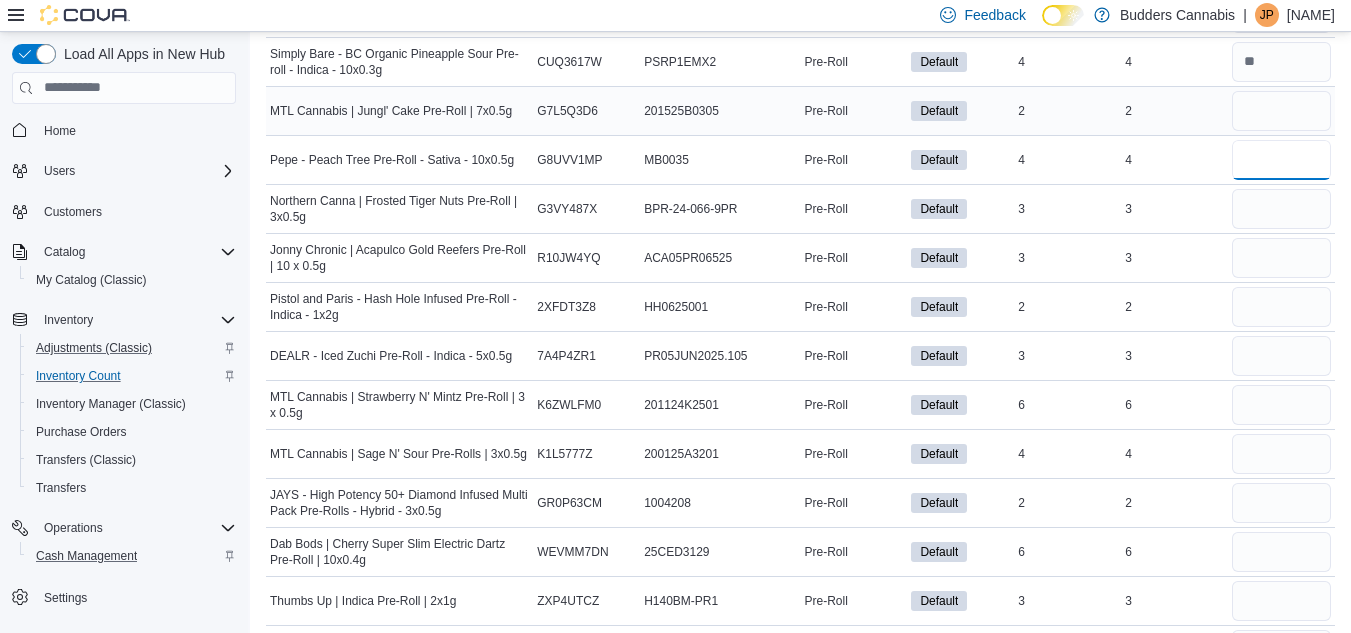 type on "*" 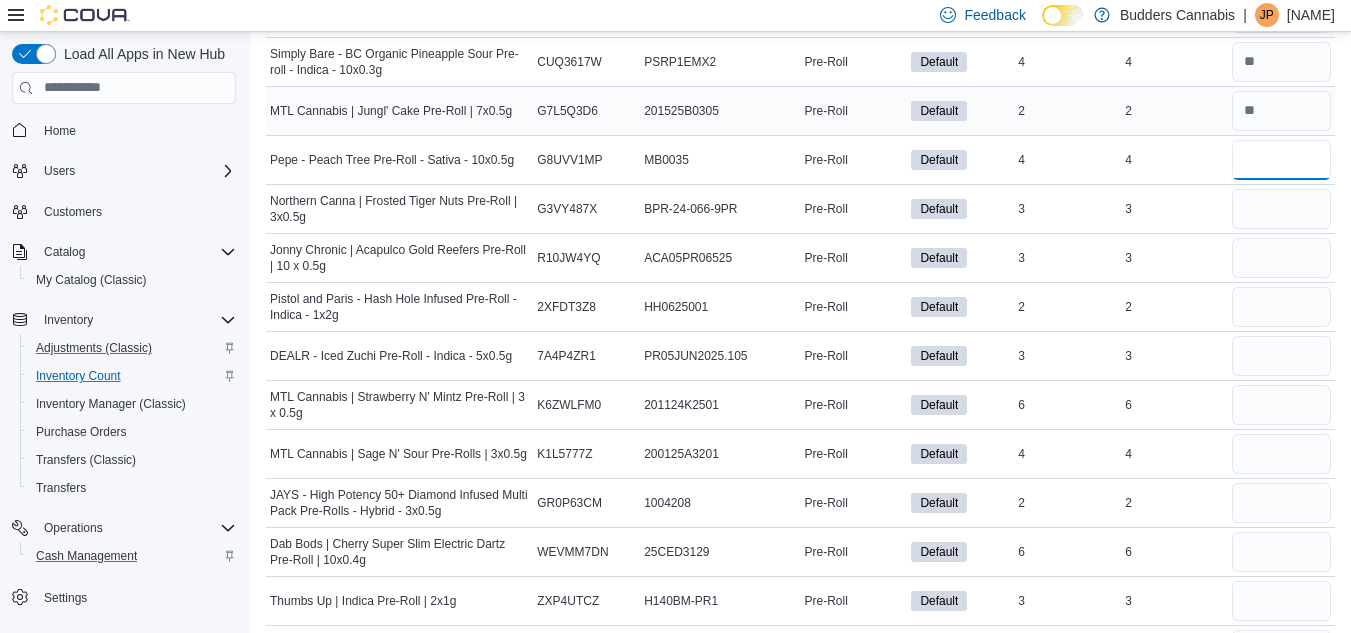type on "*" 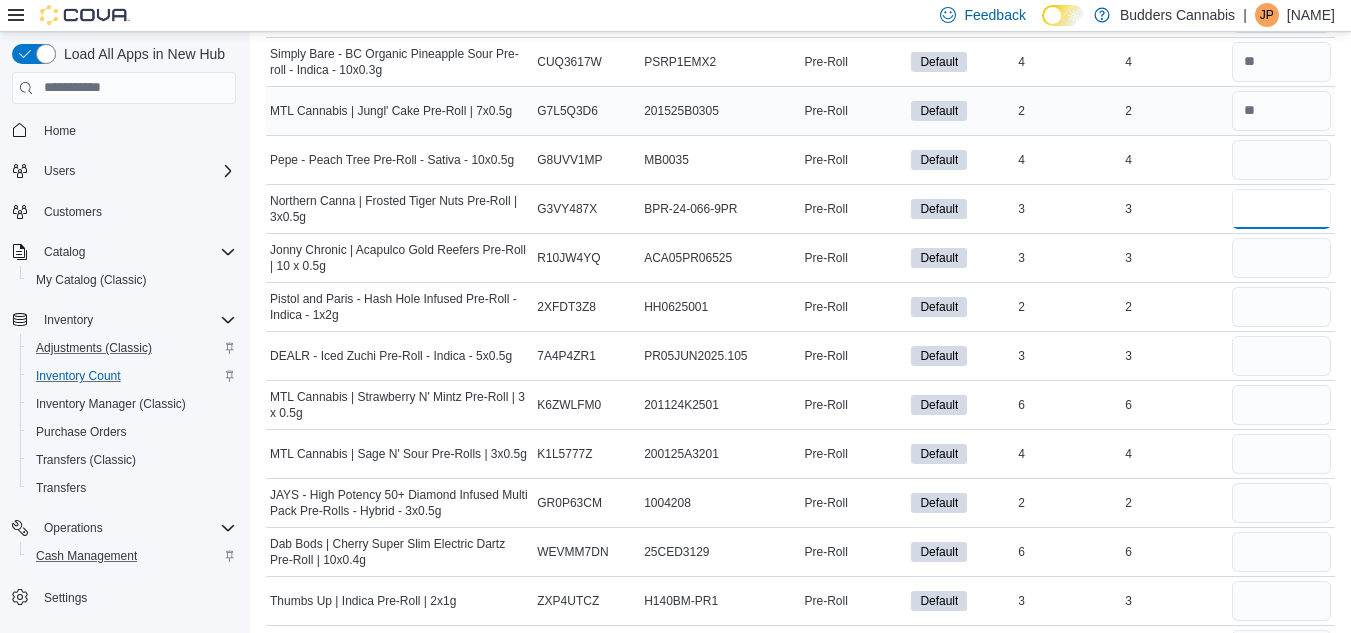 type 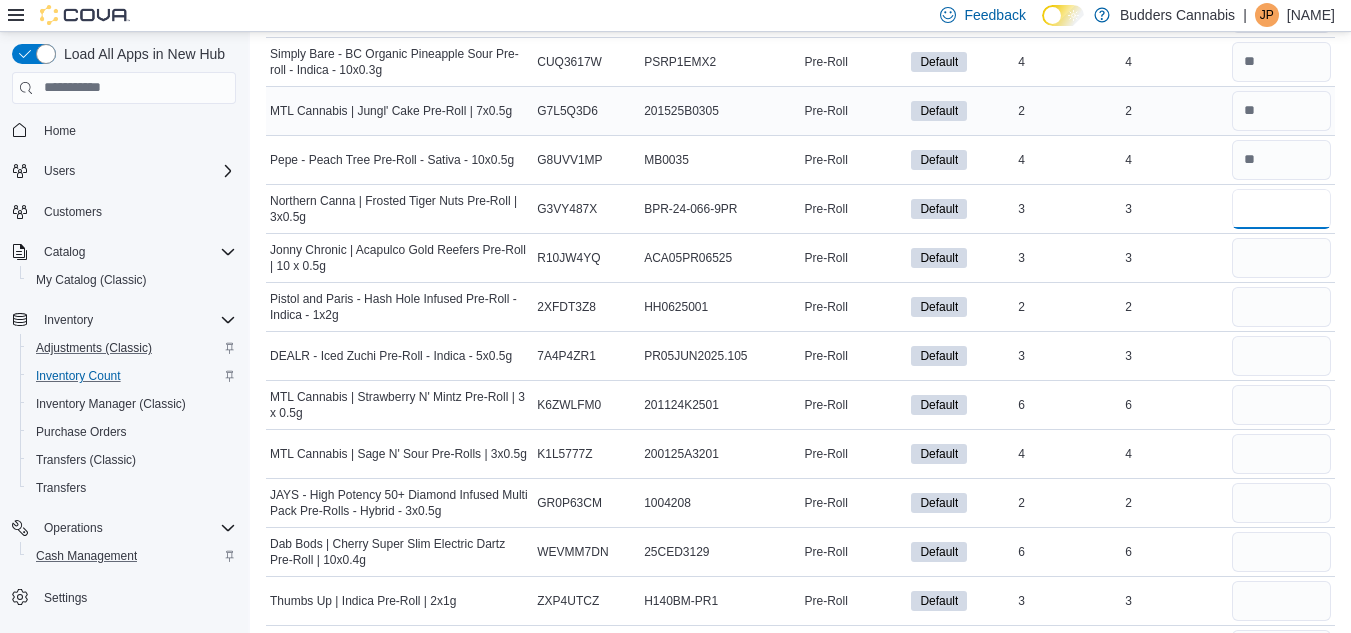 type on "*" 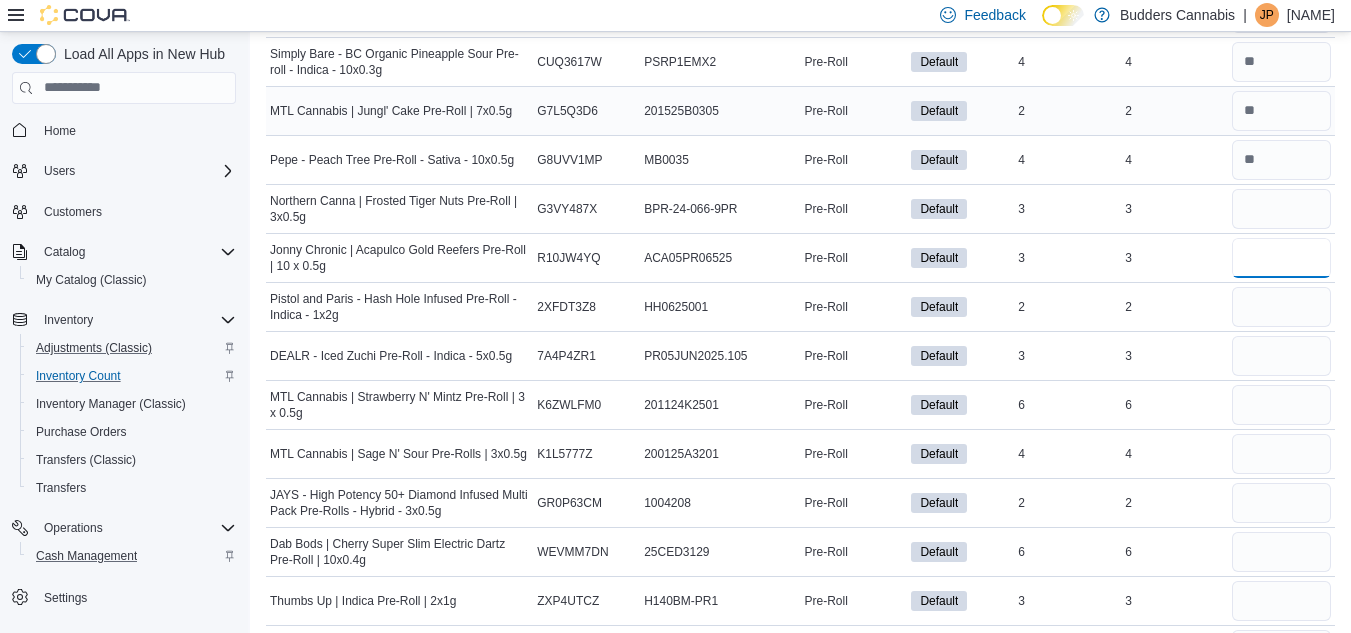 type 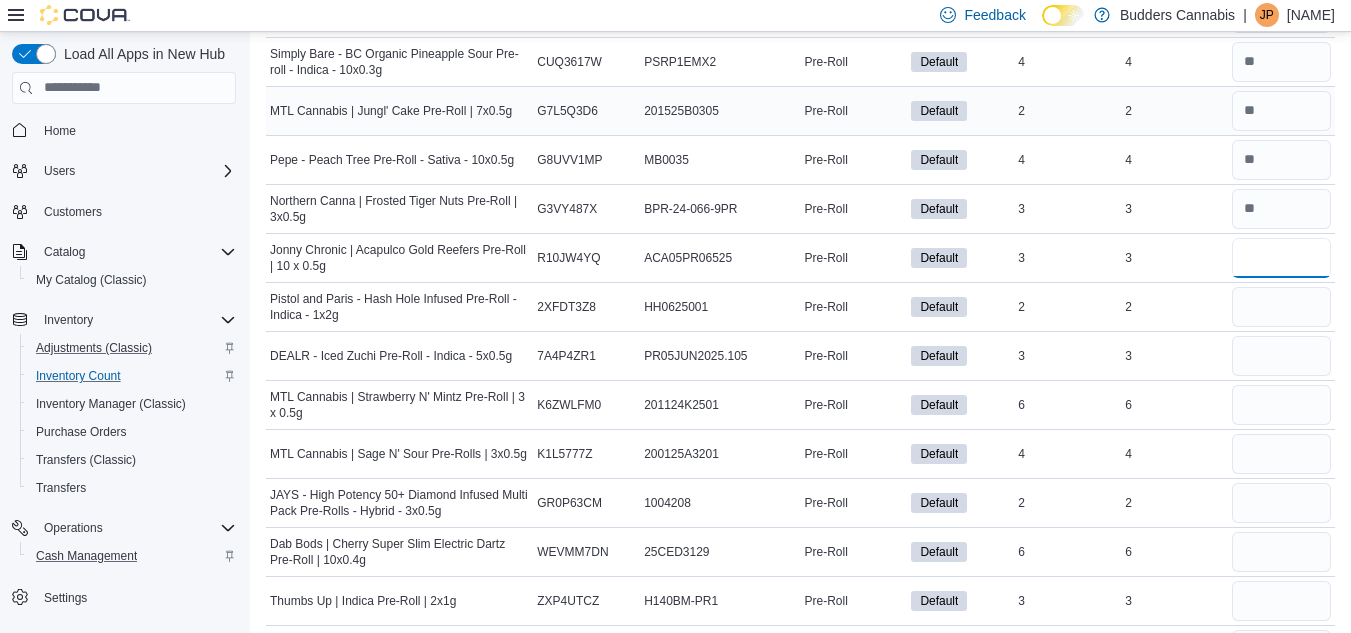 type on "*" 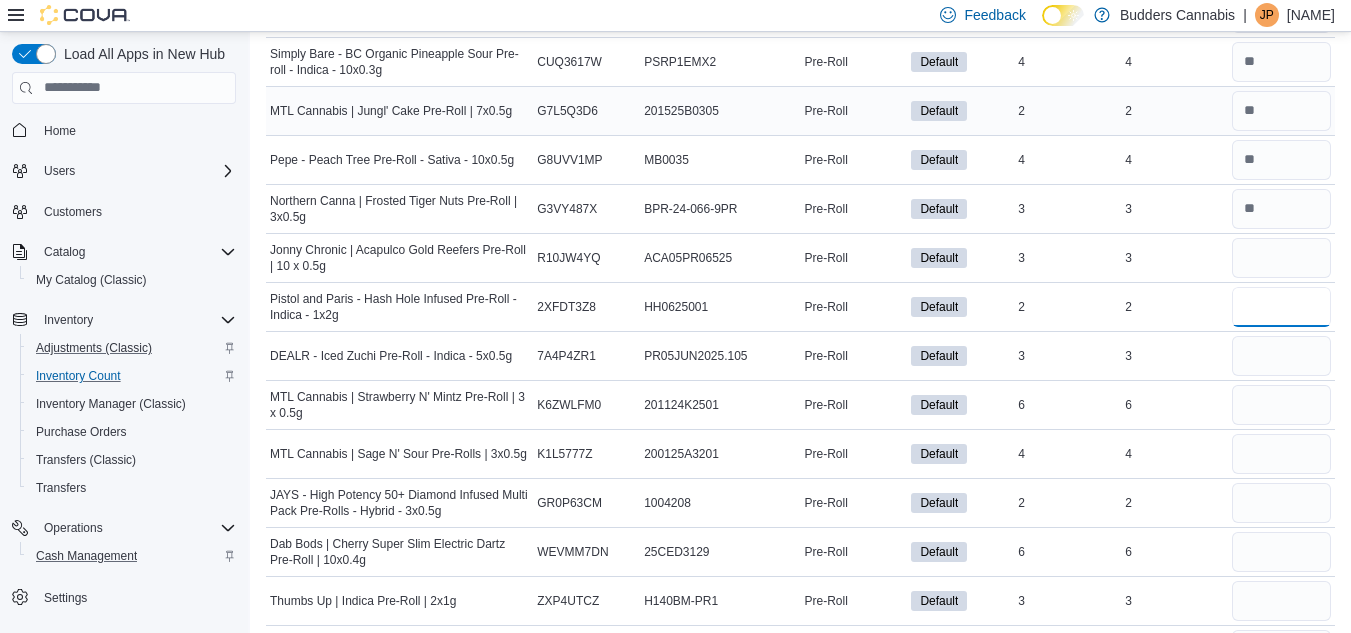 type 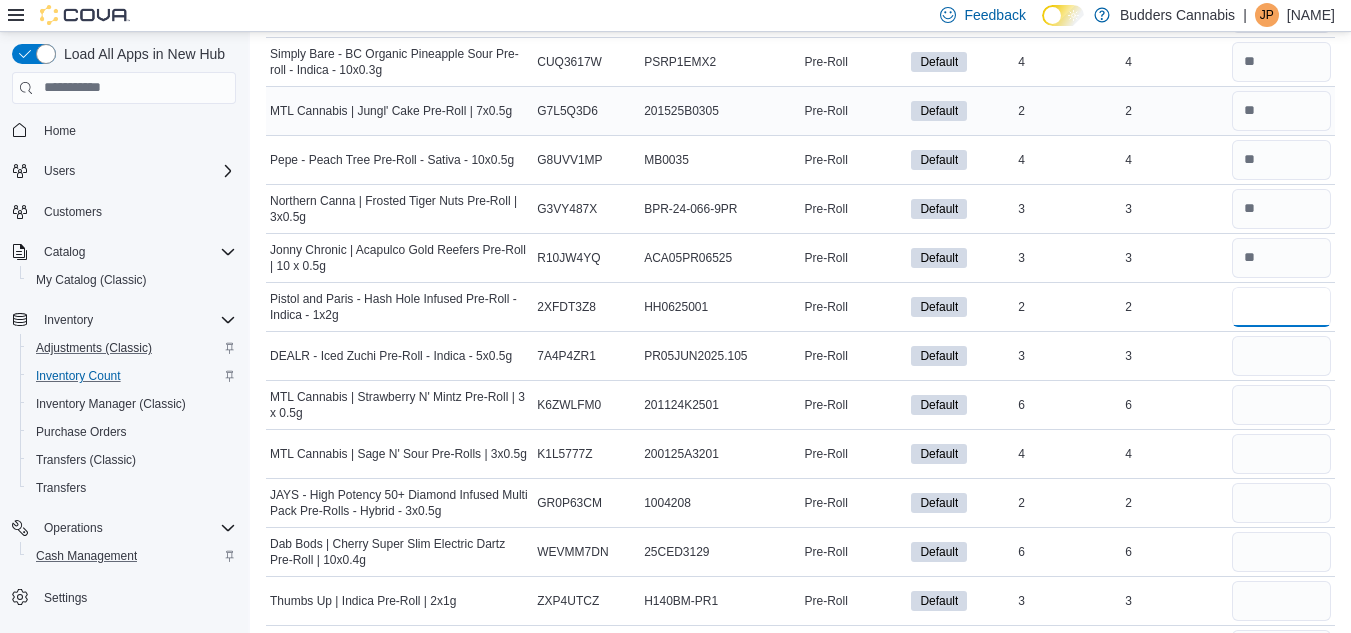 type on "*" 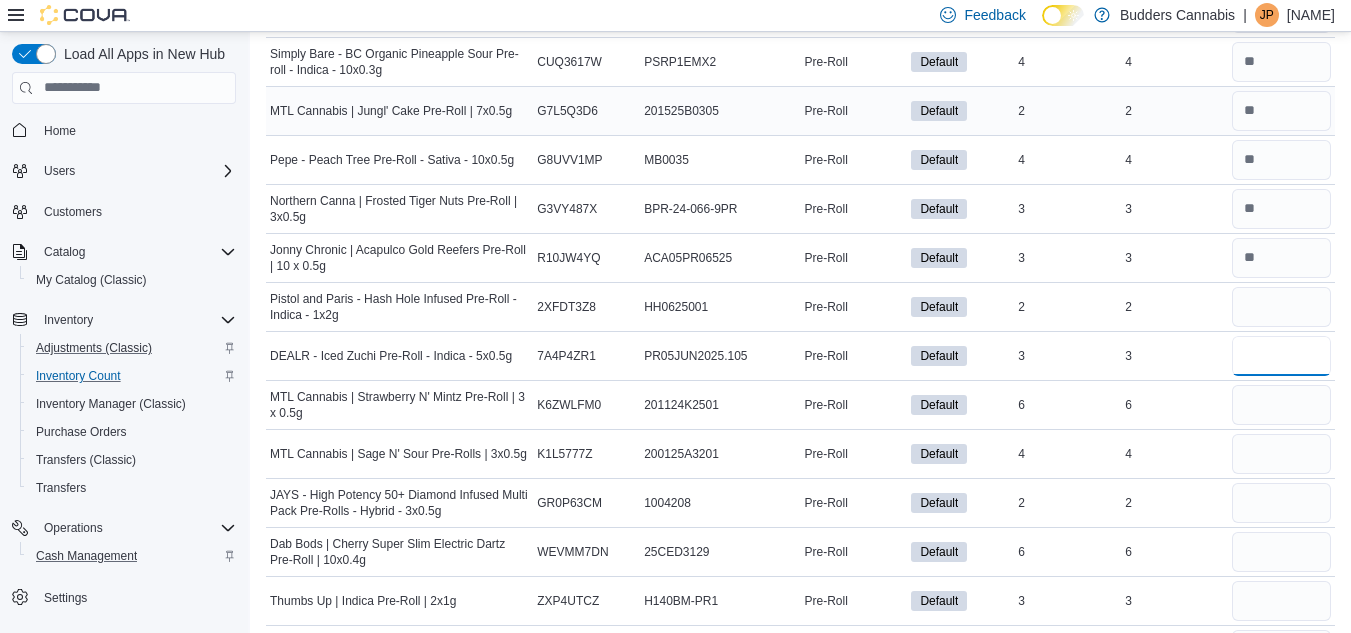 type 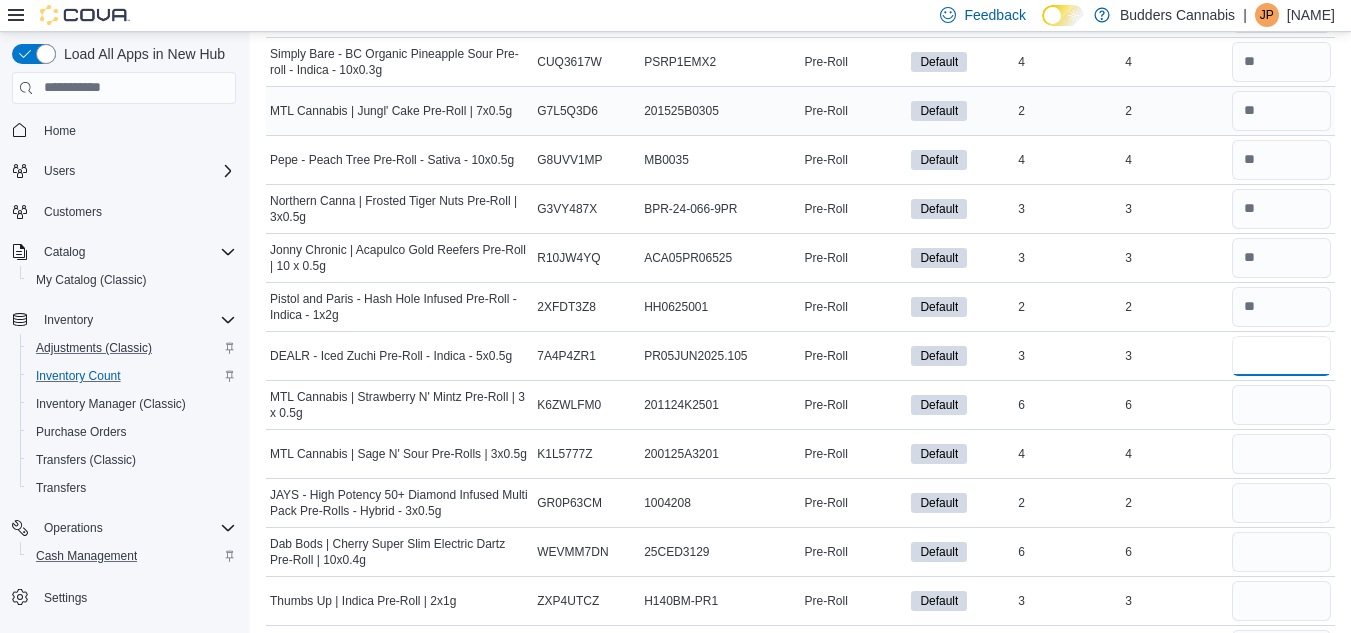 type on "*" 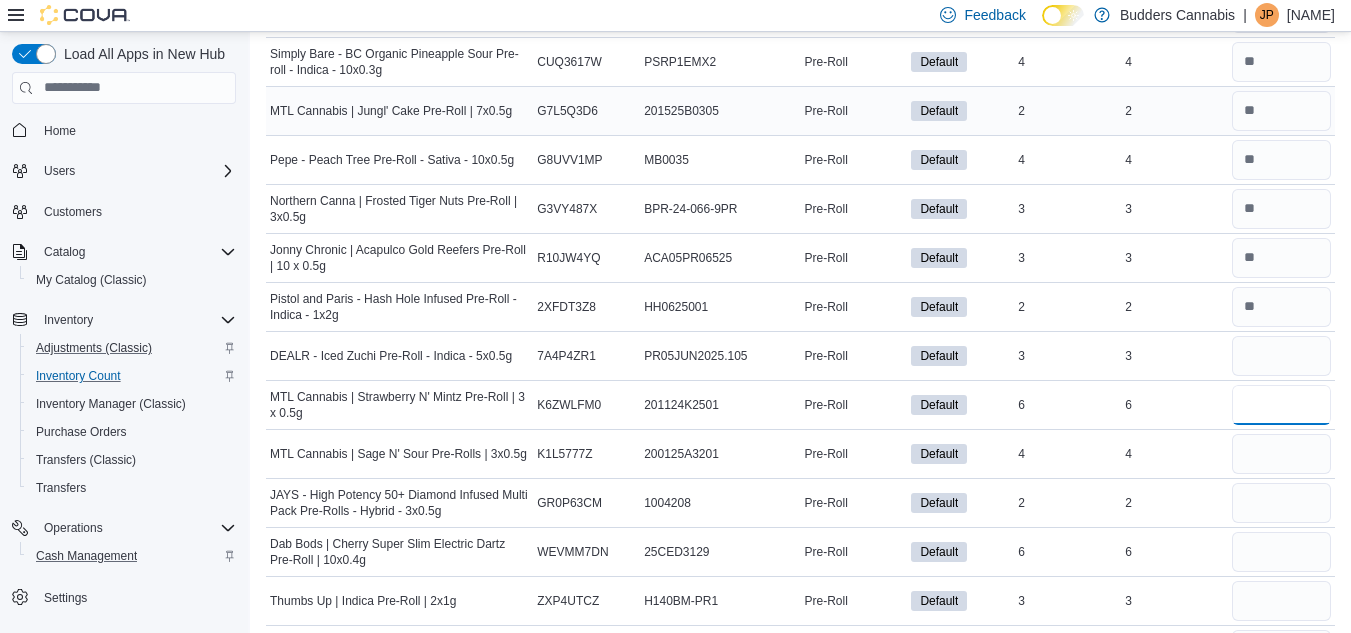 type 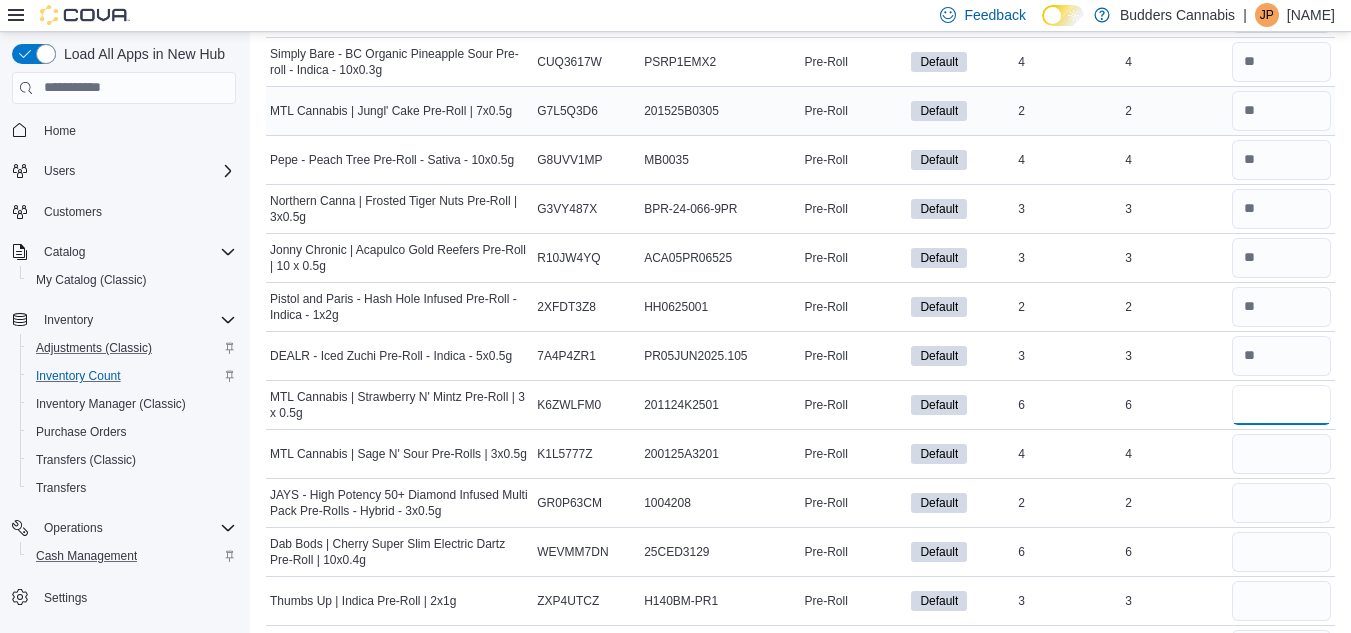 type on "*" 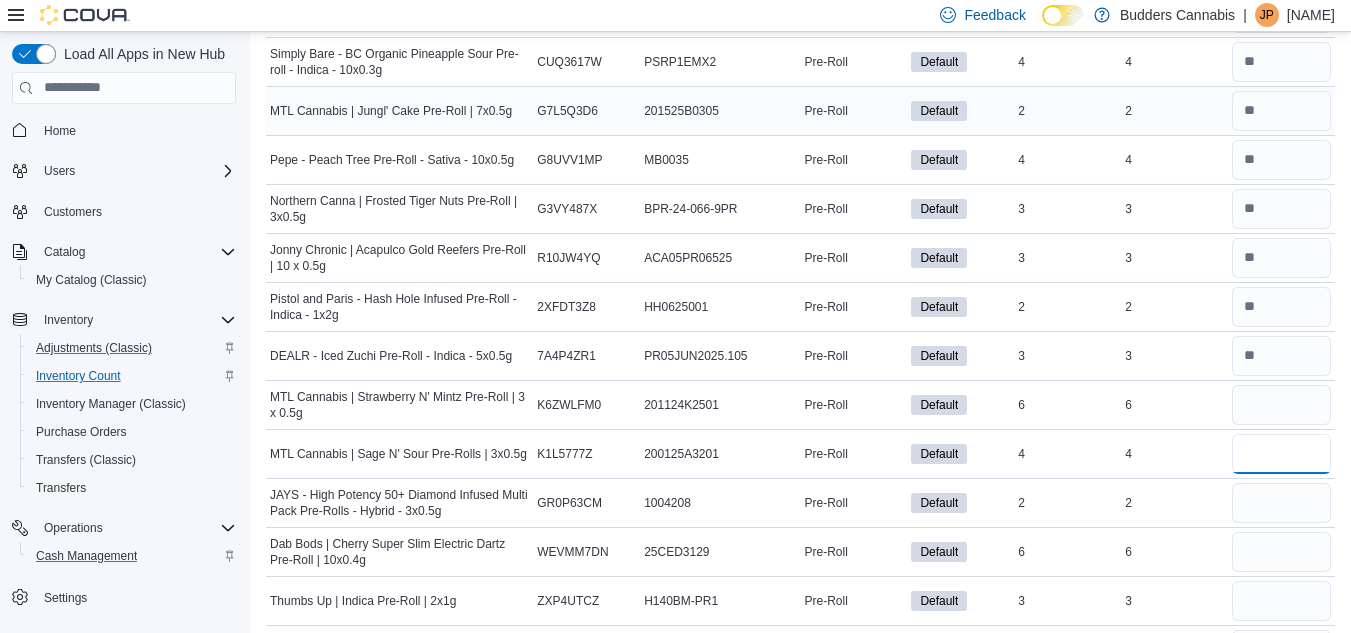 type 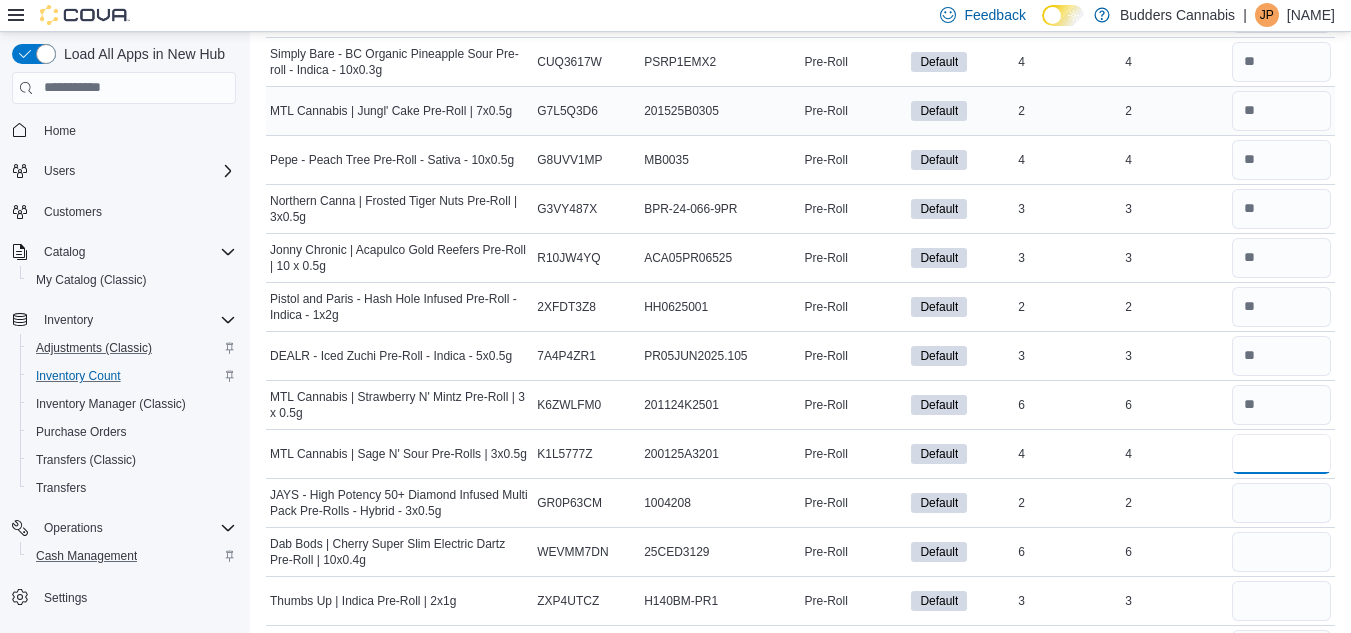 type on "*" 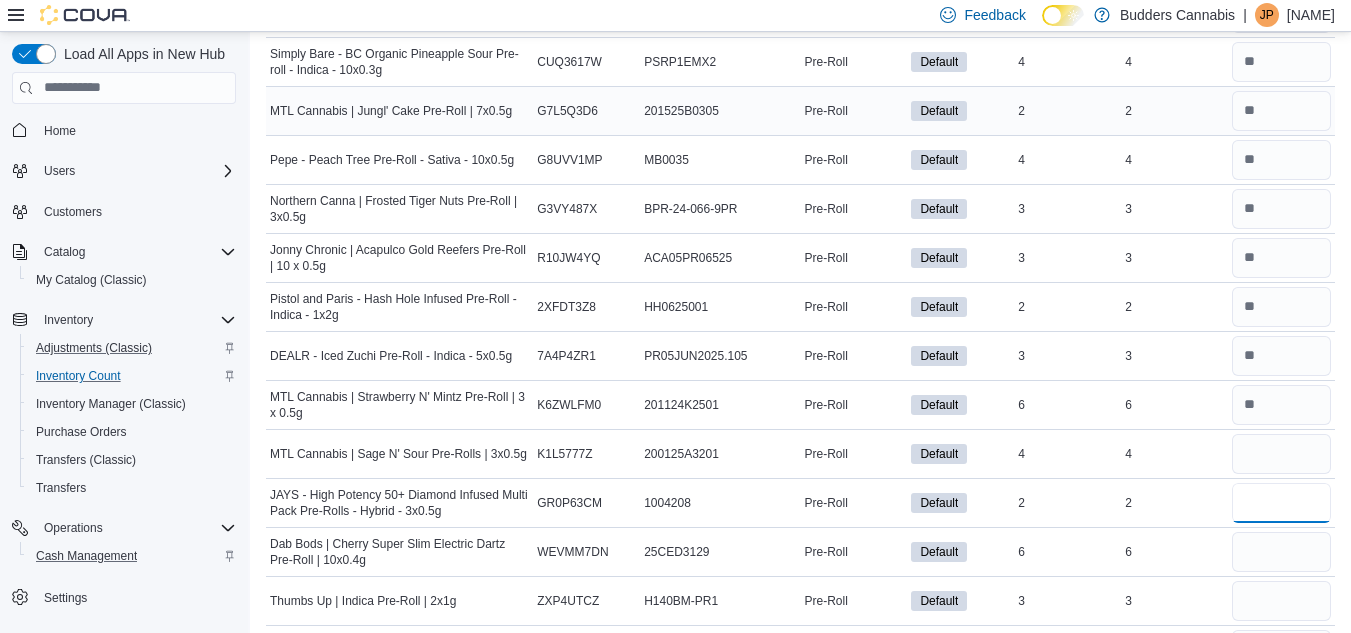 type 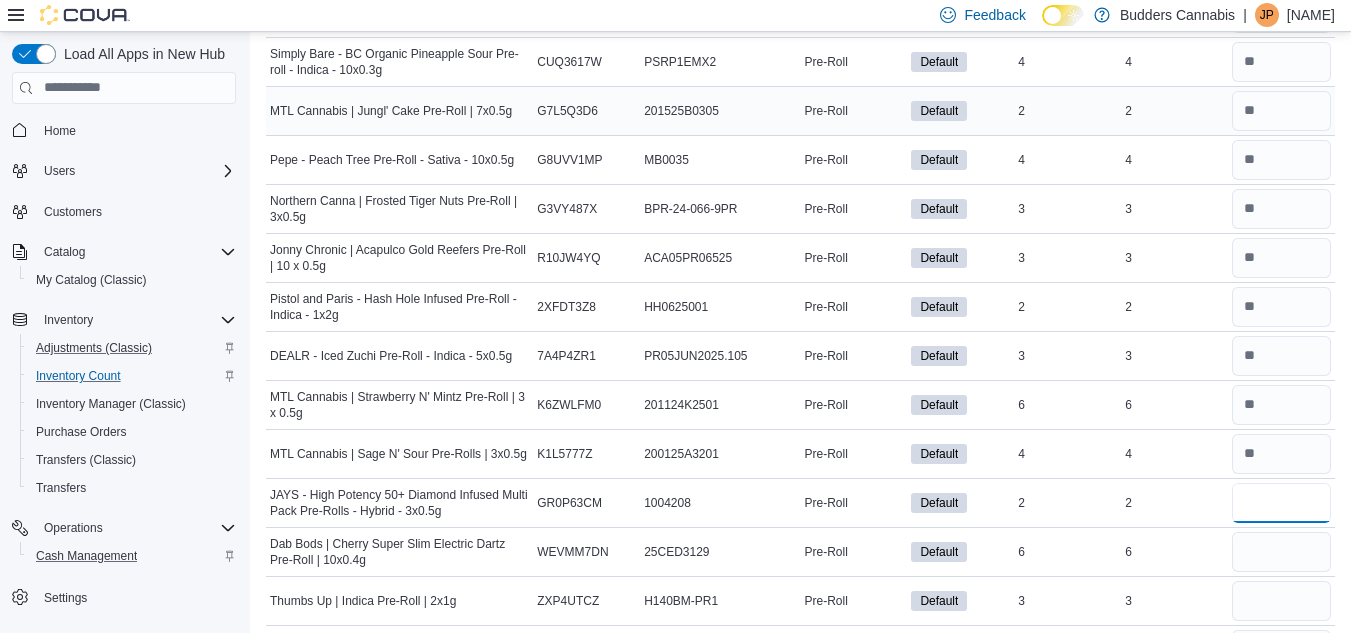 type on "*" 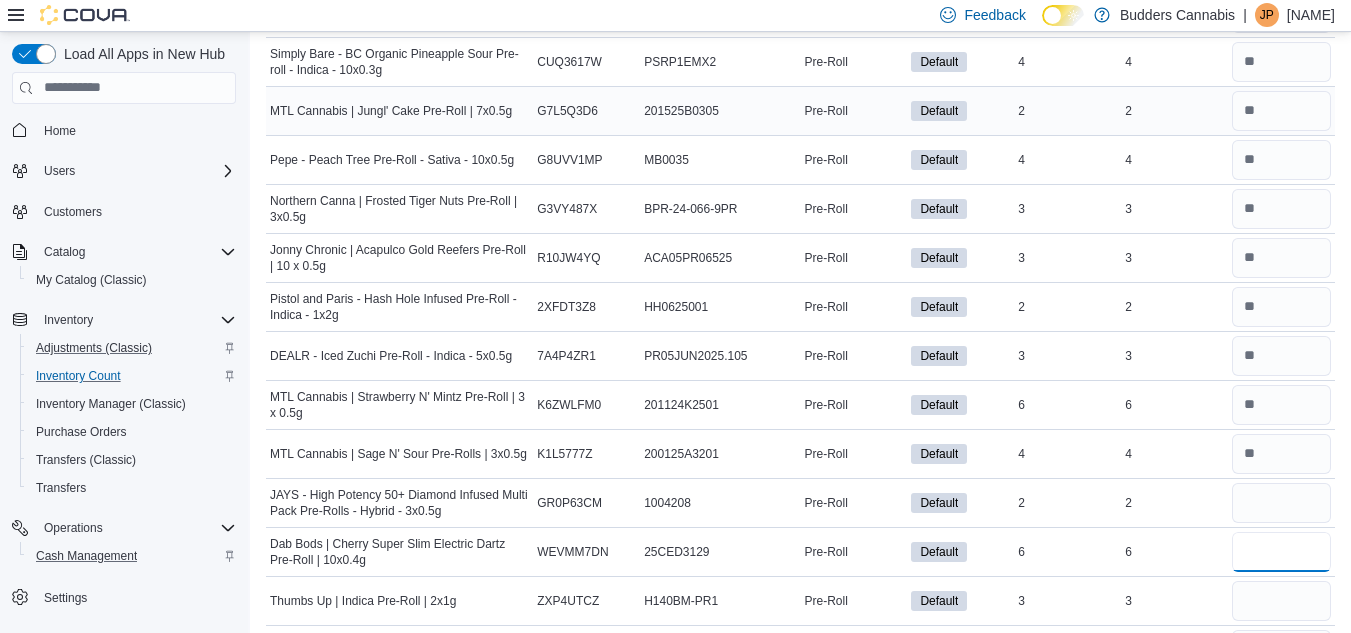 type 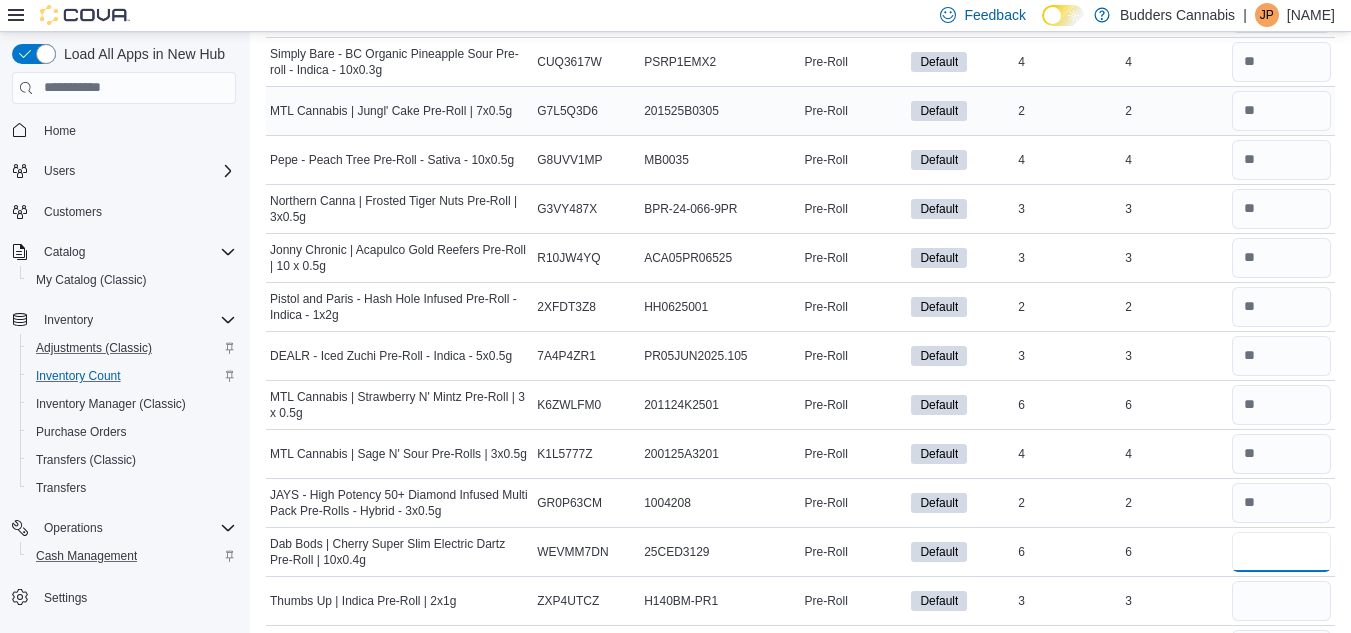 type on "*" 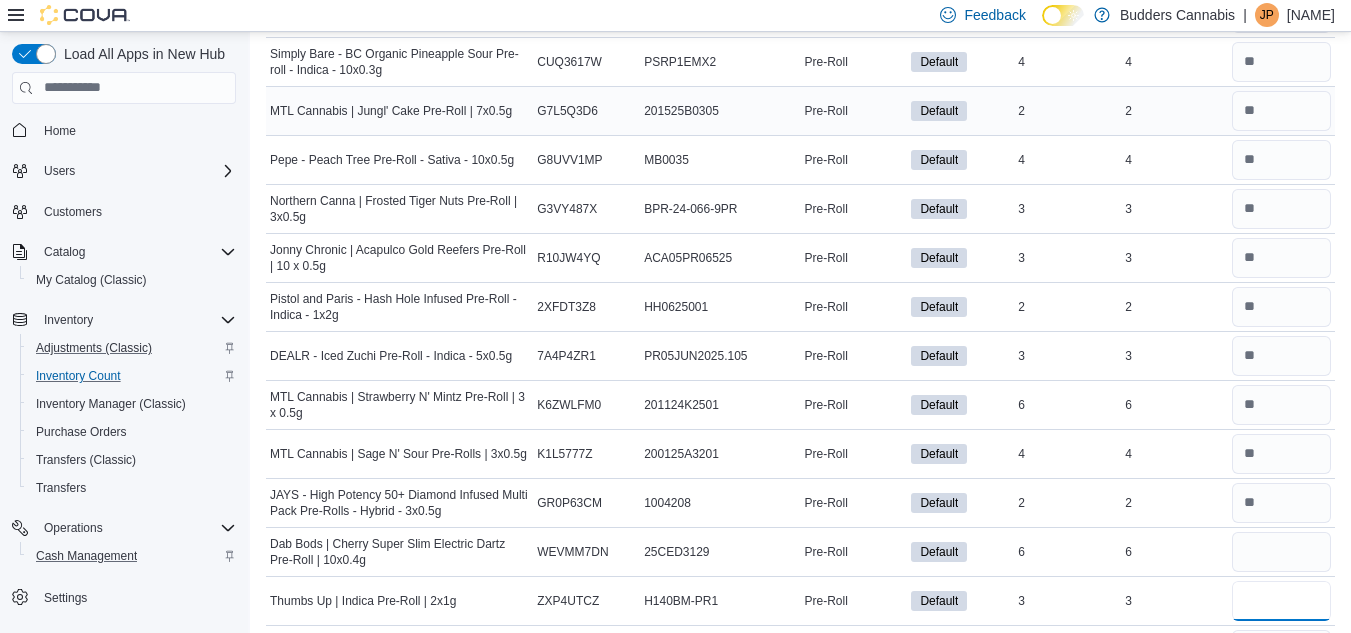 type on "*" 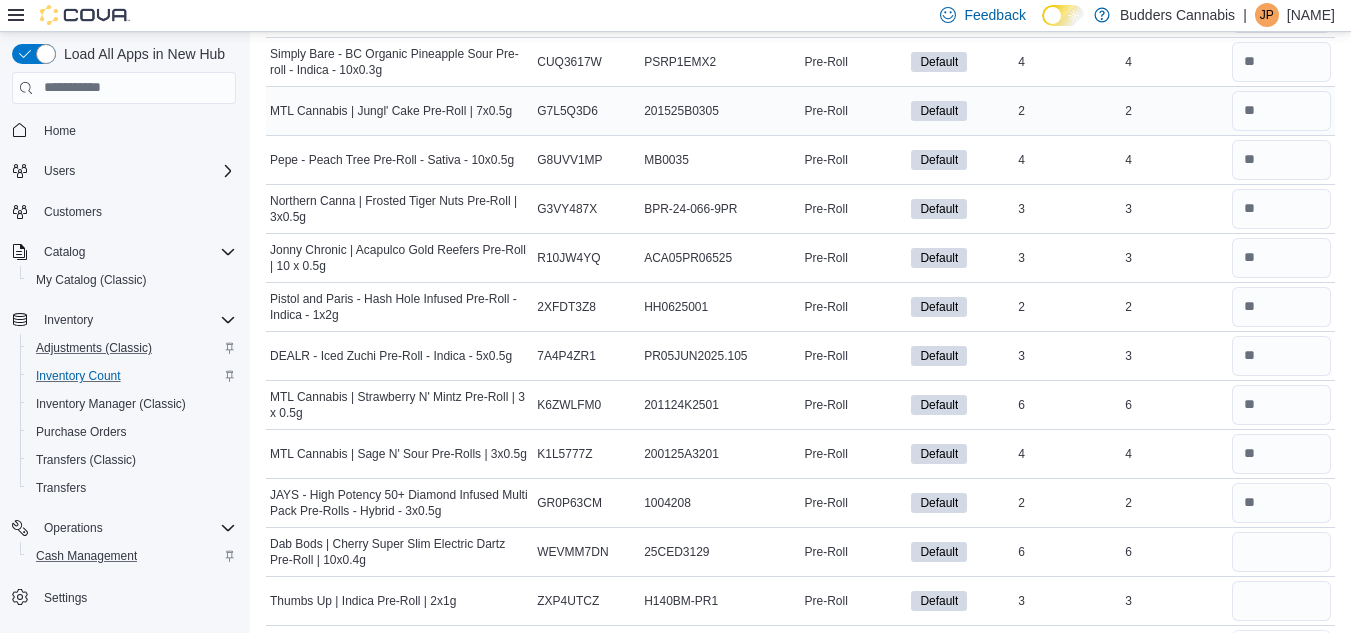 type 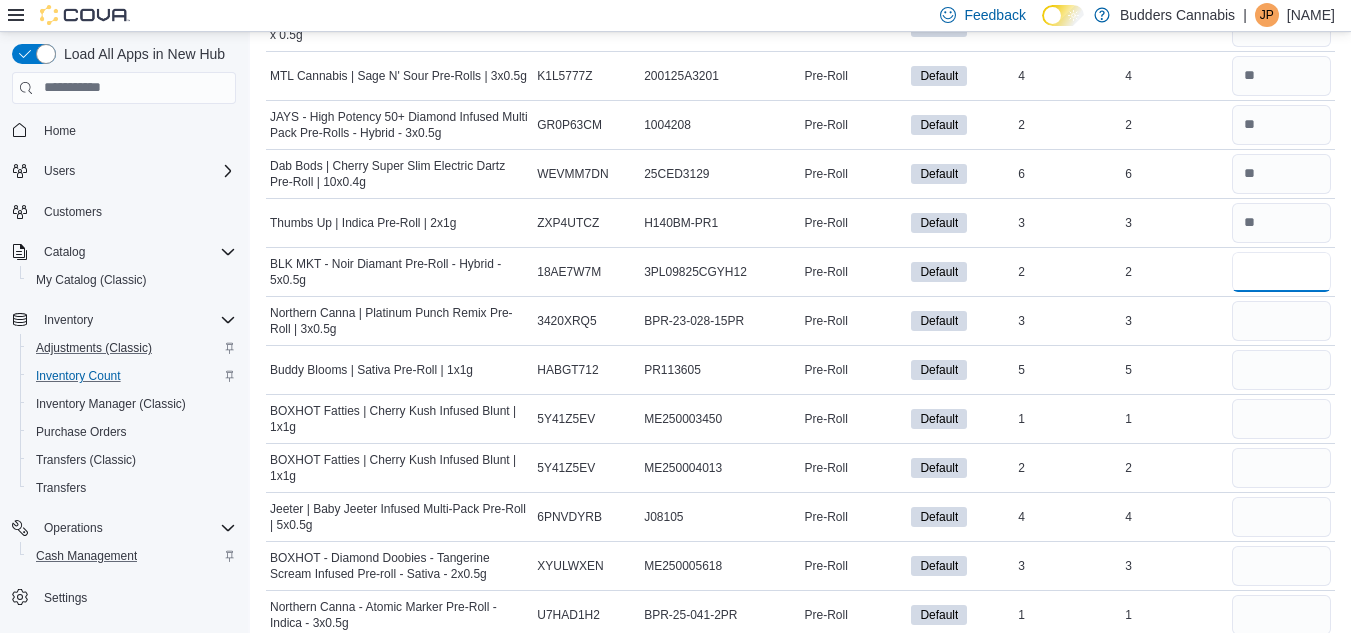 scroll, scrollTop: 4316, scrollLeft: 0, axis: vertical 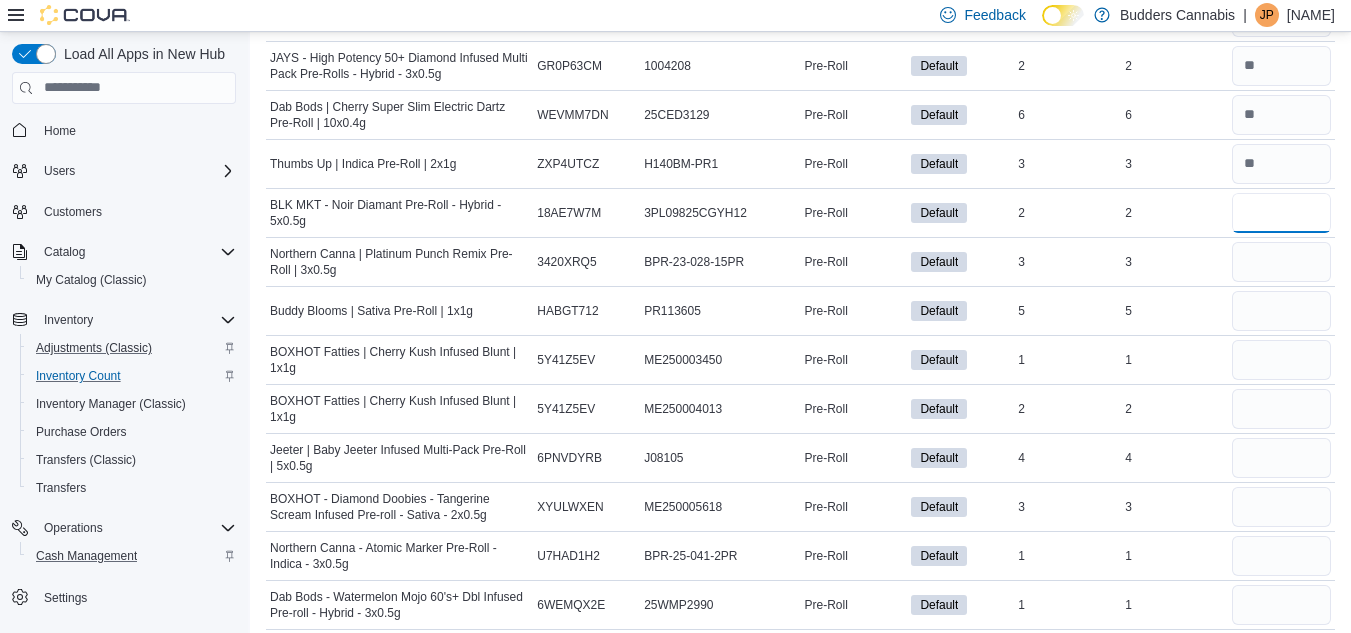 type on "*" 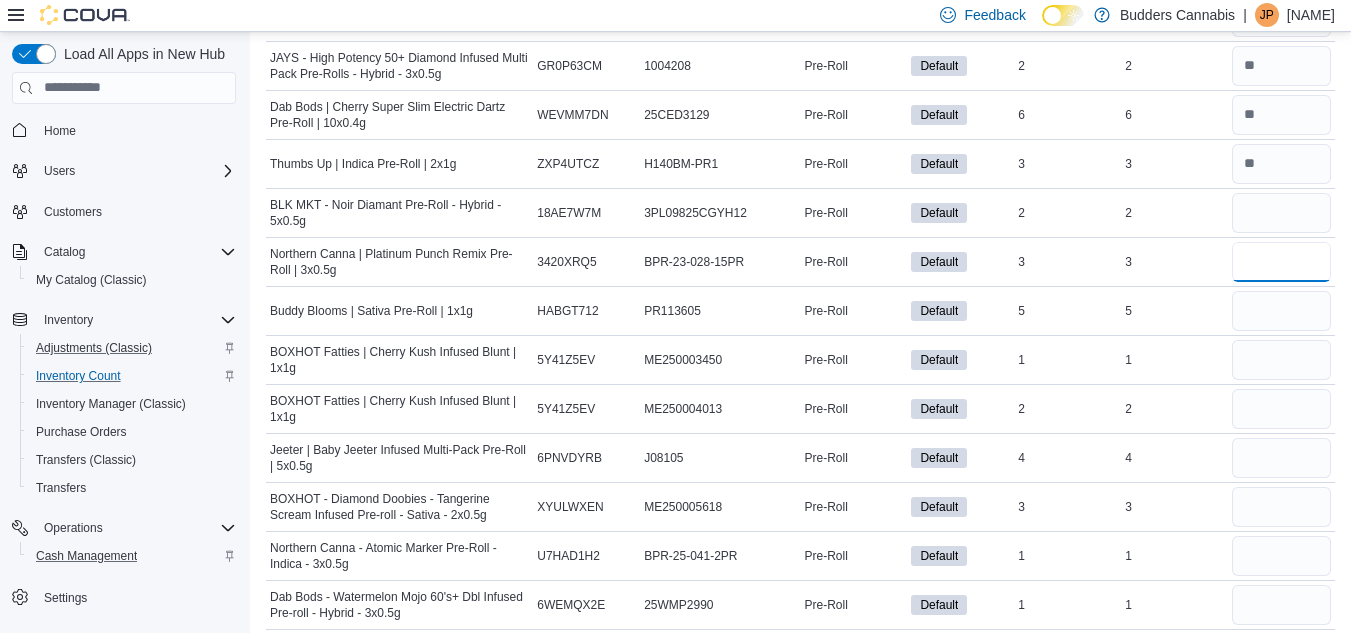 type on "*" 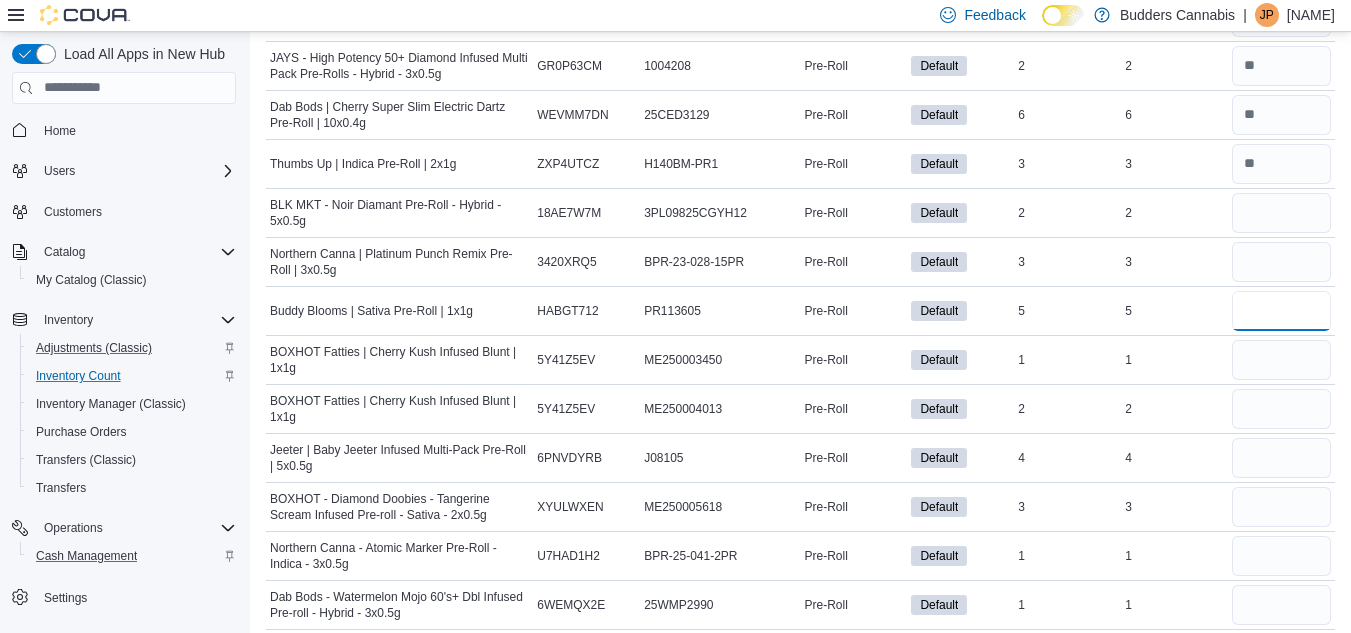 type 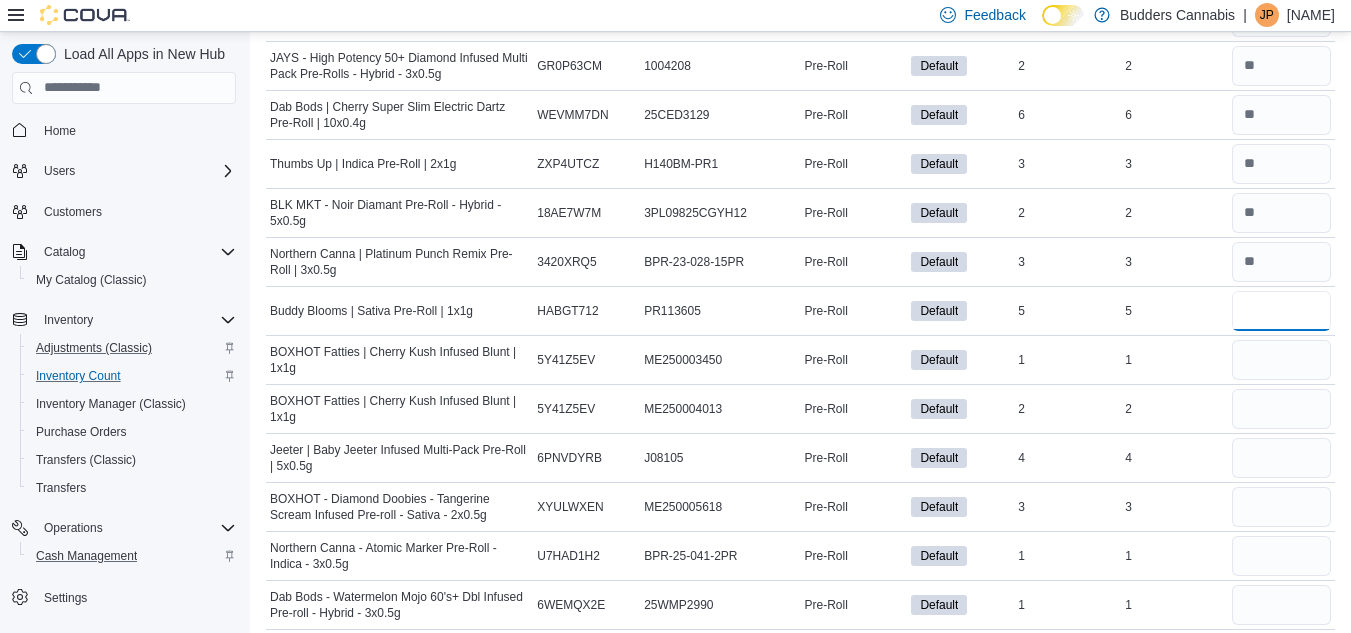 type on "*" 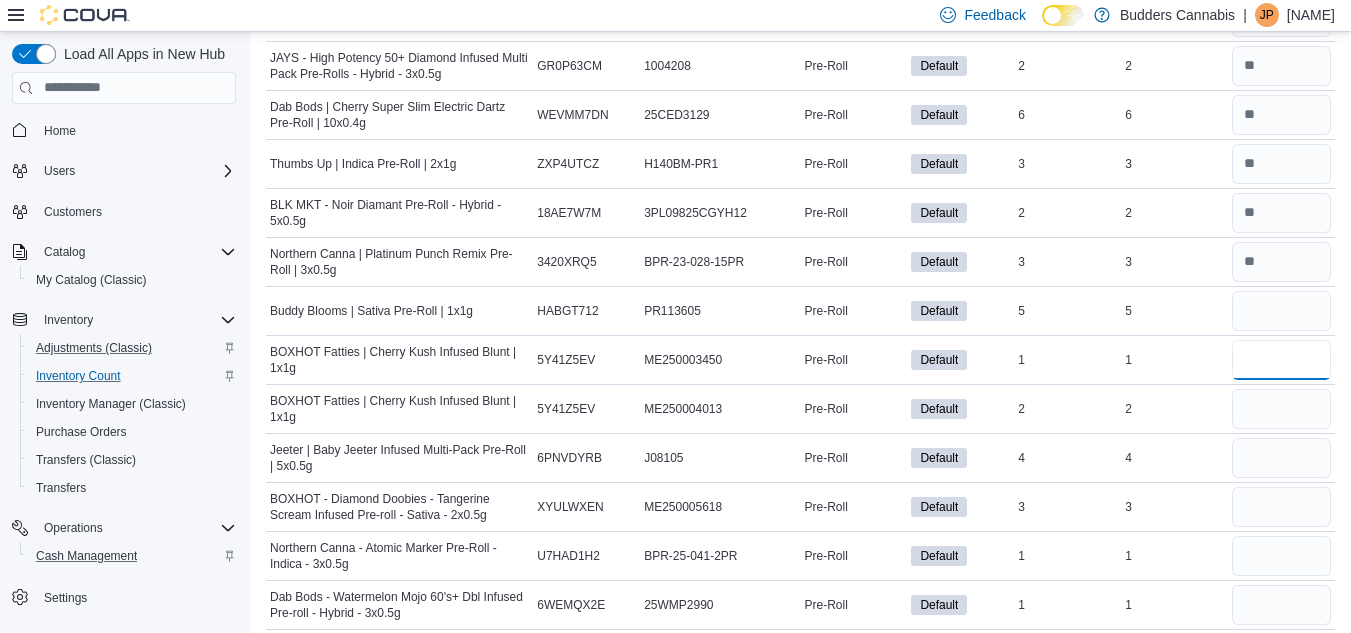 type on "*" 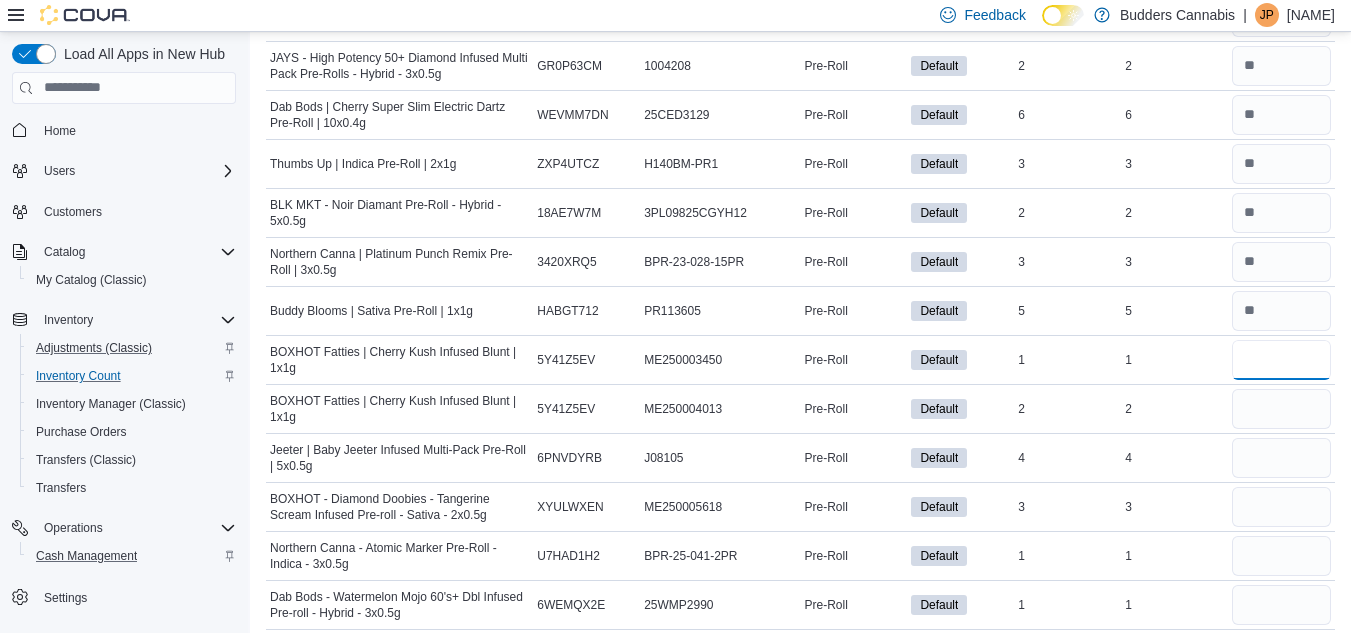 type 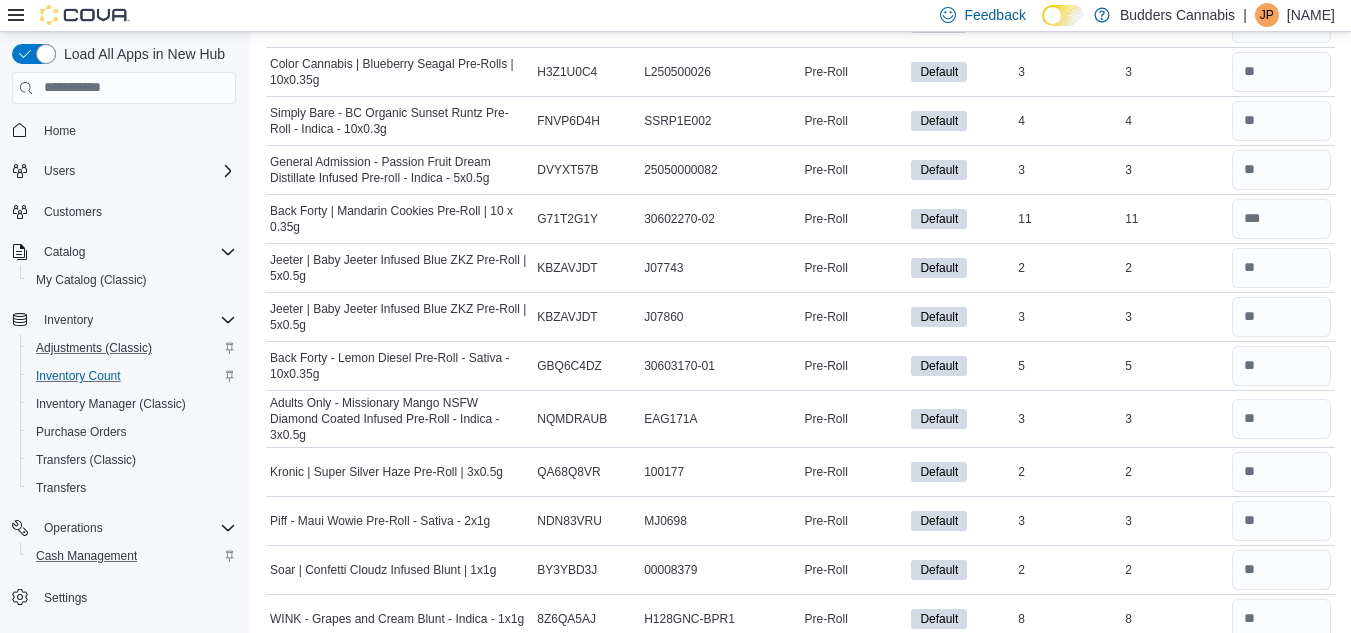 scroll, scrollTop: 5339, scrollLeft: 0, axis: vertical 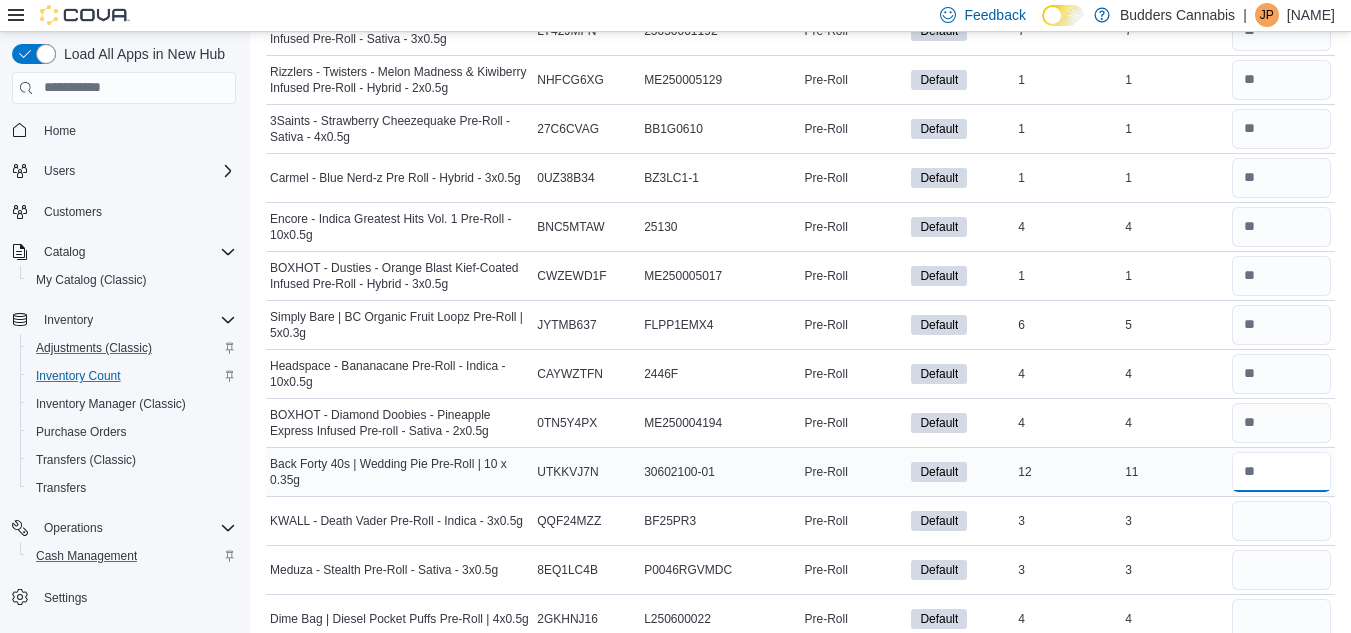 click at bounding box center (1281, 472) 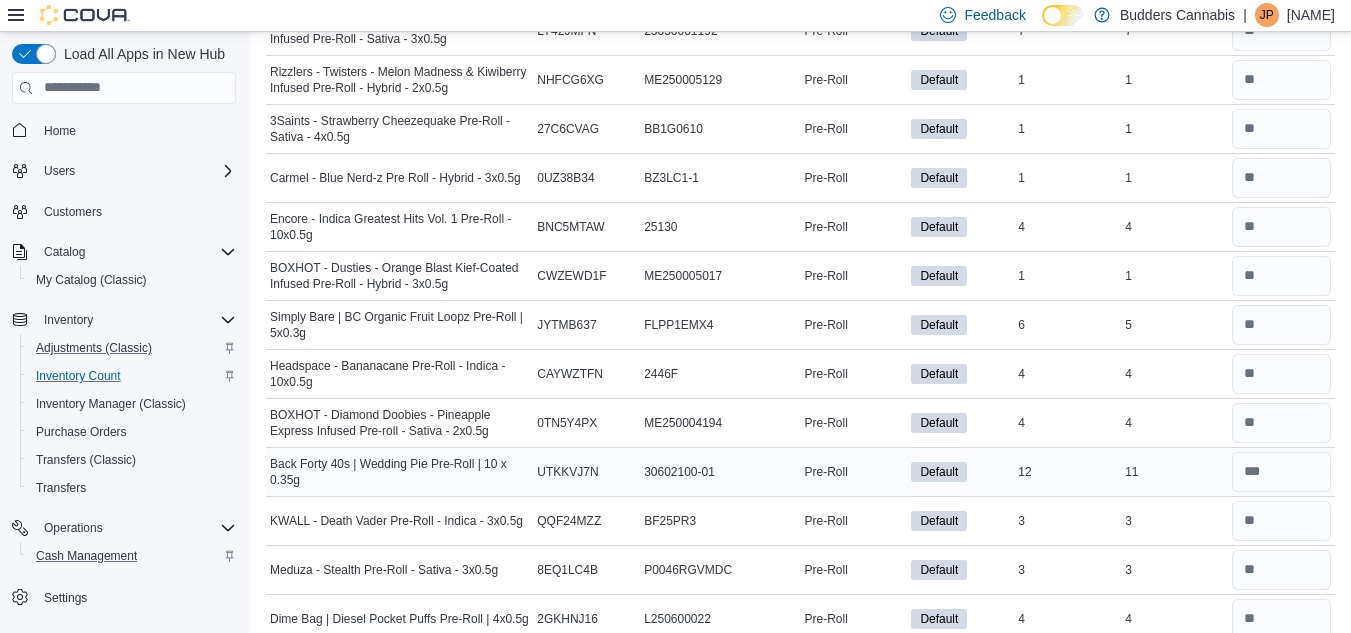scroll, scrollTop: 7593, scrollLeft: 0, axis: vertical 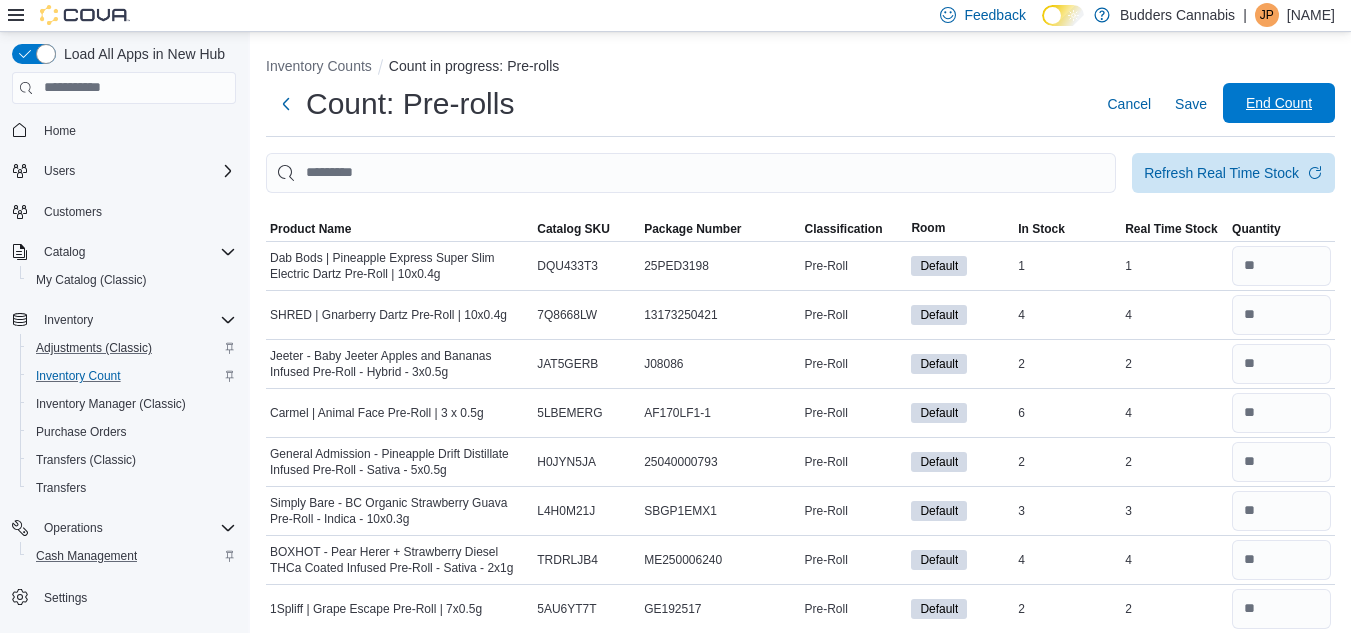 click on "End Count" at bounding box center [1279, 103] 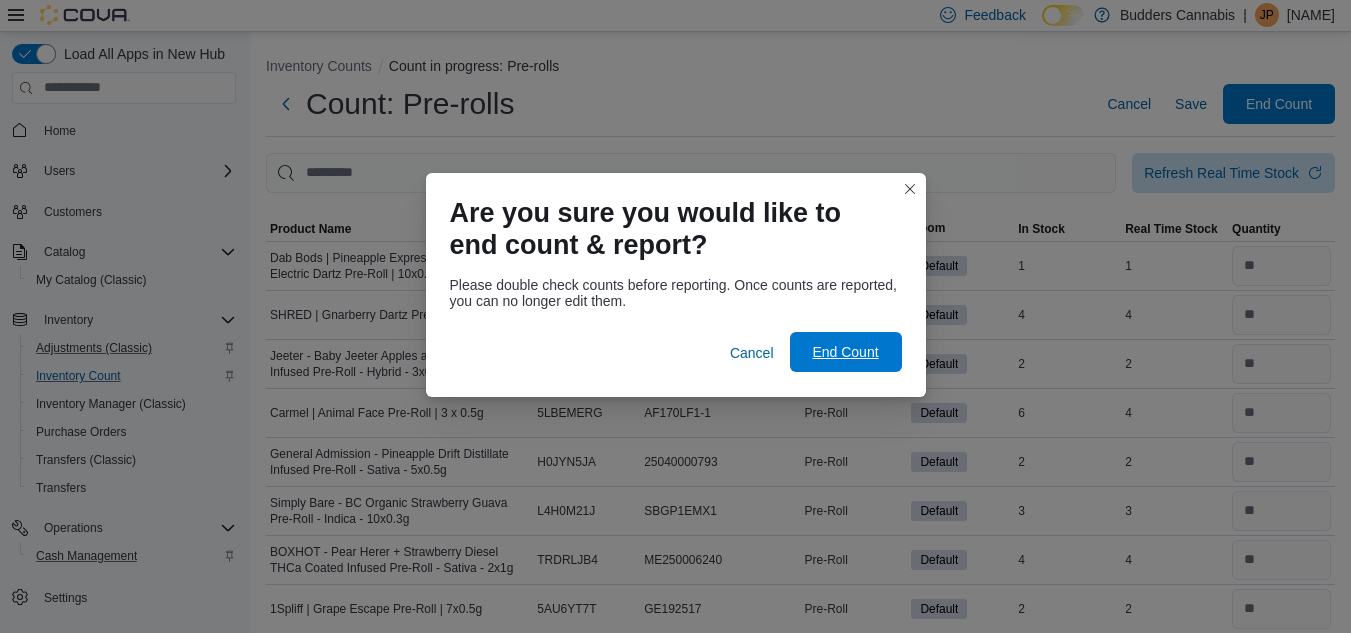 click on "End Count" at bounding box center (846, 352) 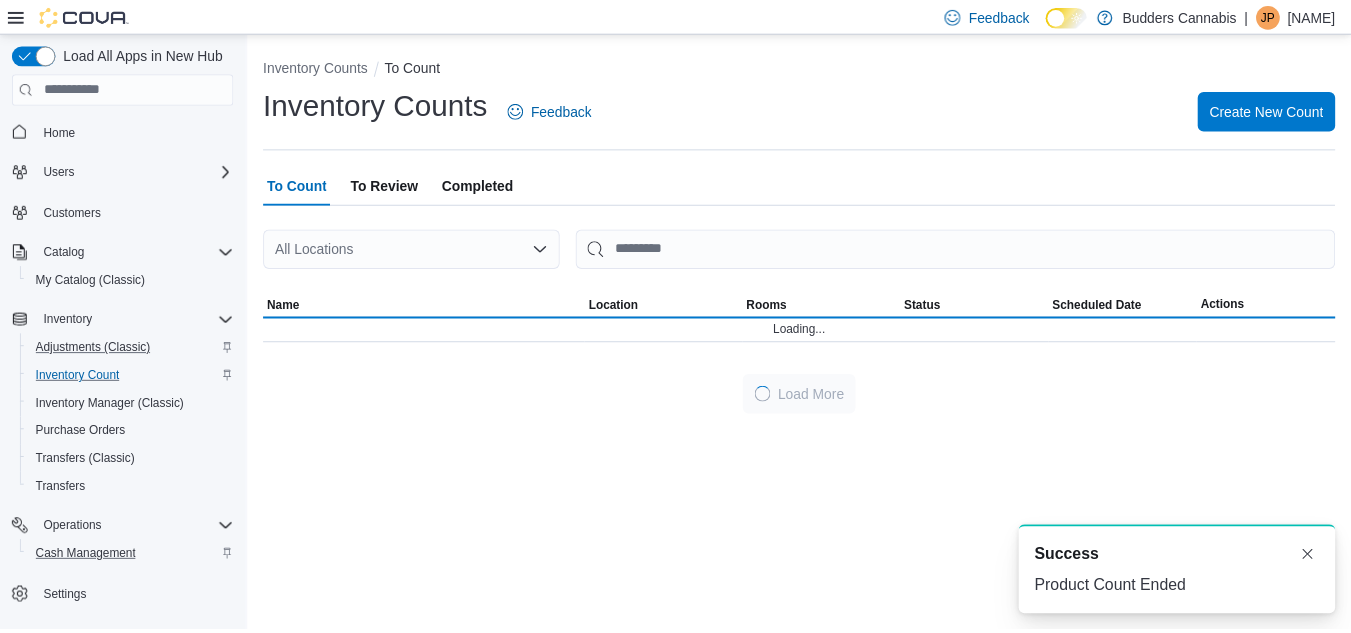 scroll, scrollTop: 0, scrollLeft: 0, axis: both 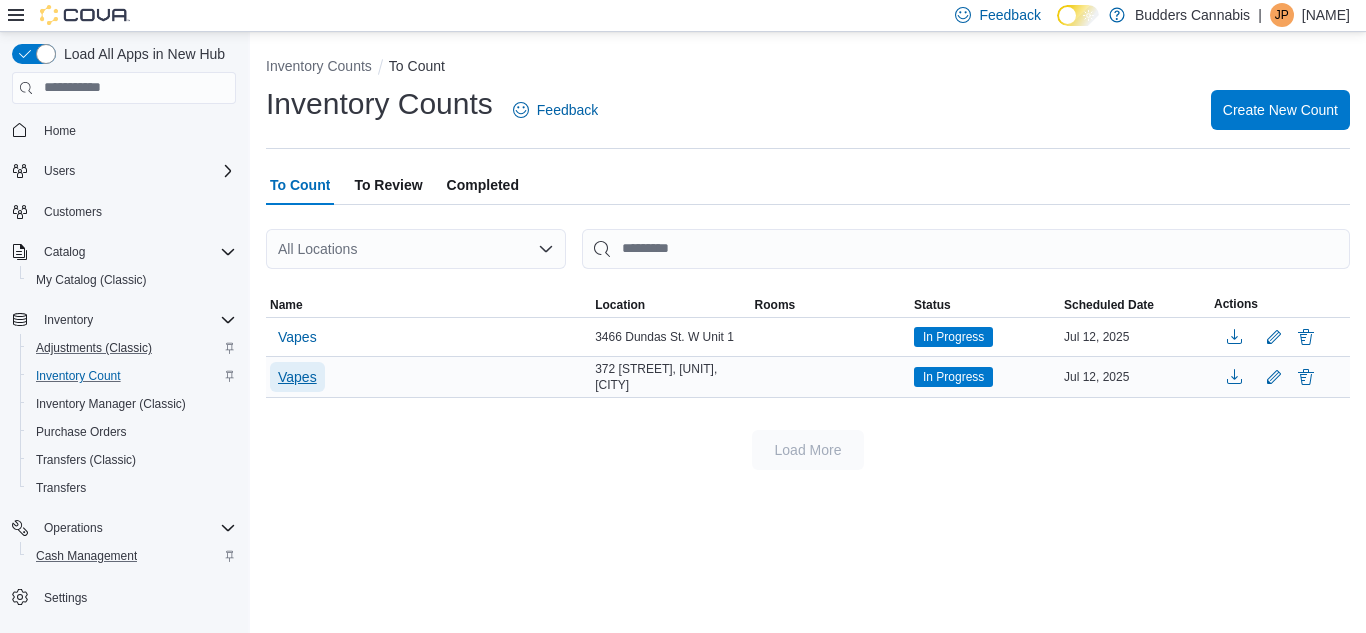 click on "Vapes" at bounding box center (297, 377) 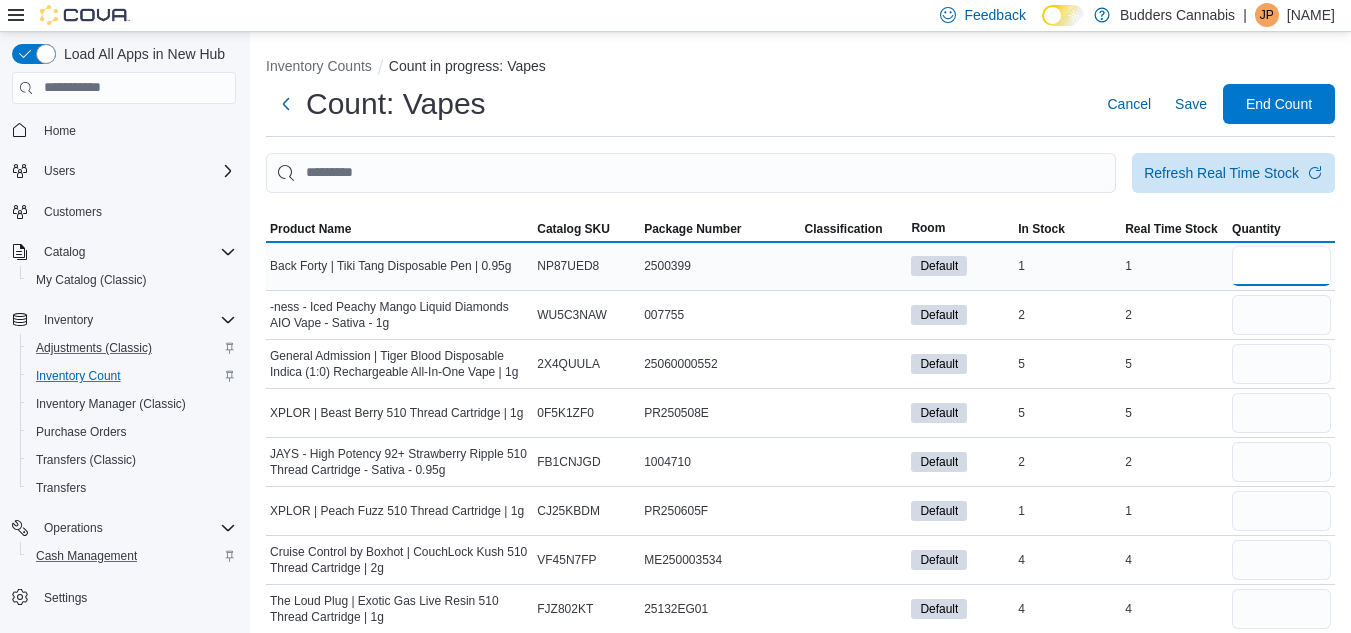 click at bounding box center [1281, 266] 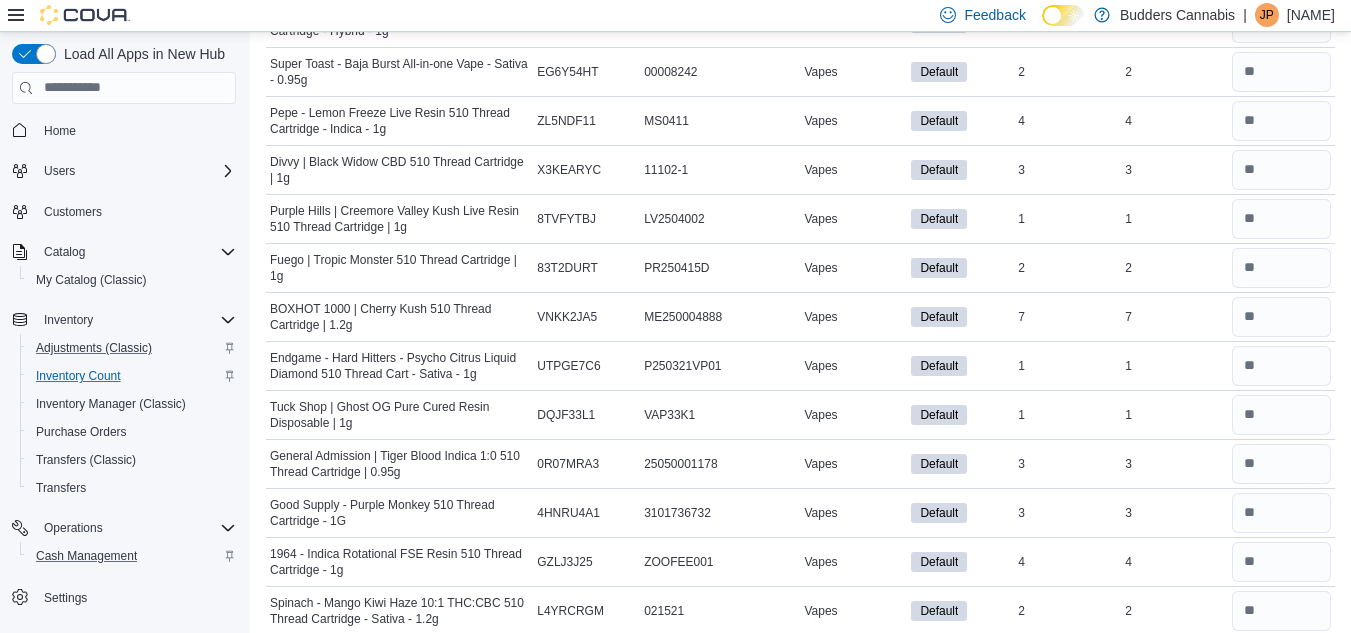 scroll, scrollTop: 3444, scrollLeft: 0, axis: vertical 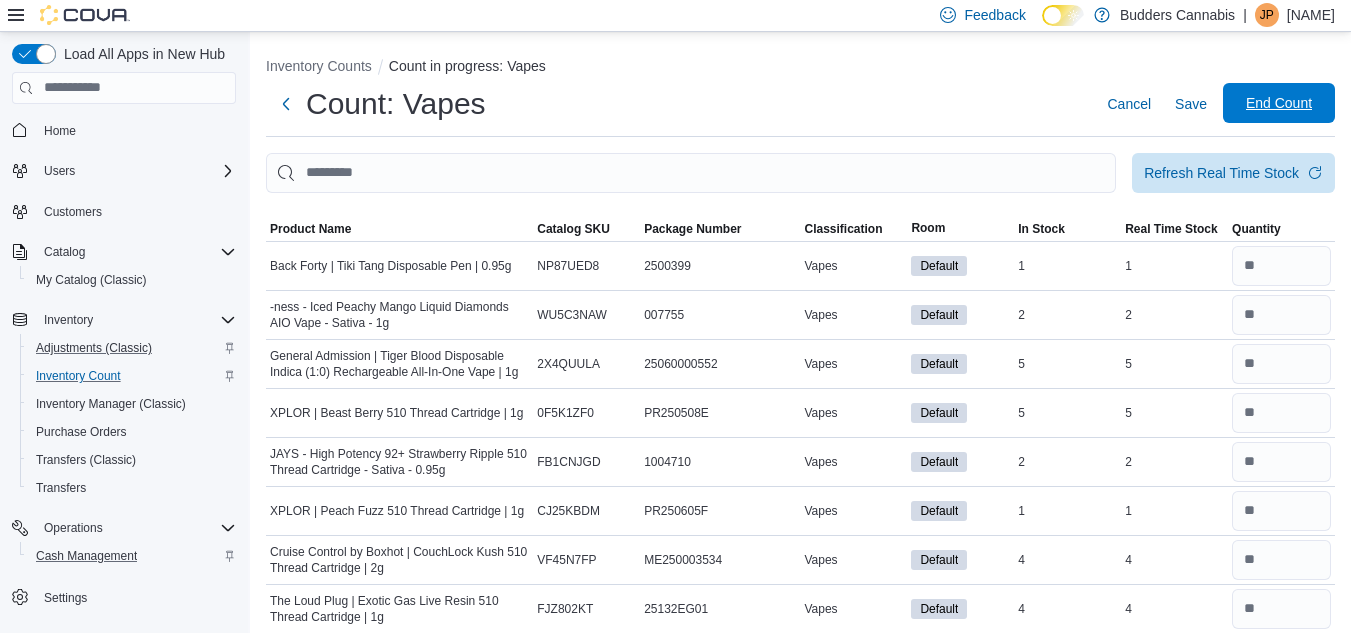 click on "End Count" at bounding box center [1279, 103] 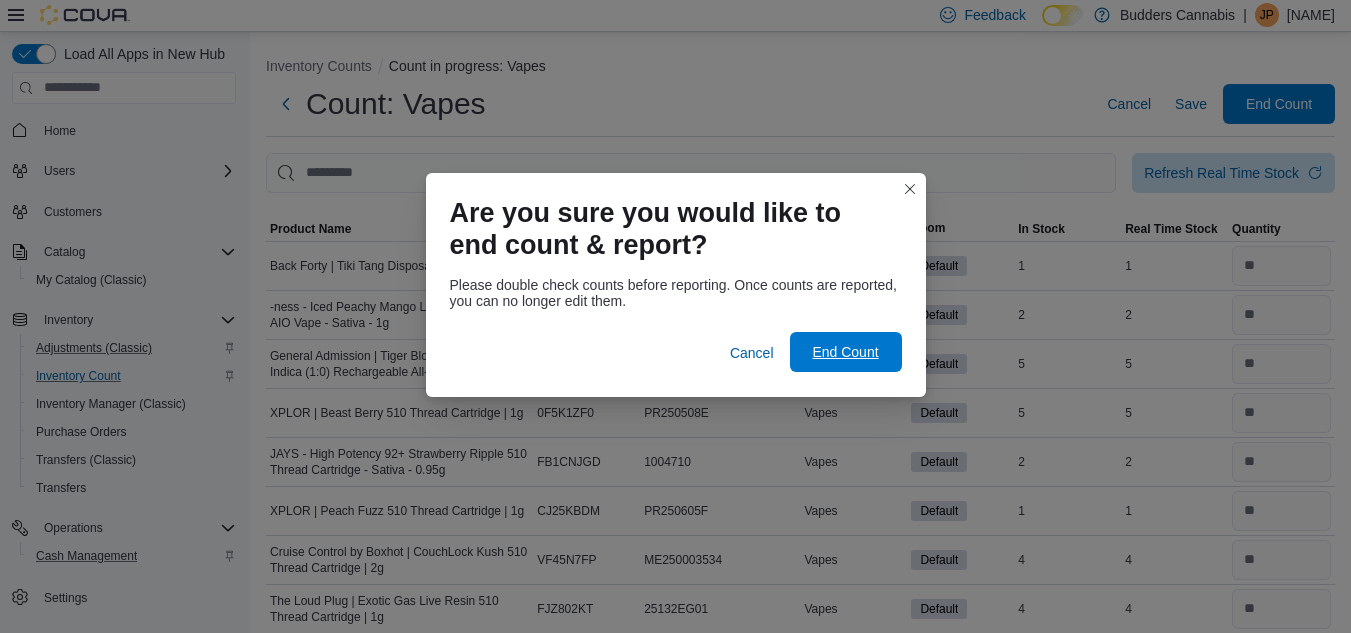 click on "End Count" at bounding box center (846, 352) 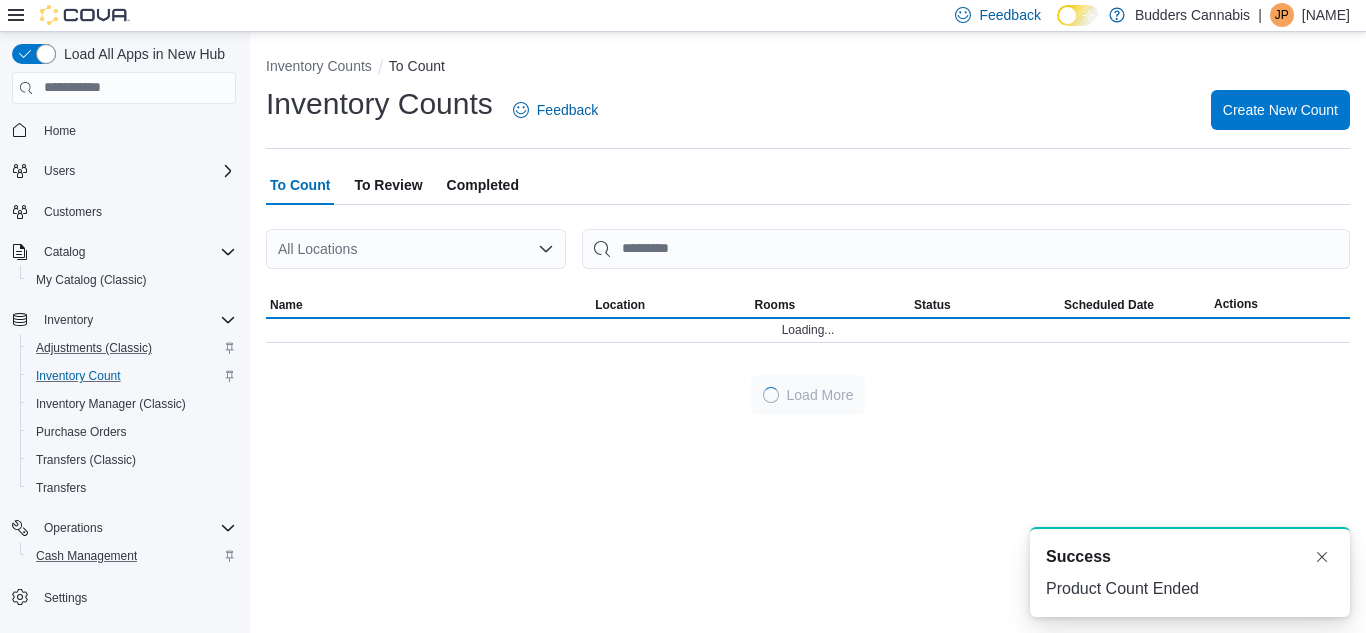 scroll, scrollTop: 0, scrollLeft: 0, axis: both 